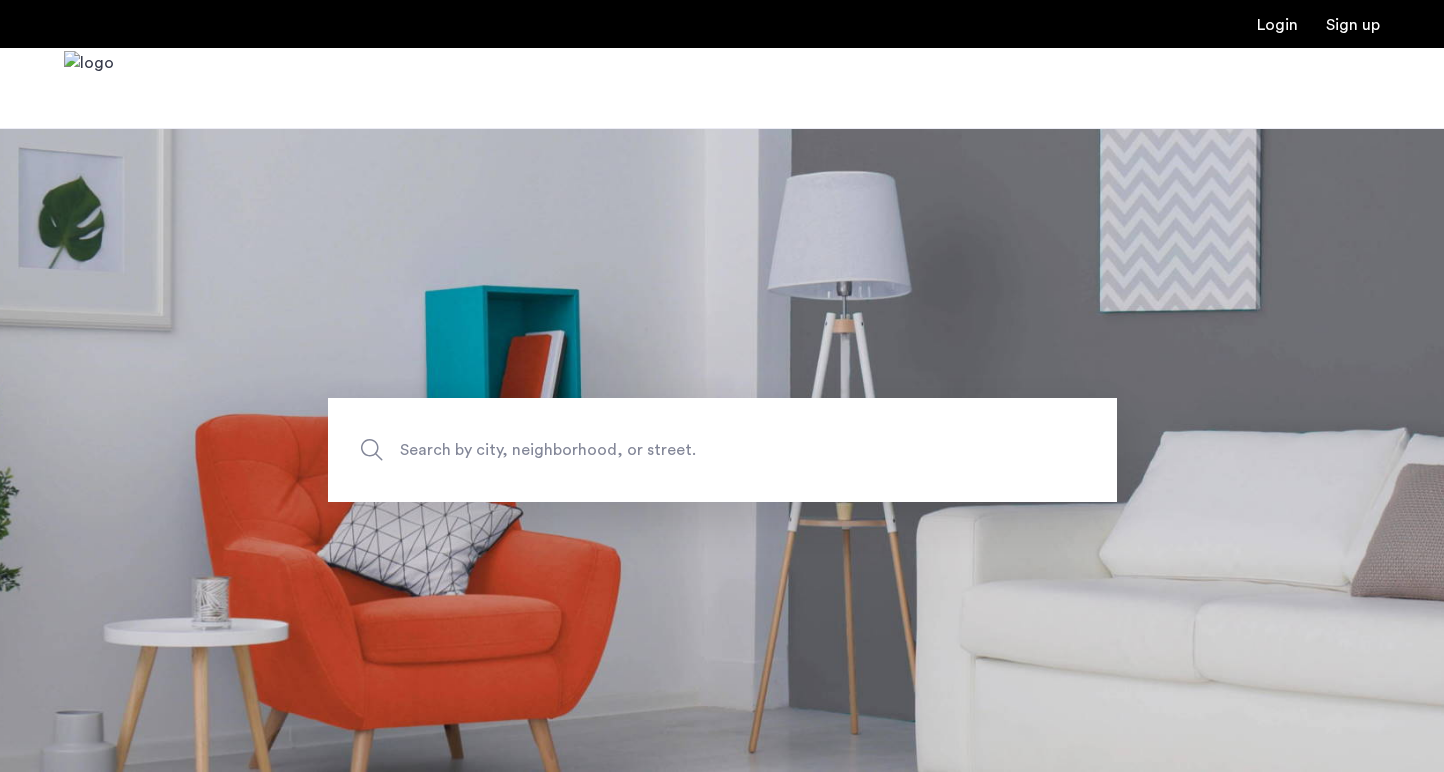 scroll, scrollTop: 0, scrollLeft: 0, axis: both 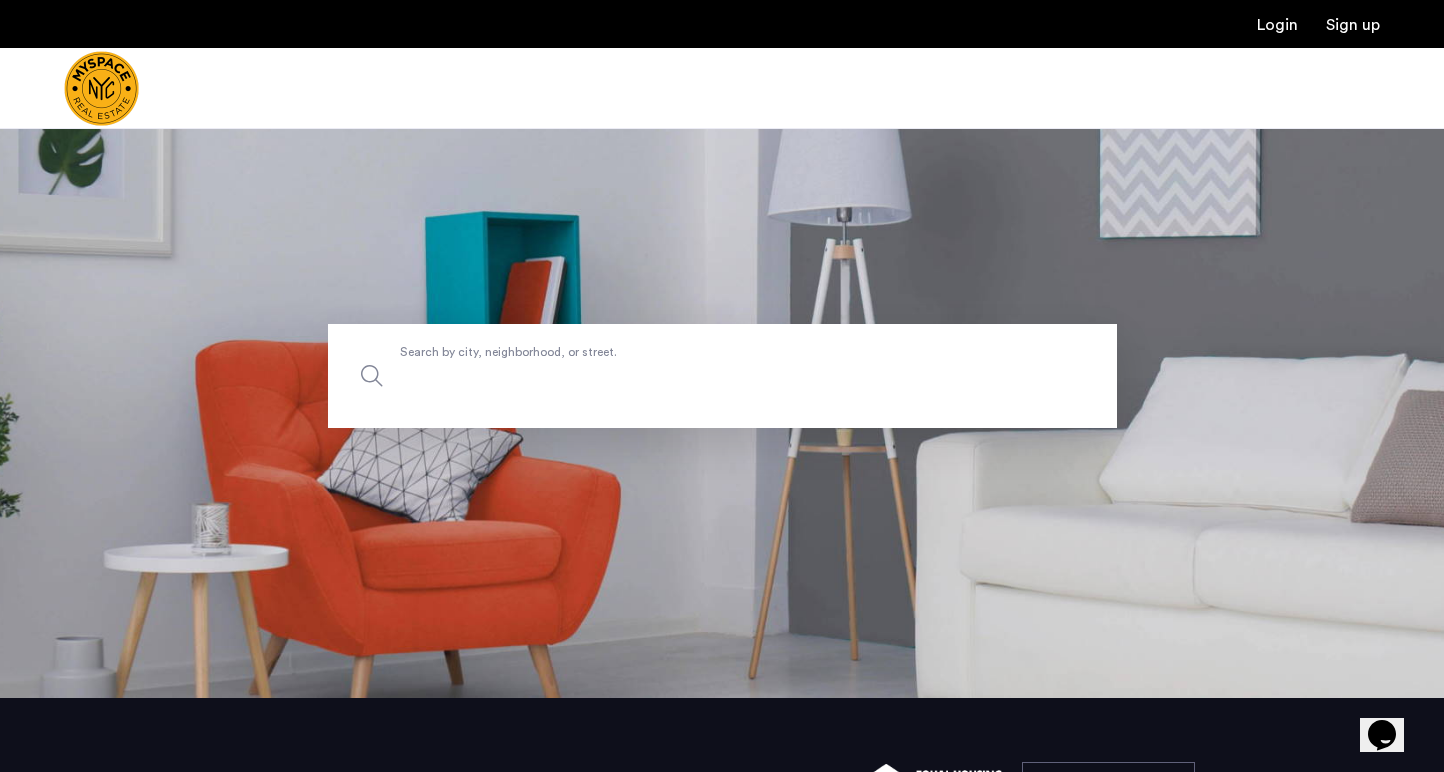click on "Search by city, neighborhood, or street." at bounding box center [722, 376] 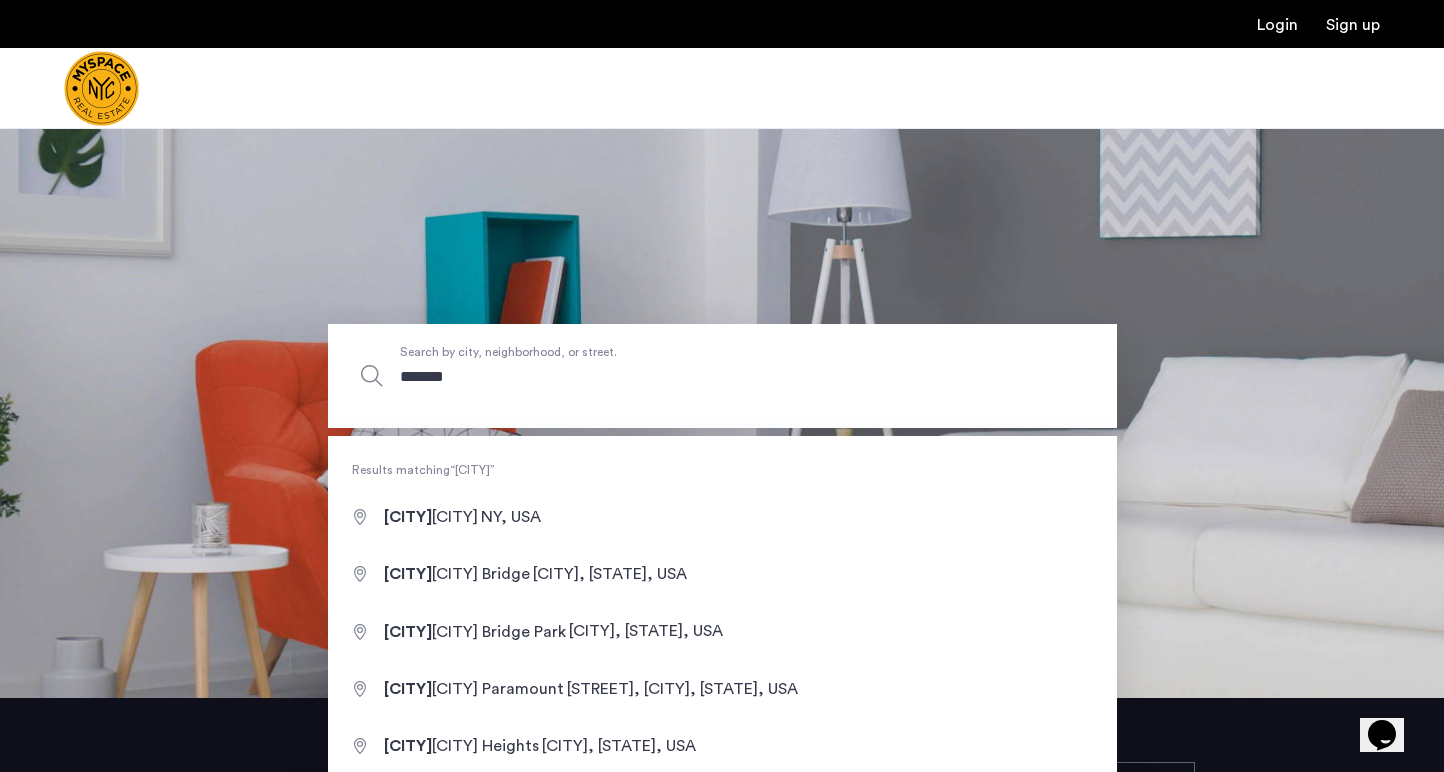 type on "********" 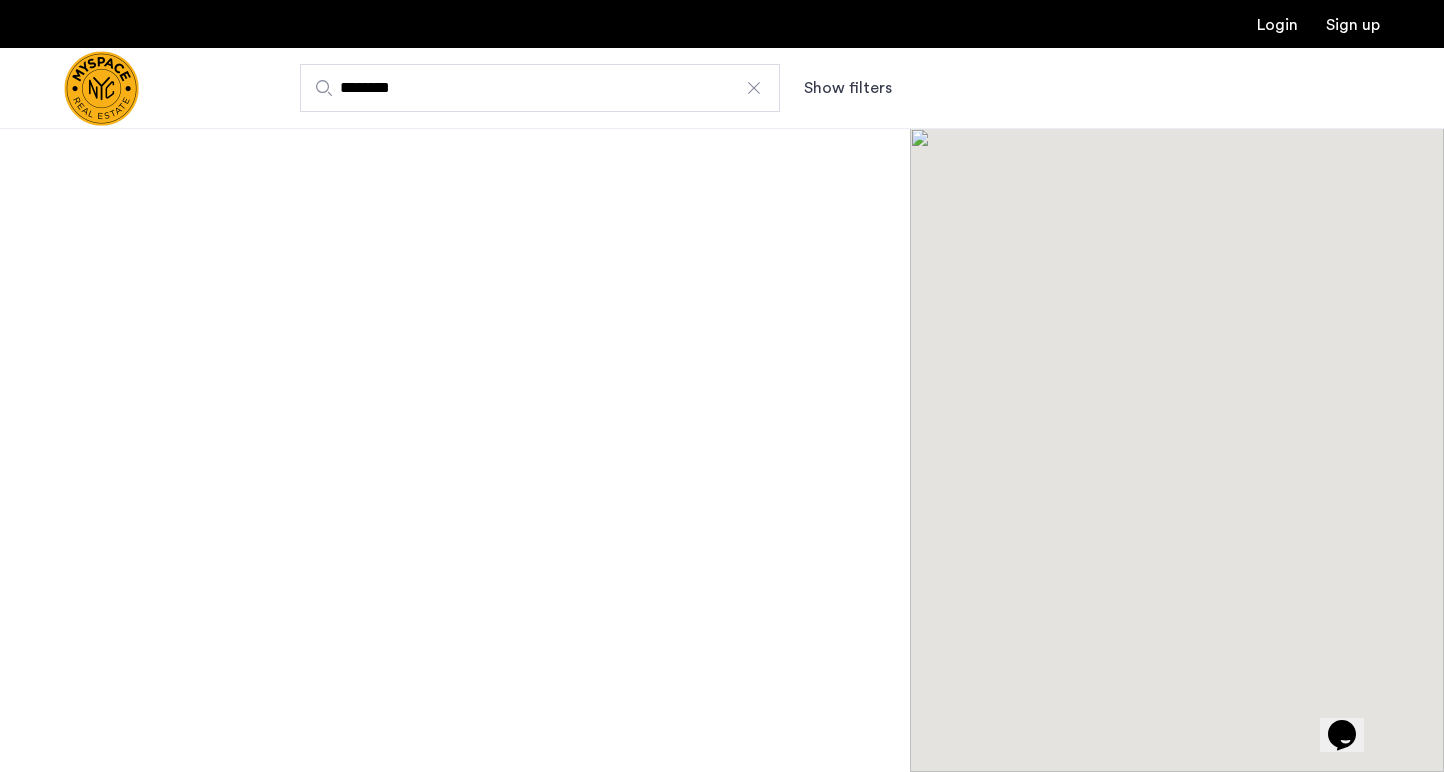 scroll, scrollTop: 0, scrollLeft: 0, axis: both 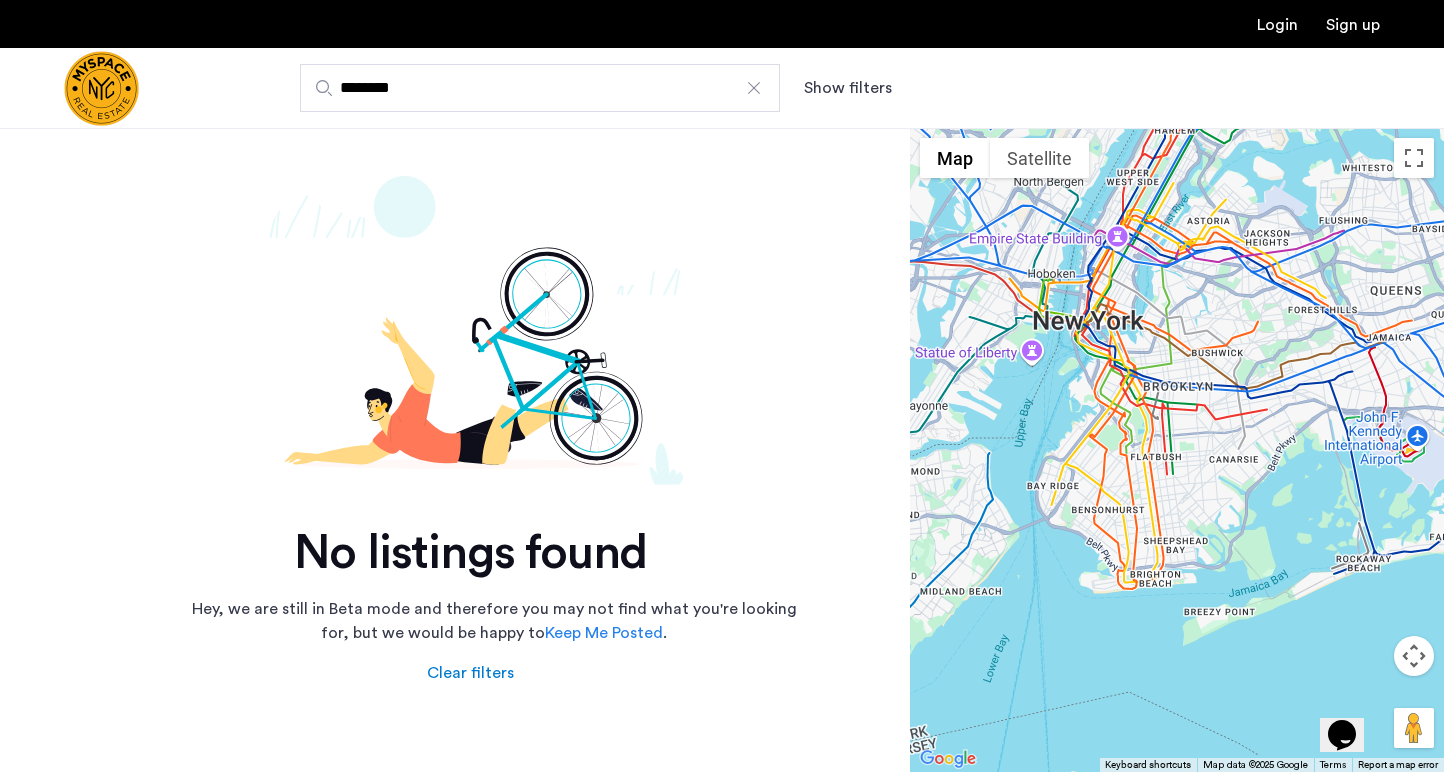click on "********" at bounding box center (540, 88) 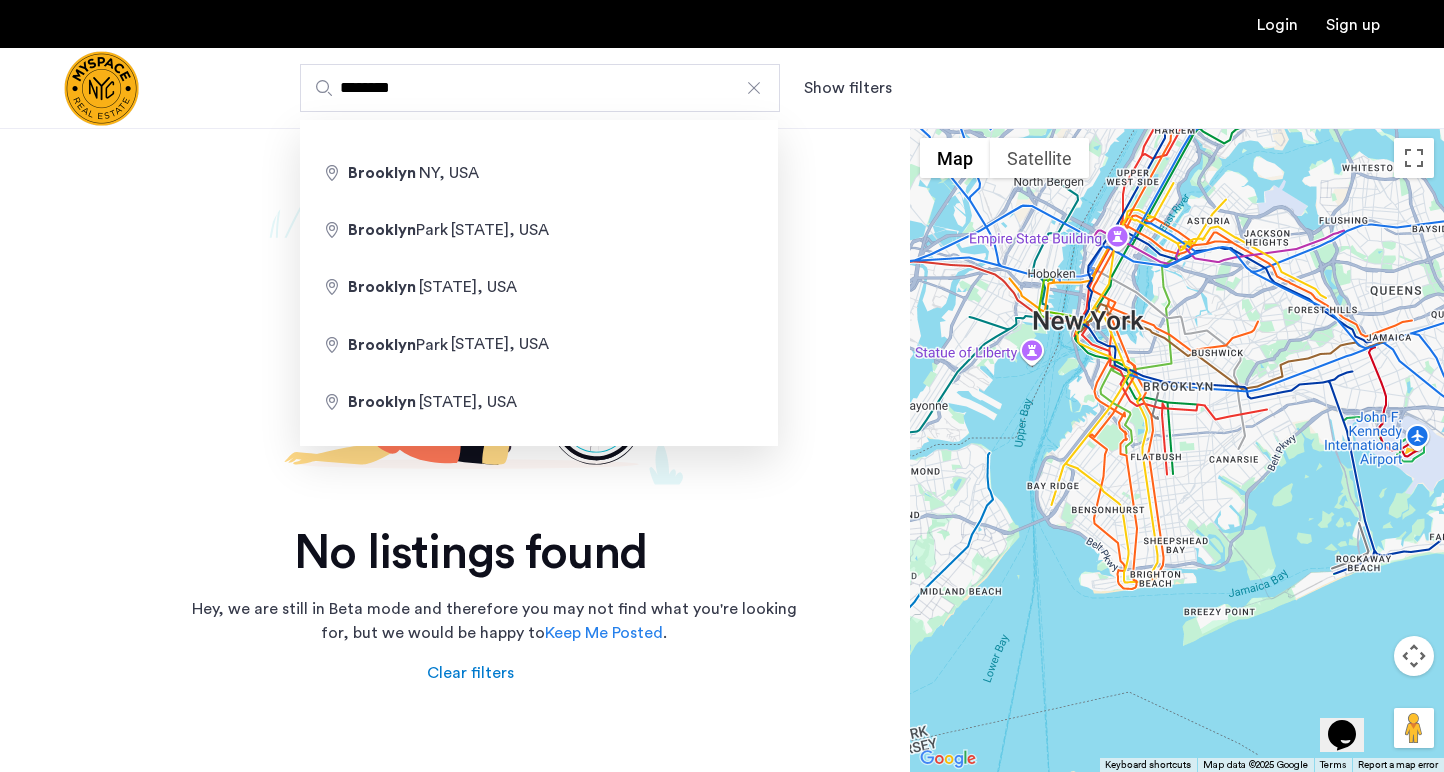 type on "**********" 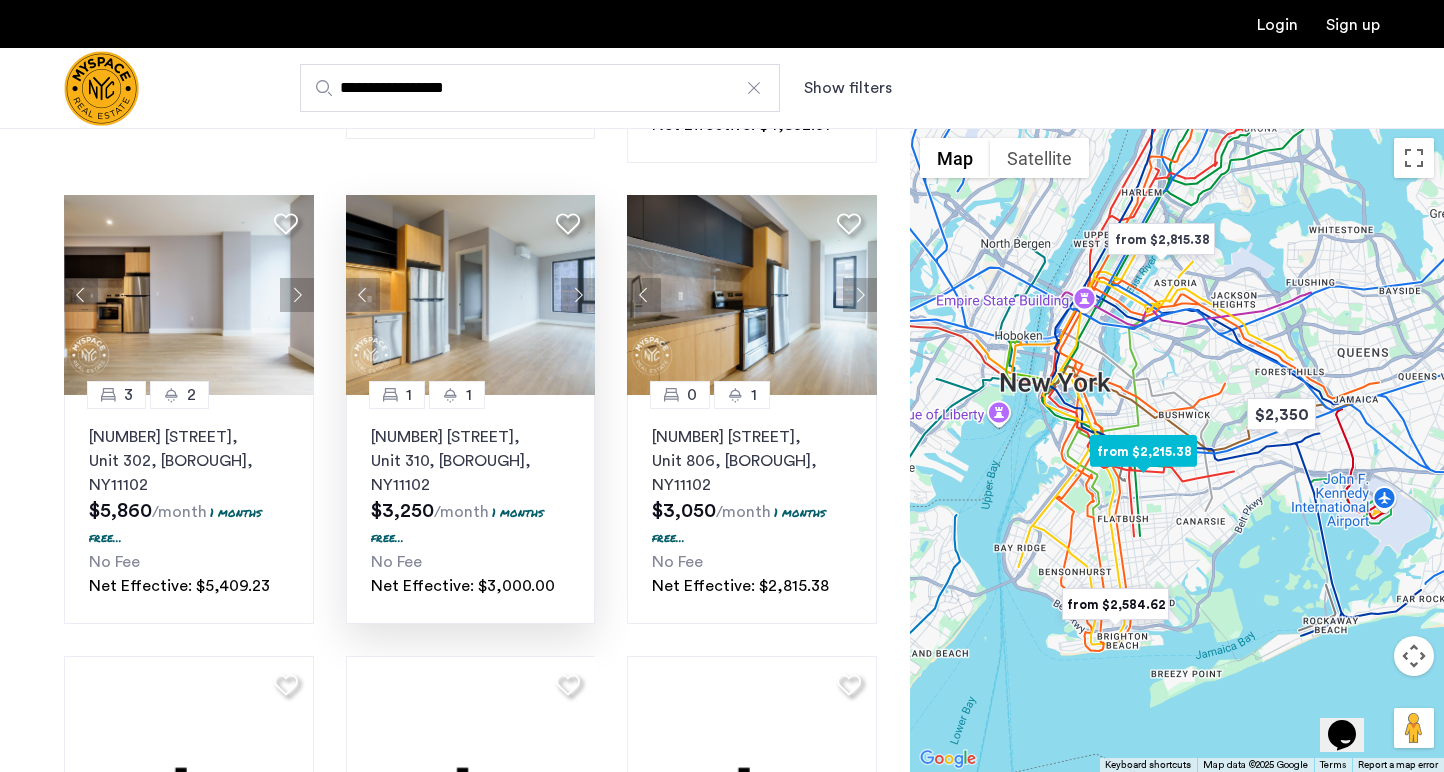 scroll, scrollTop: 0, scrollLeft: 0, axis: both 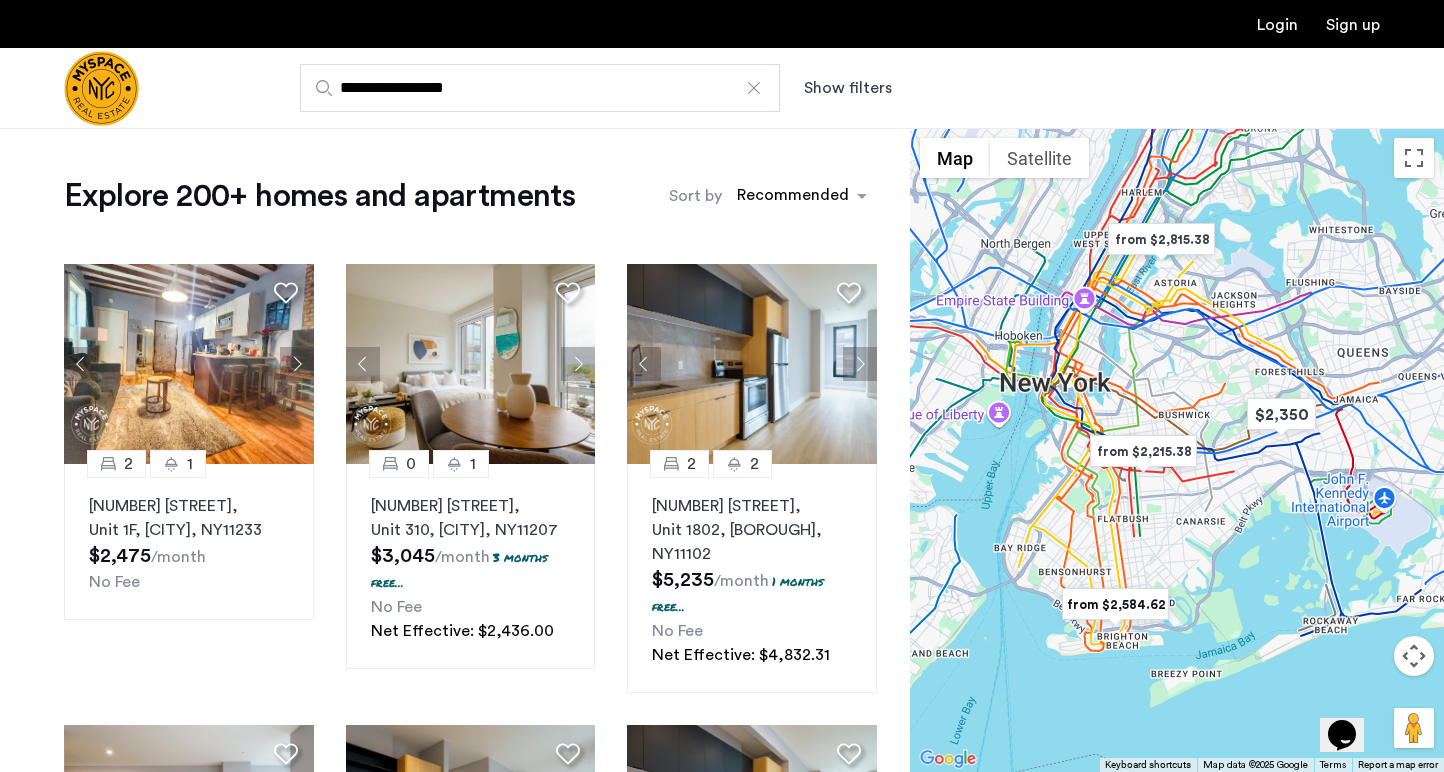 click on "Show filters" at bounding box center (848, 88) 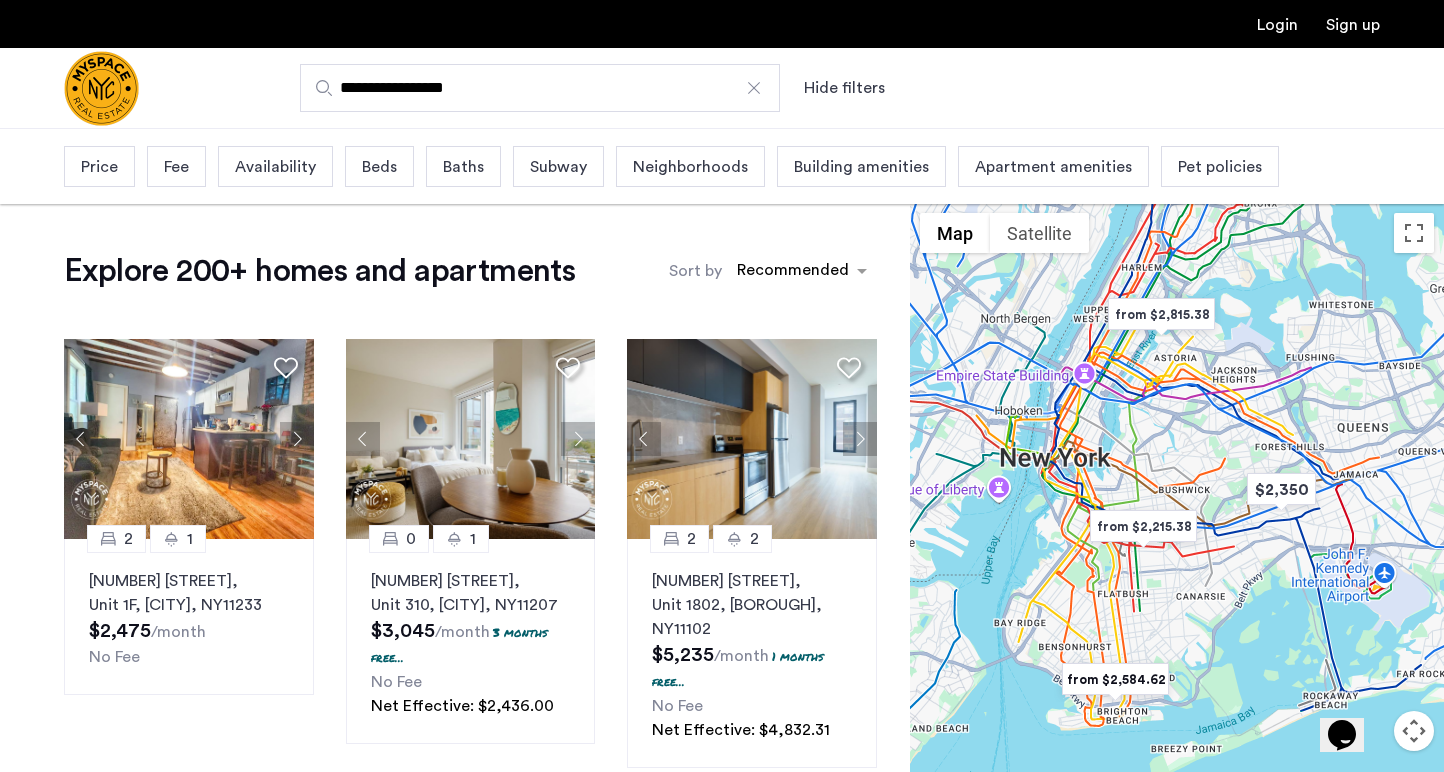 click on "Beds" at bounding box center [379, 167] 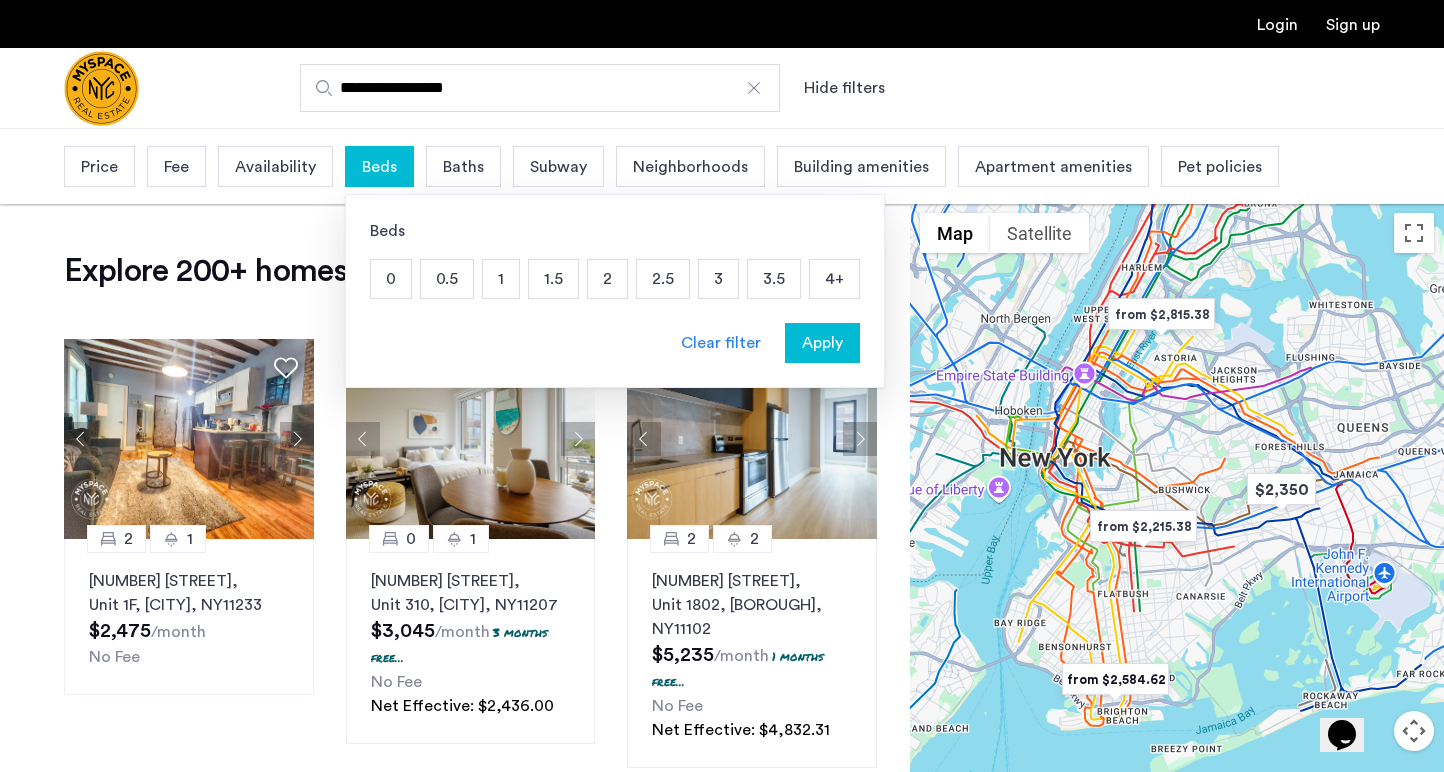 click on "2" at bounding box center [607, 279] 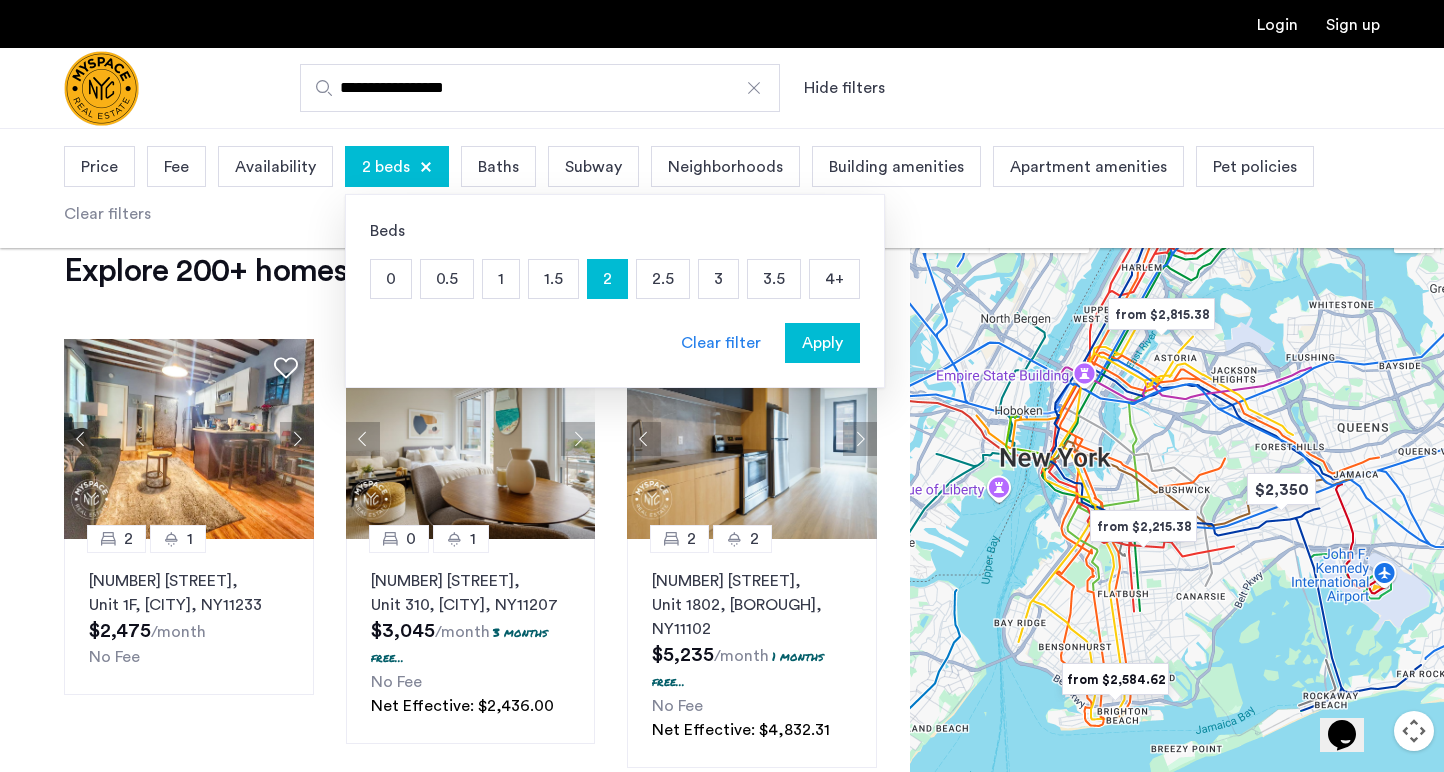 click on "Baths" at bounding box center (498, 167) 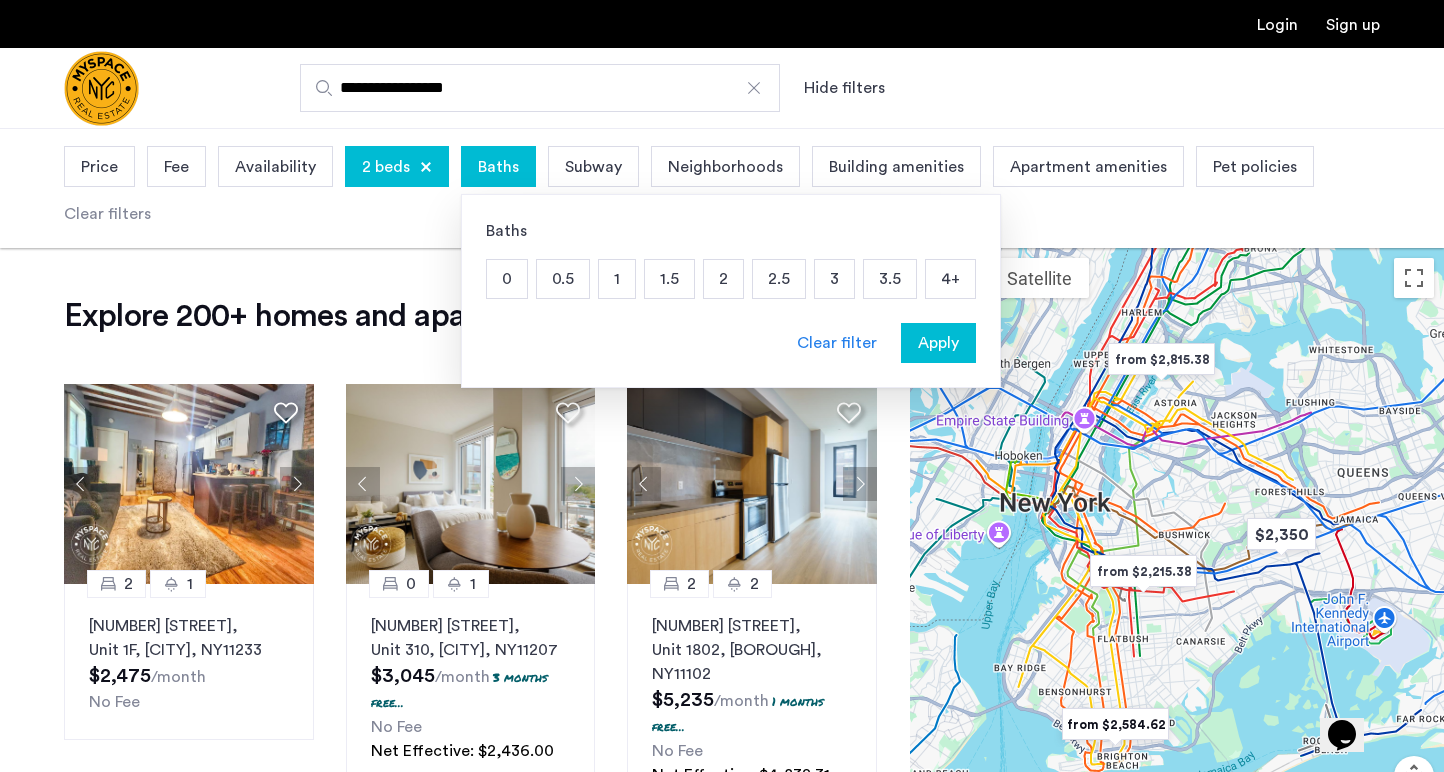 click on "1.5" at bounding box center [669, 279] 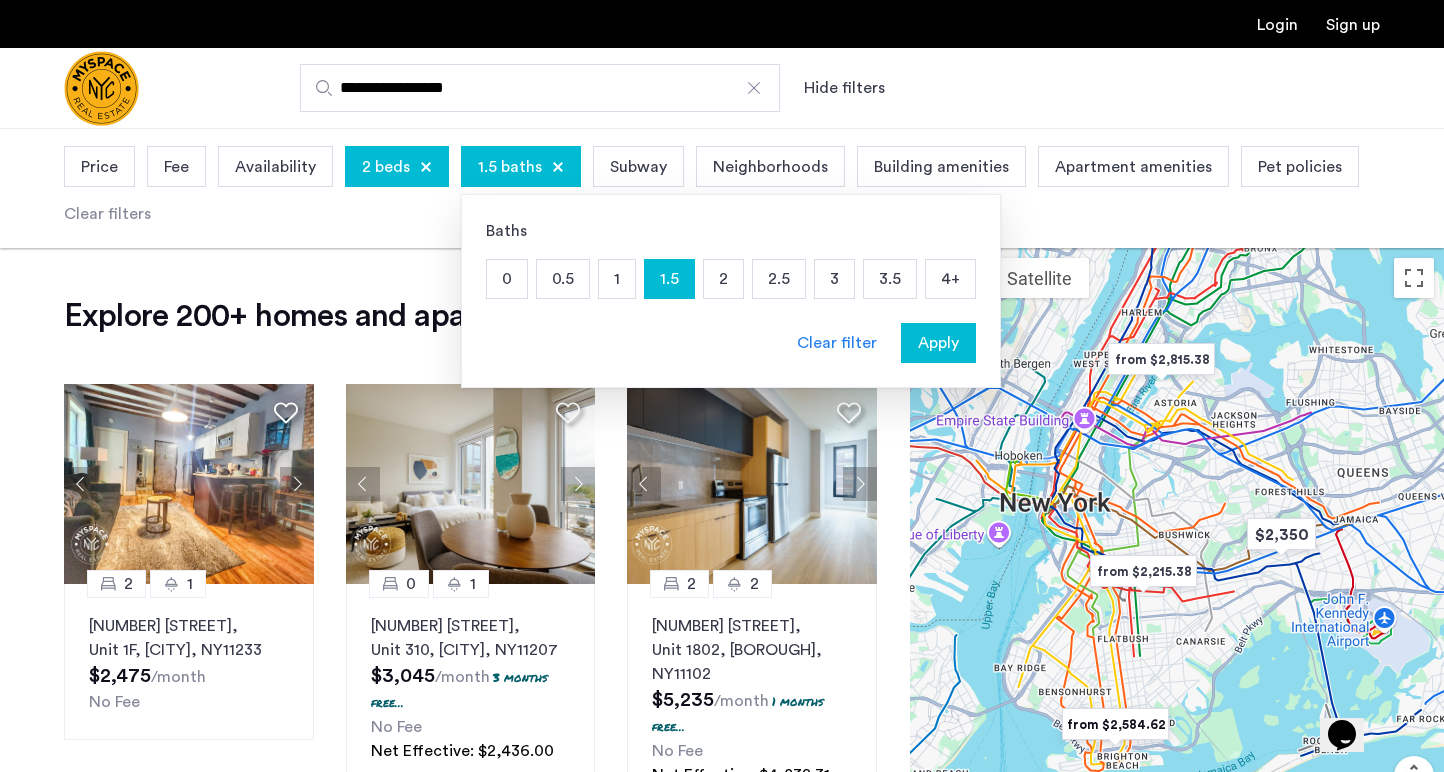 click on "2" at bounding box center [723, 279] 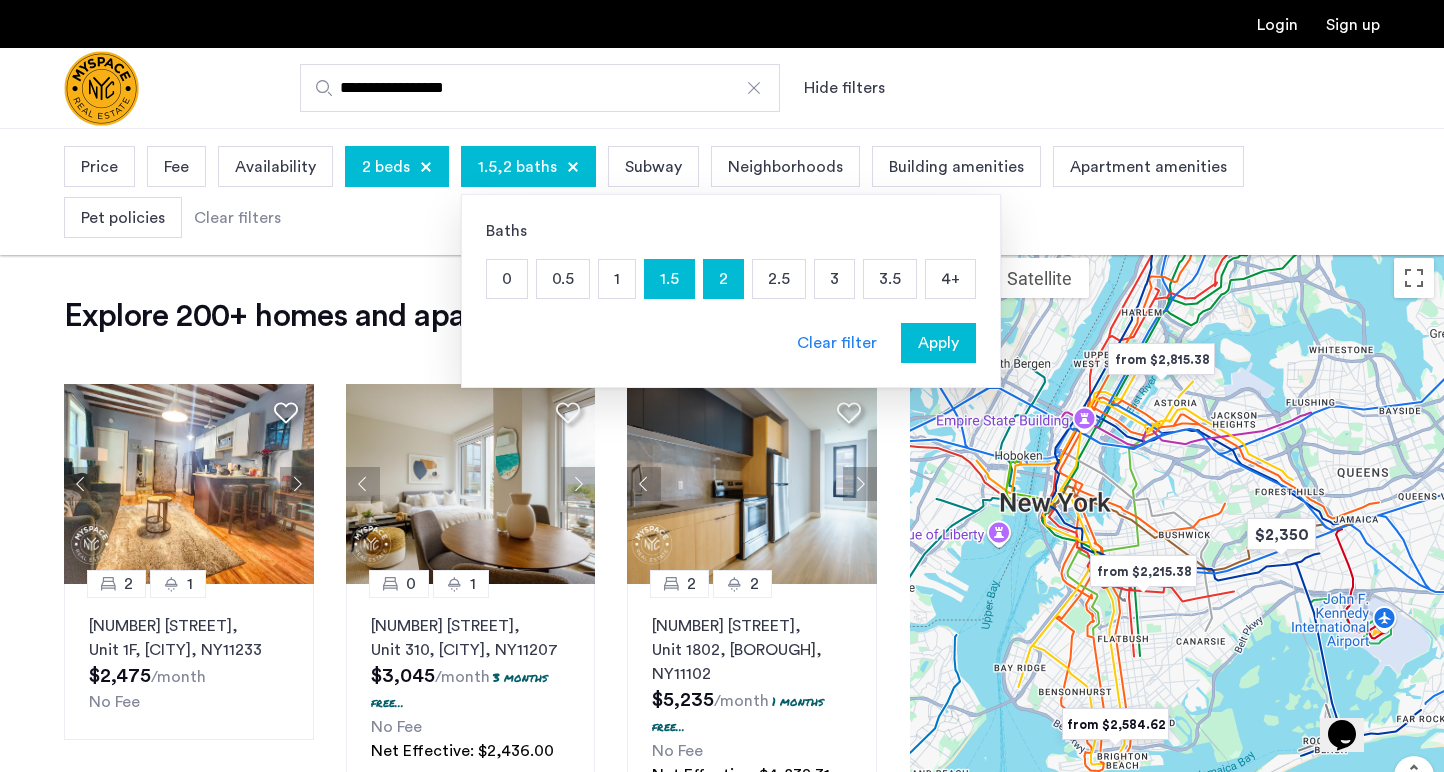 click on "Neighborhoods" at bounding box center [785, 167] 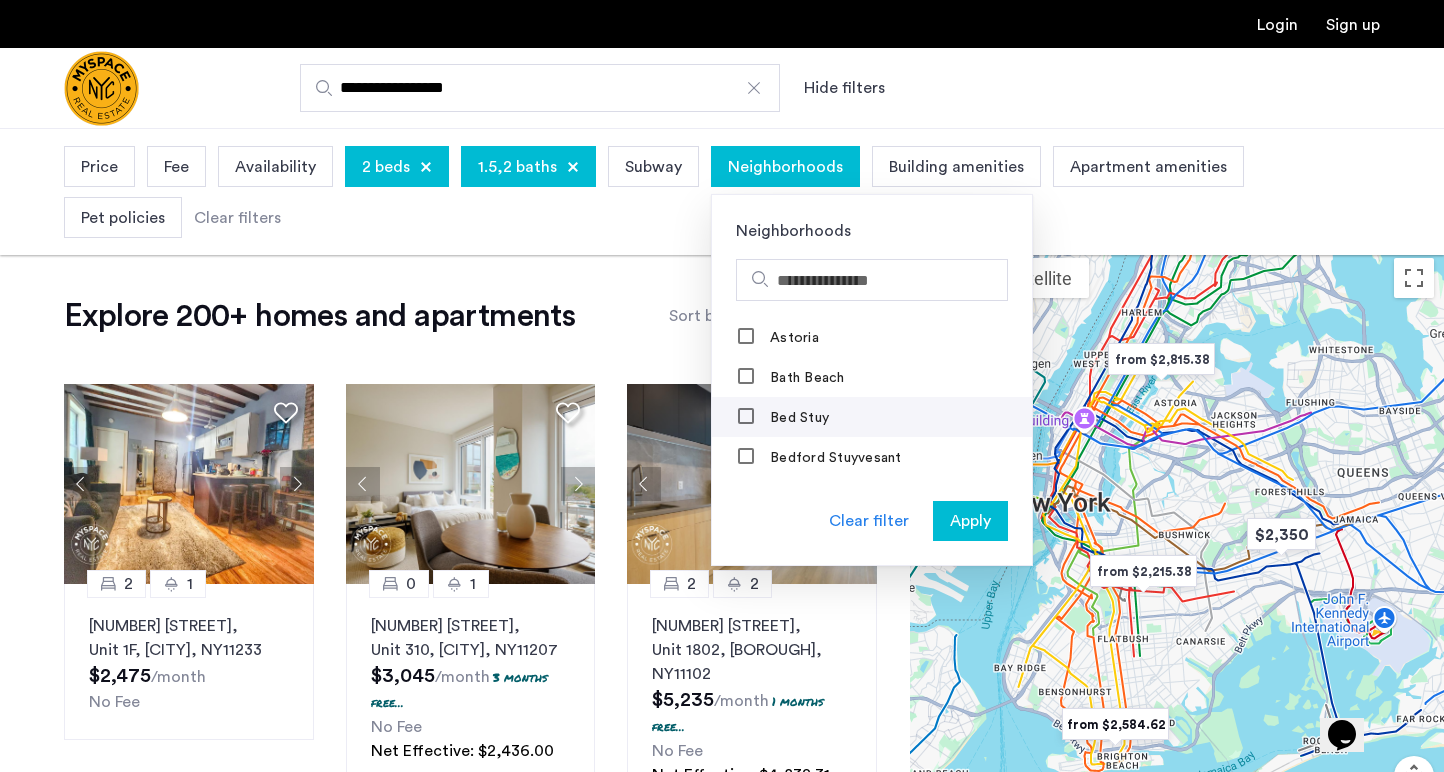 click on "Bed Stuy" at bounding box center (797, 418) 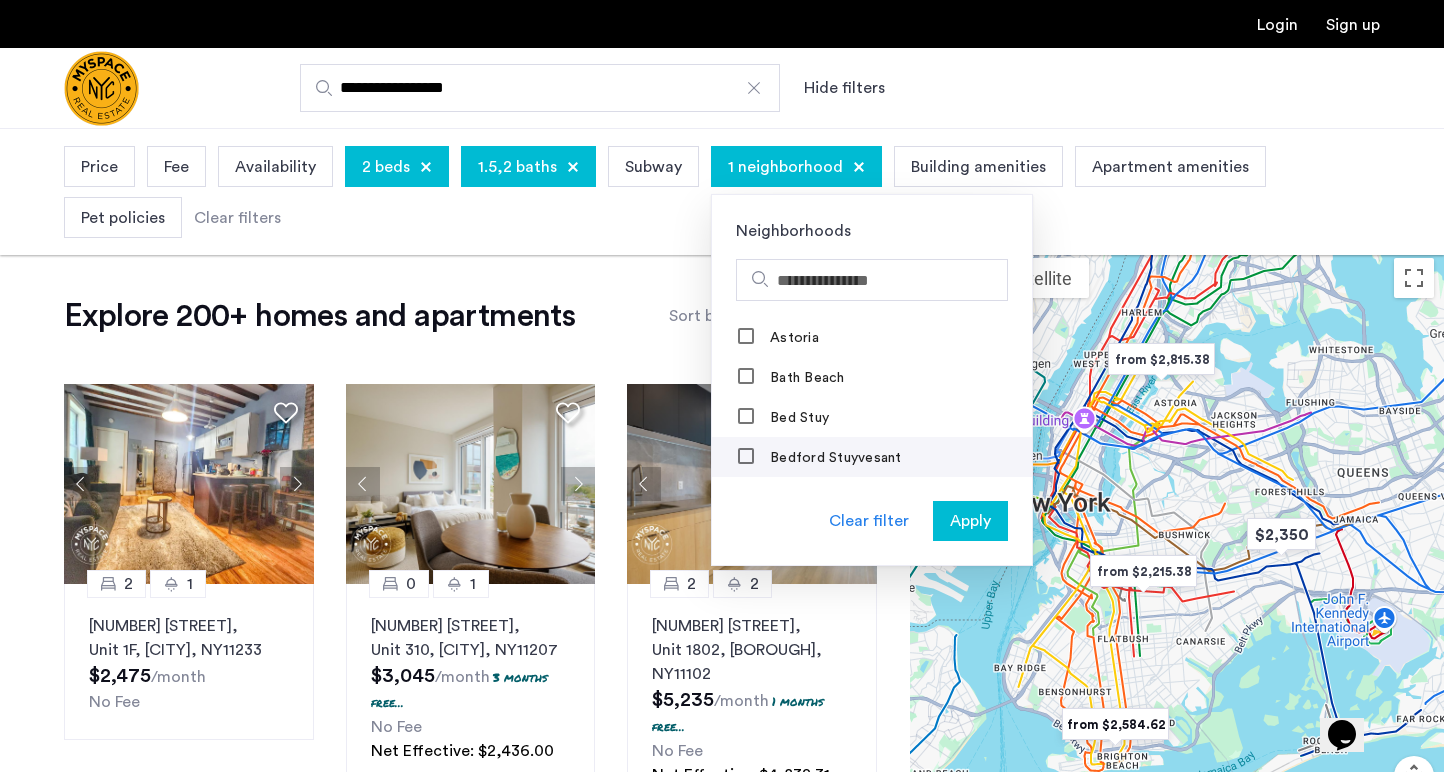 click on "Bedford Stuyvesant" at bounding box center (834, 458) 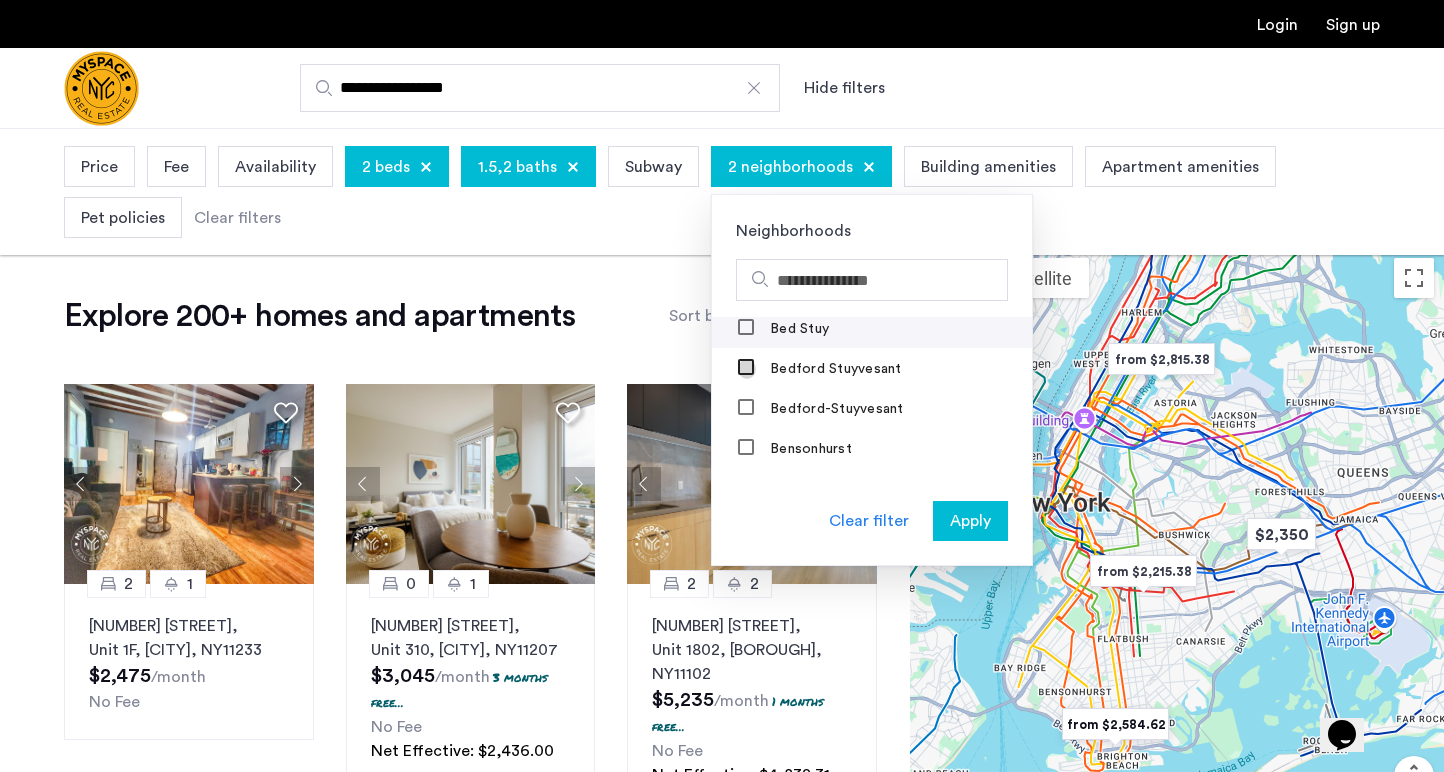 scroll, scrollTop: 105, scrollLeft: 0, axis: vertical 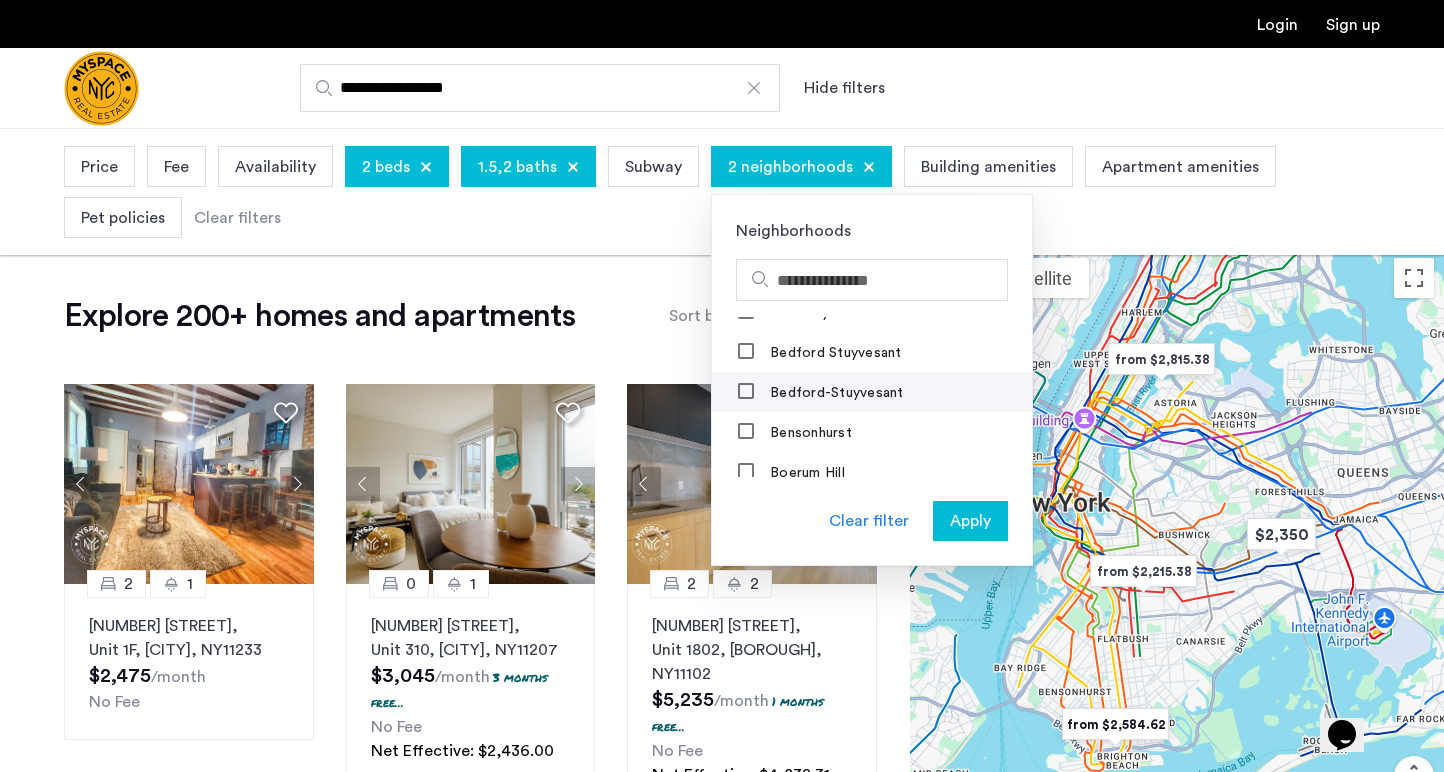 click on "Bedford-Stuyvesant" at bounding box center (872, 392) 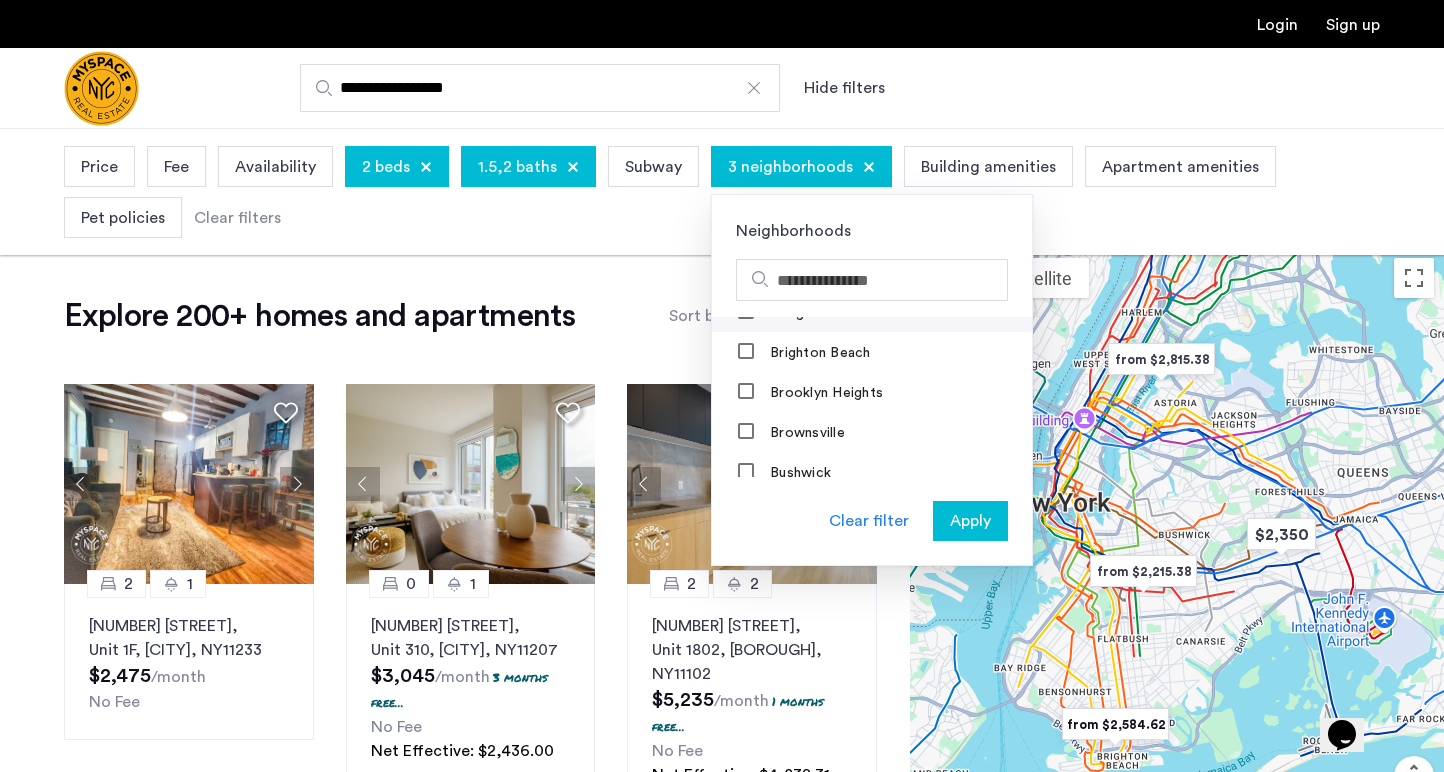 scroll, scrollTop: 383, scrollLeft: 0, axis: vertical 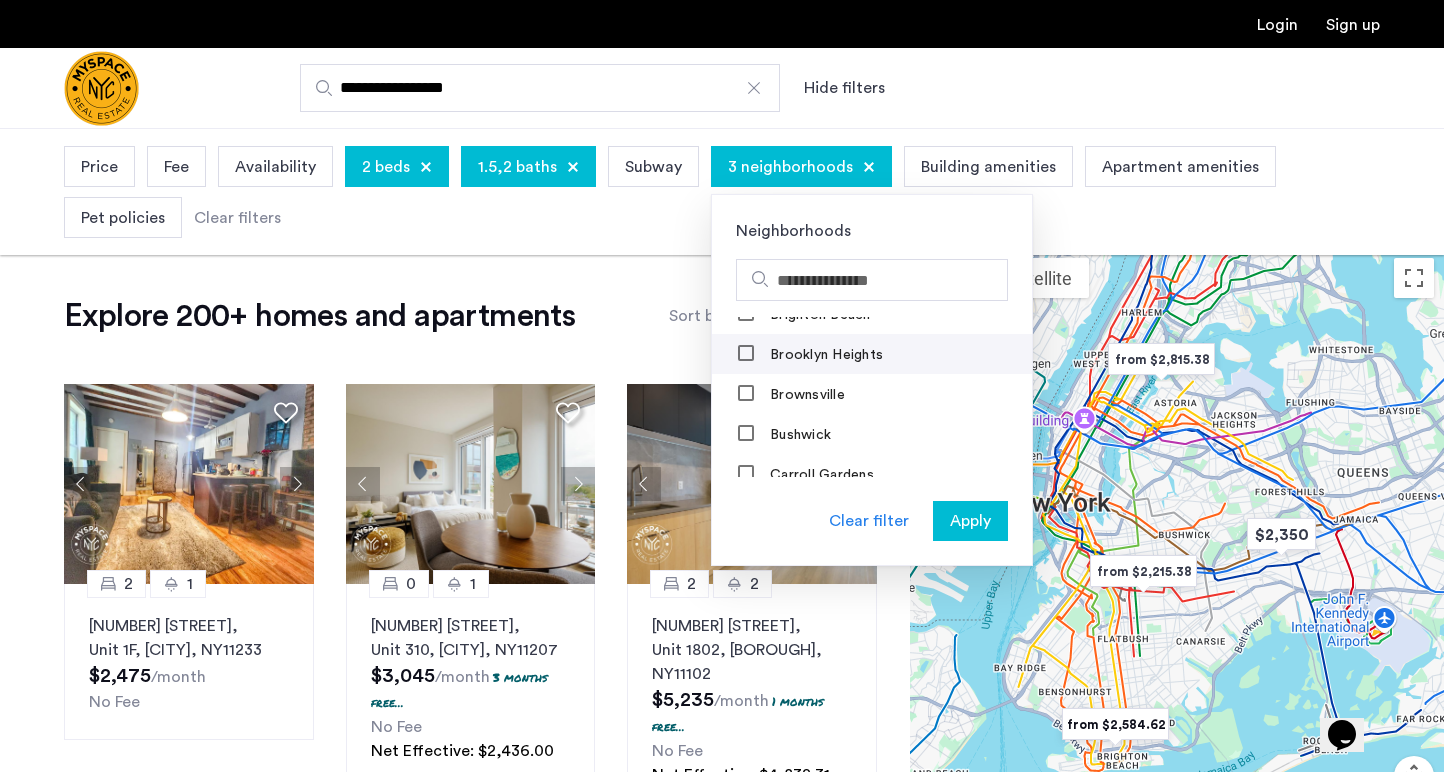 click on "Brooklyn Heights" at bounding box center [824, 355] 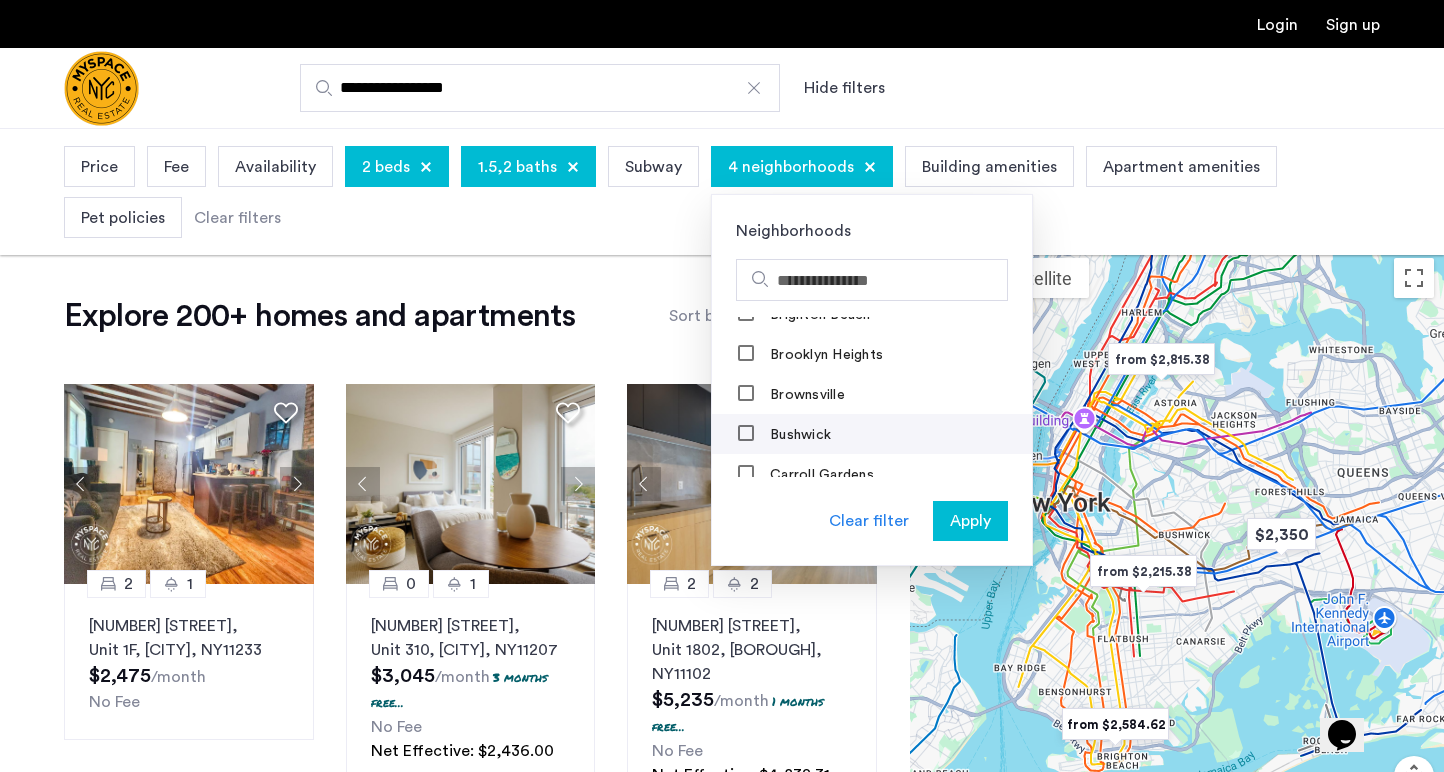 click on "Bushwick" at bounding box center [798, 435] 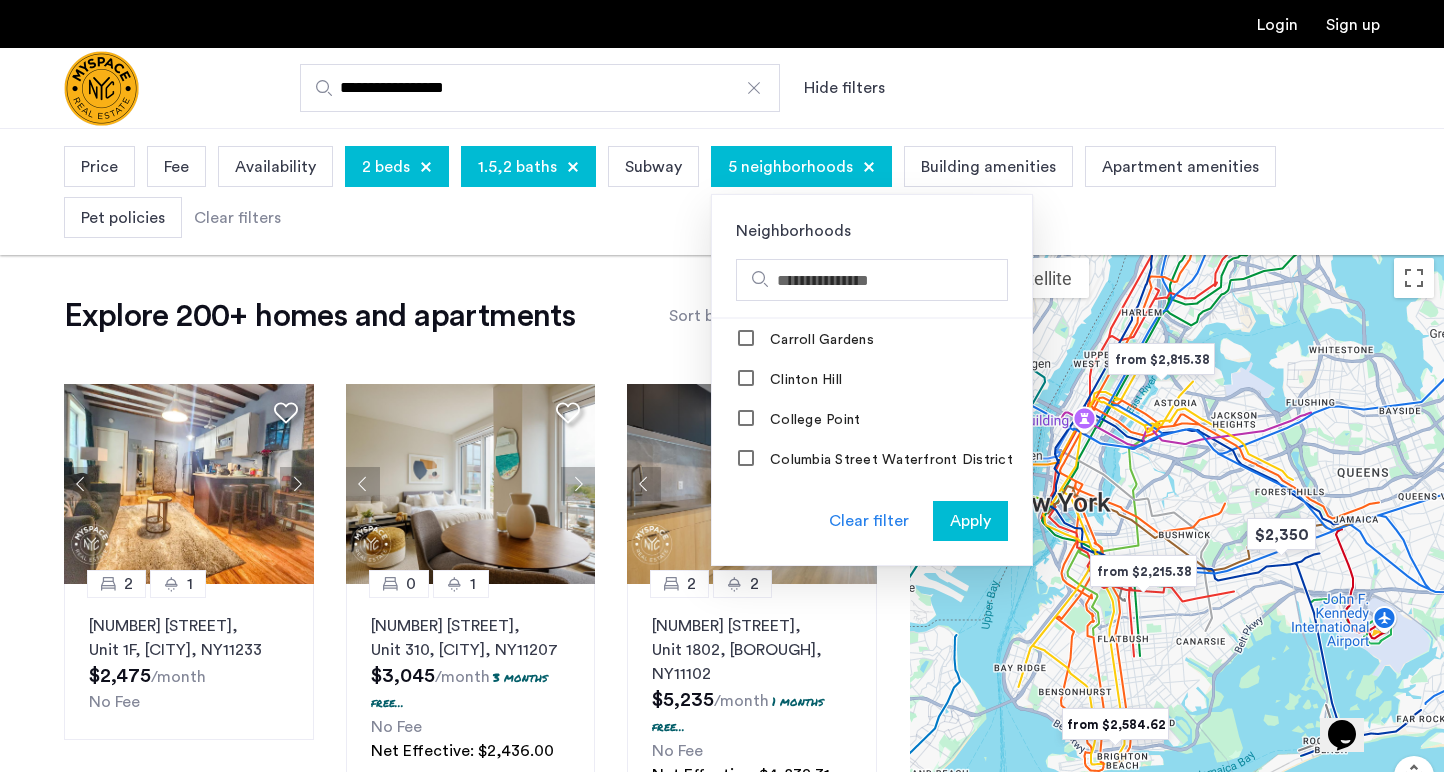 scroll, scrollTop: 529, scrollLeft: 0, axis: vertical 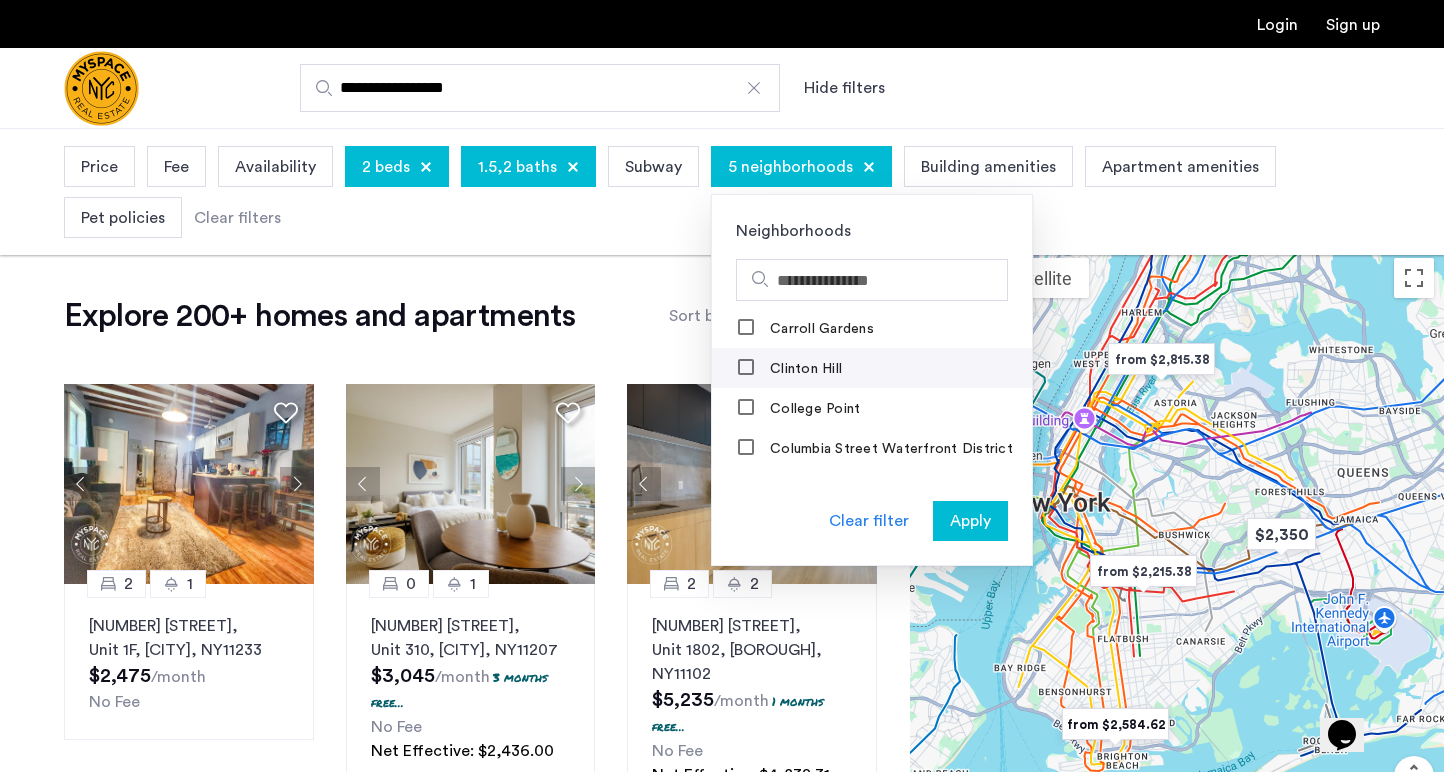 click on "Clinton Hill" at bounding box center [804, 369] 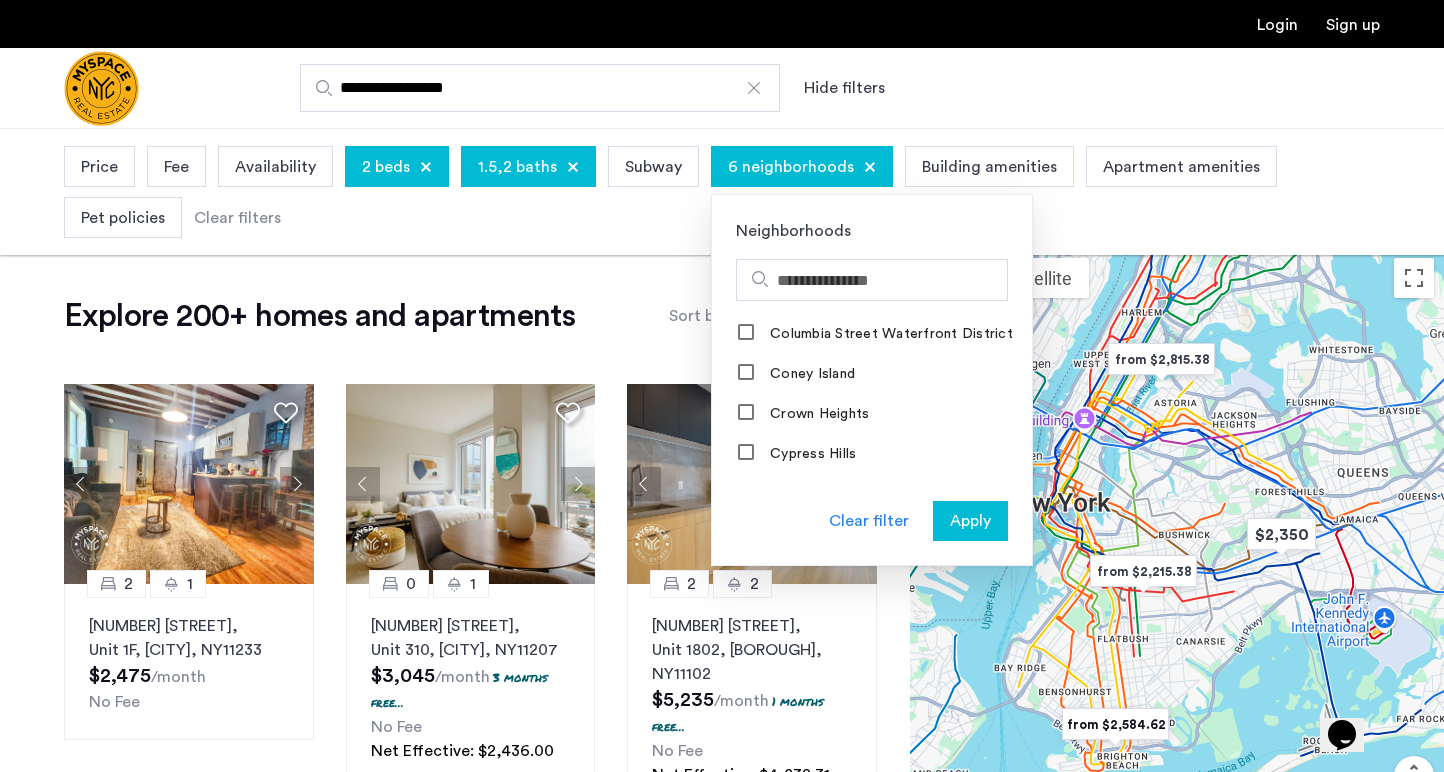 scroll, scrollTop: 677, scrollLeft: 0, axis: vertical 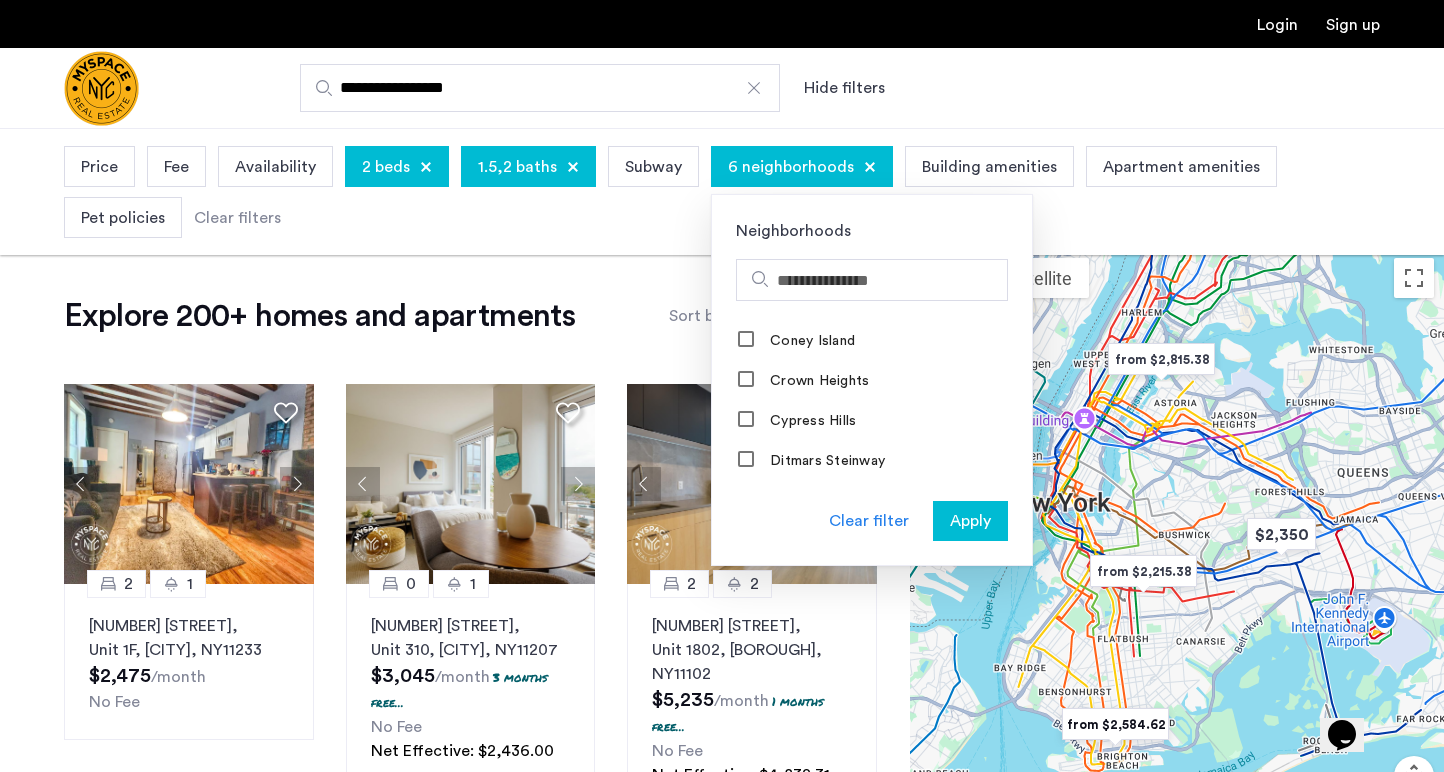 click on "Crown Heights" at bounding box center [817, 381] 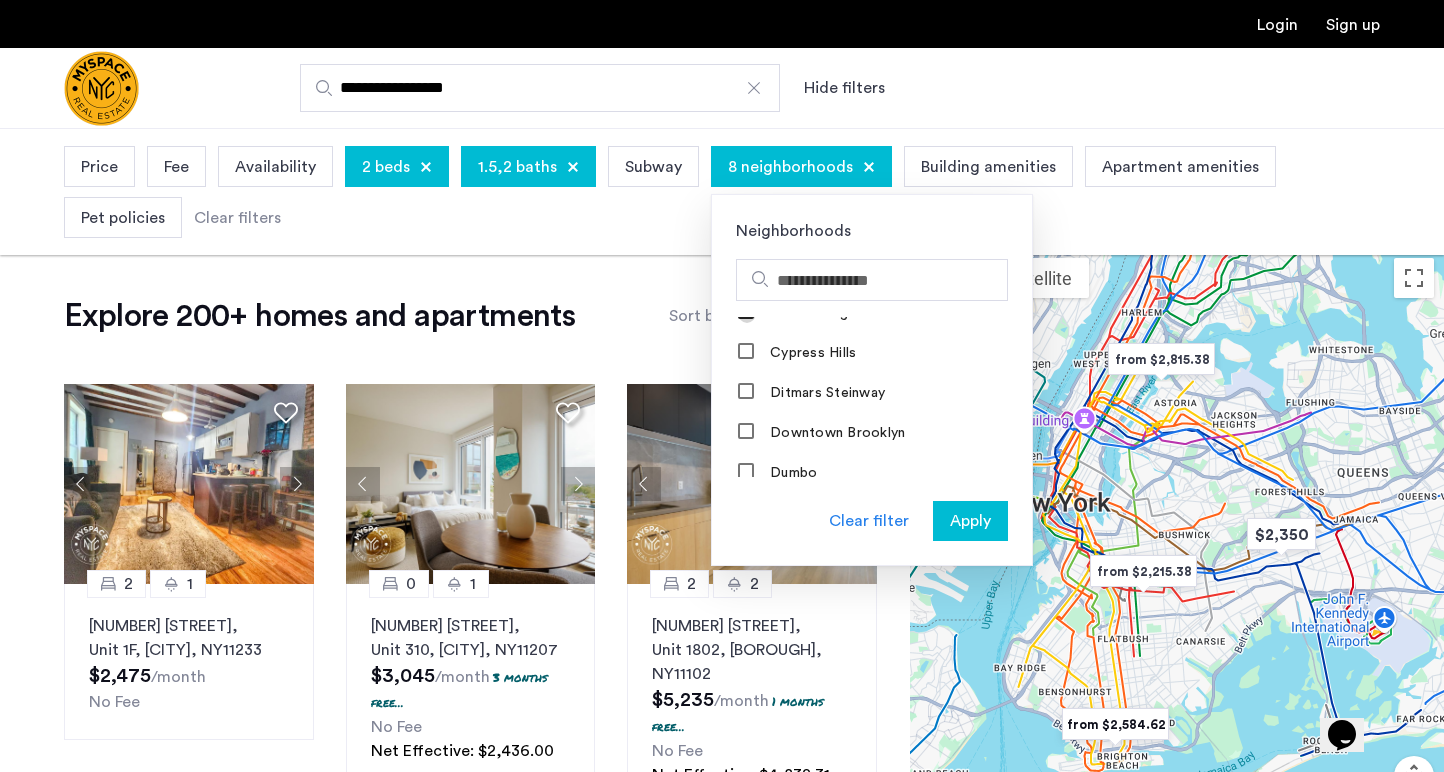 scroll, scrollTop: 779, scrollLeft: 0, axis: vertical 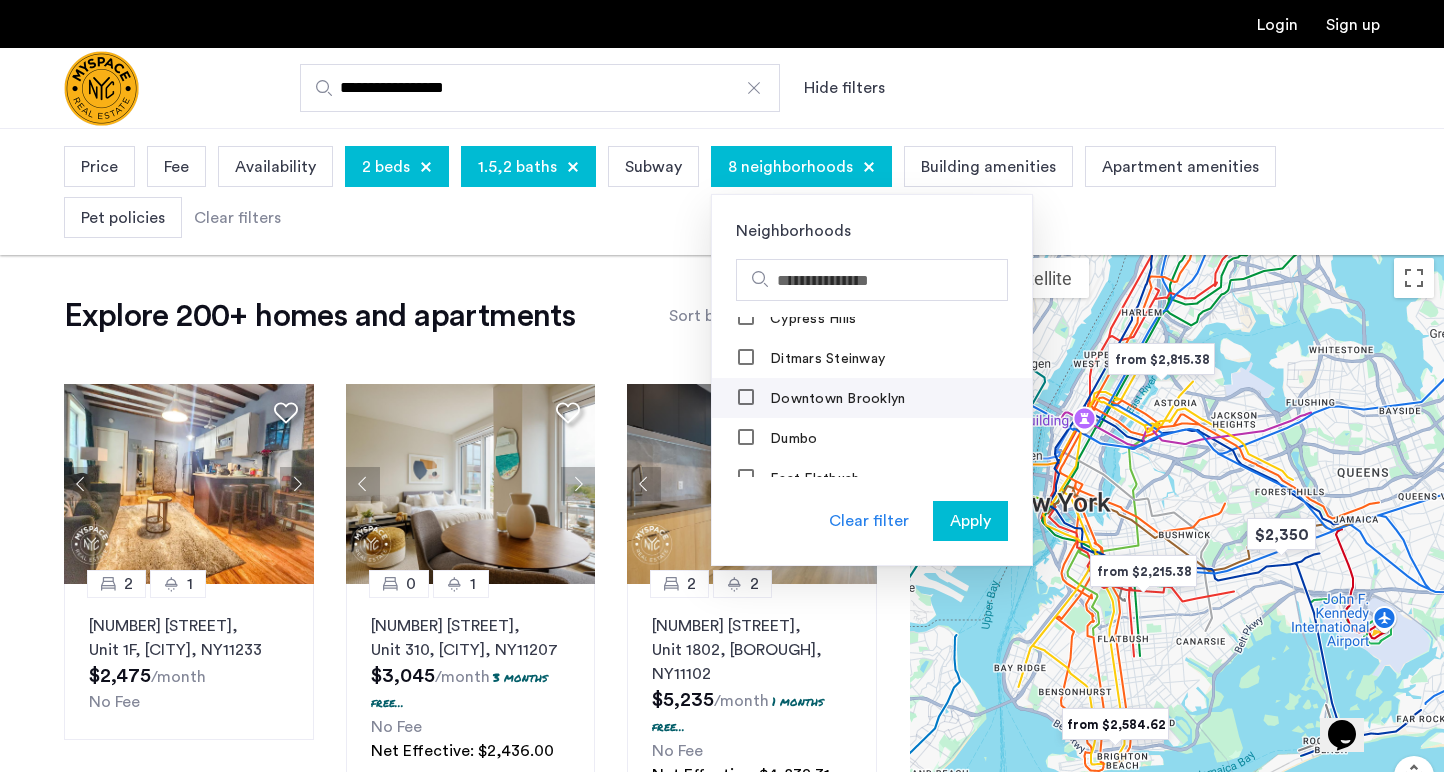 click on "Downtown Brooklyn" at bounding box center [835, 399] 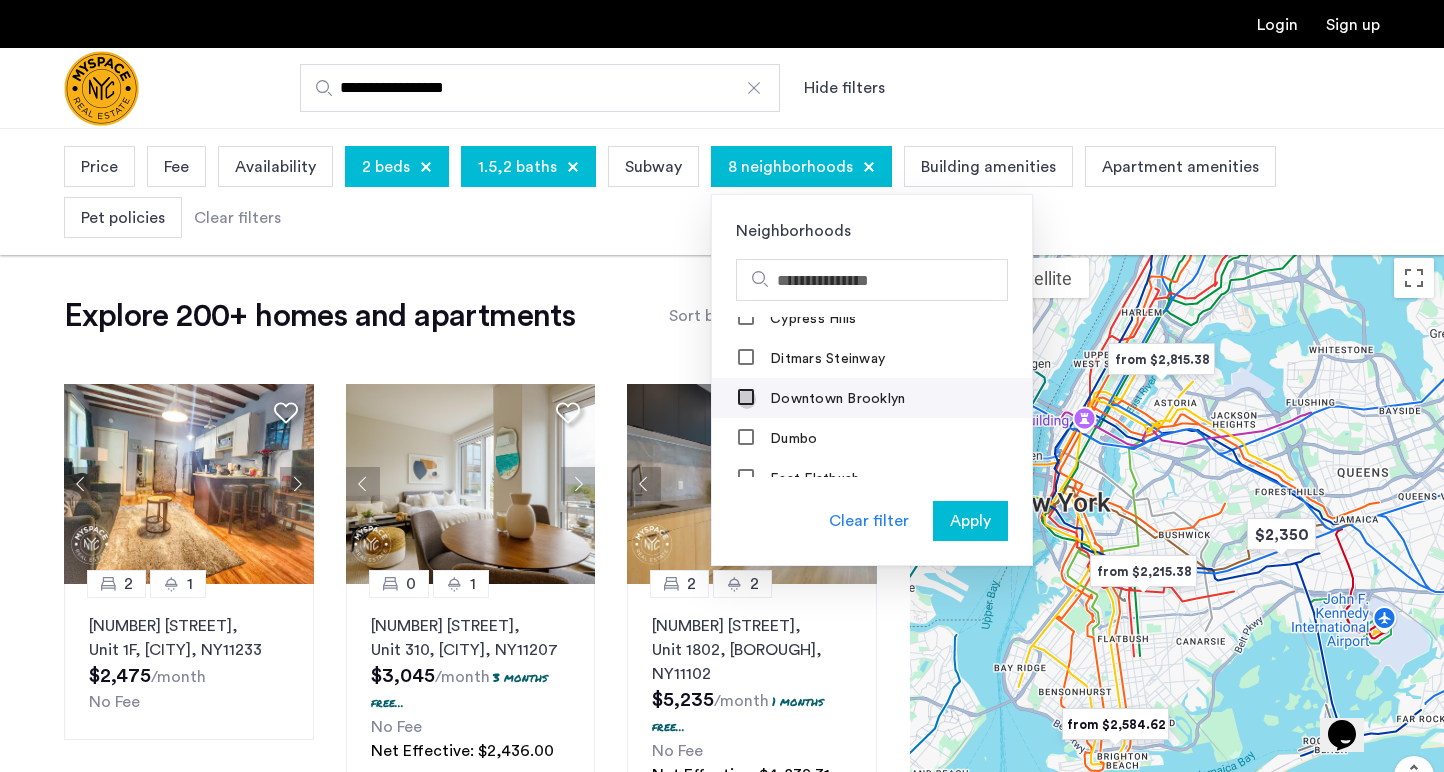 scroll, scrollTop: 825, scrollLeft: 0, axis: vertical 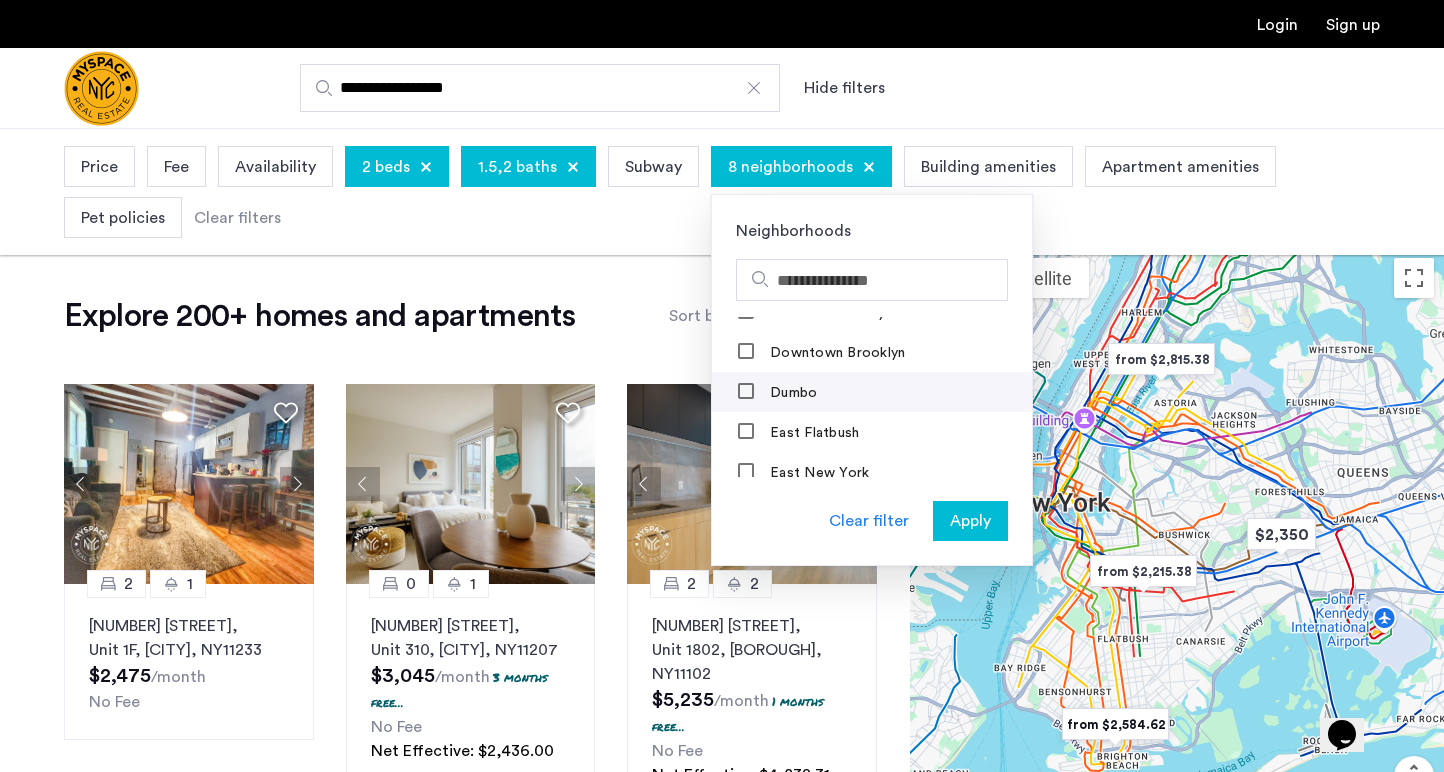 click on "Dumbo" at bounding box center [791, 393] 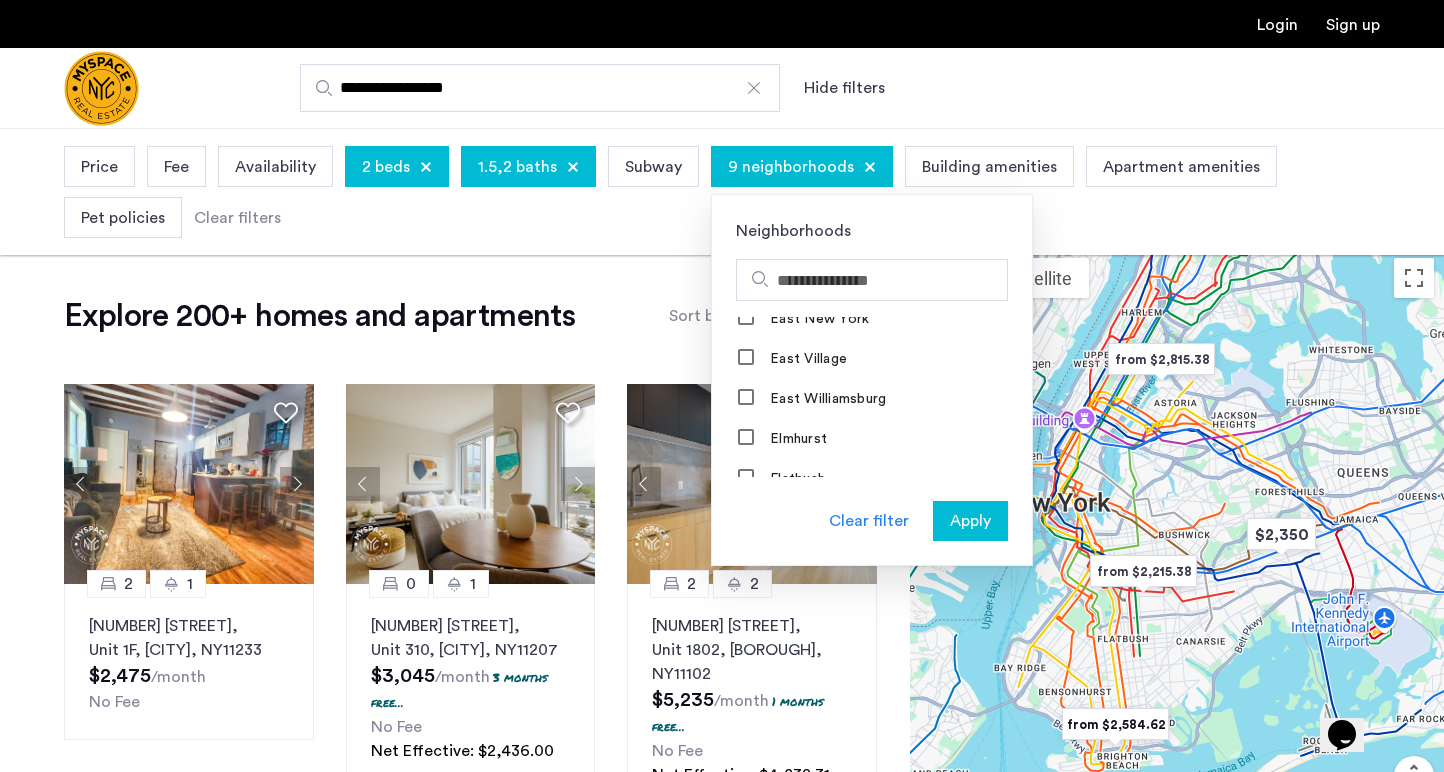 scroll, scrollTop: 992, scrollLeft: 0, axis: vertical 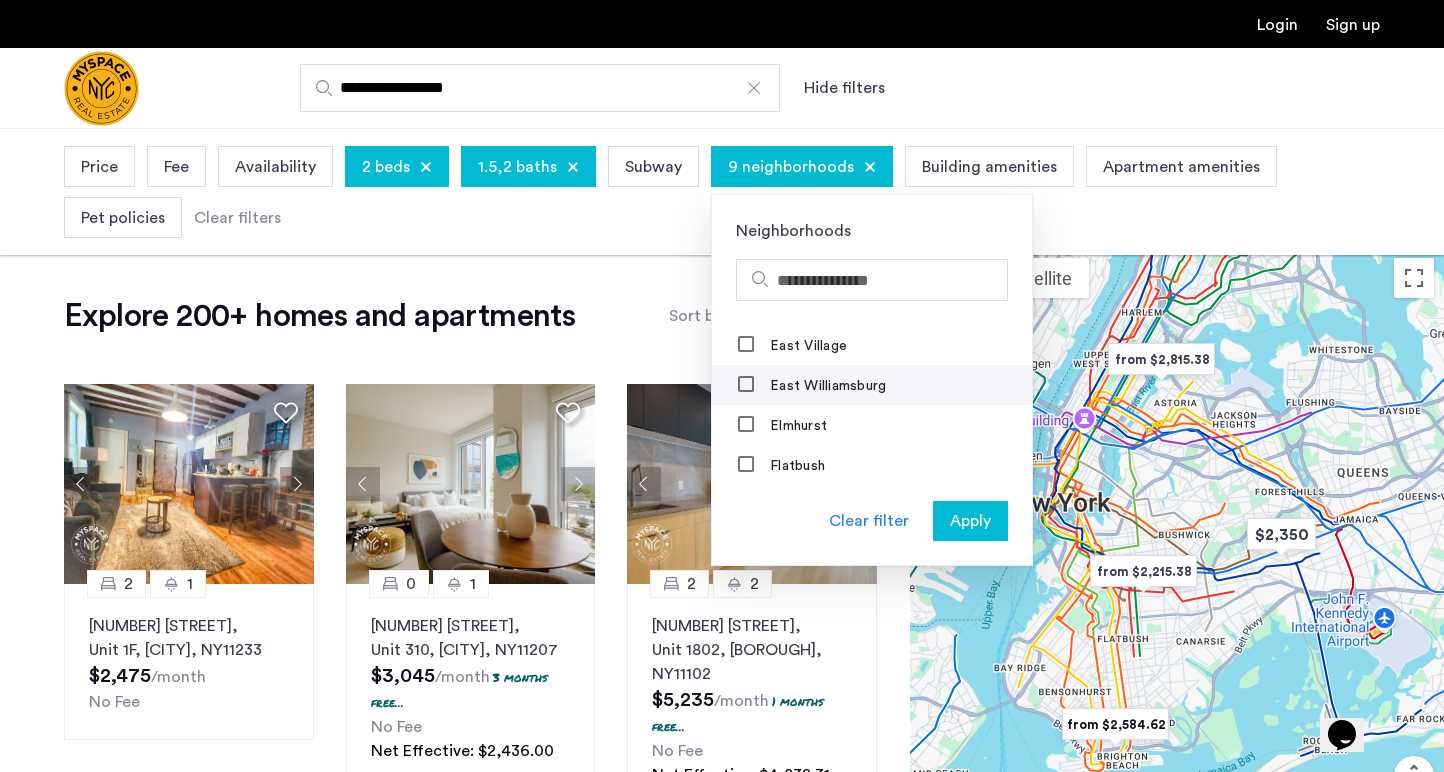 click on "East Williamsburg" at bounding box center (826, 386) 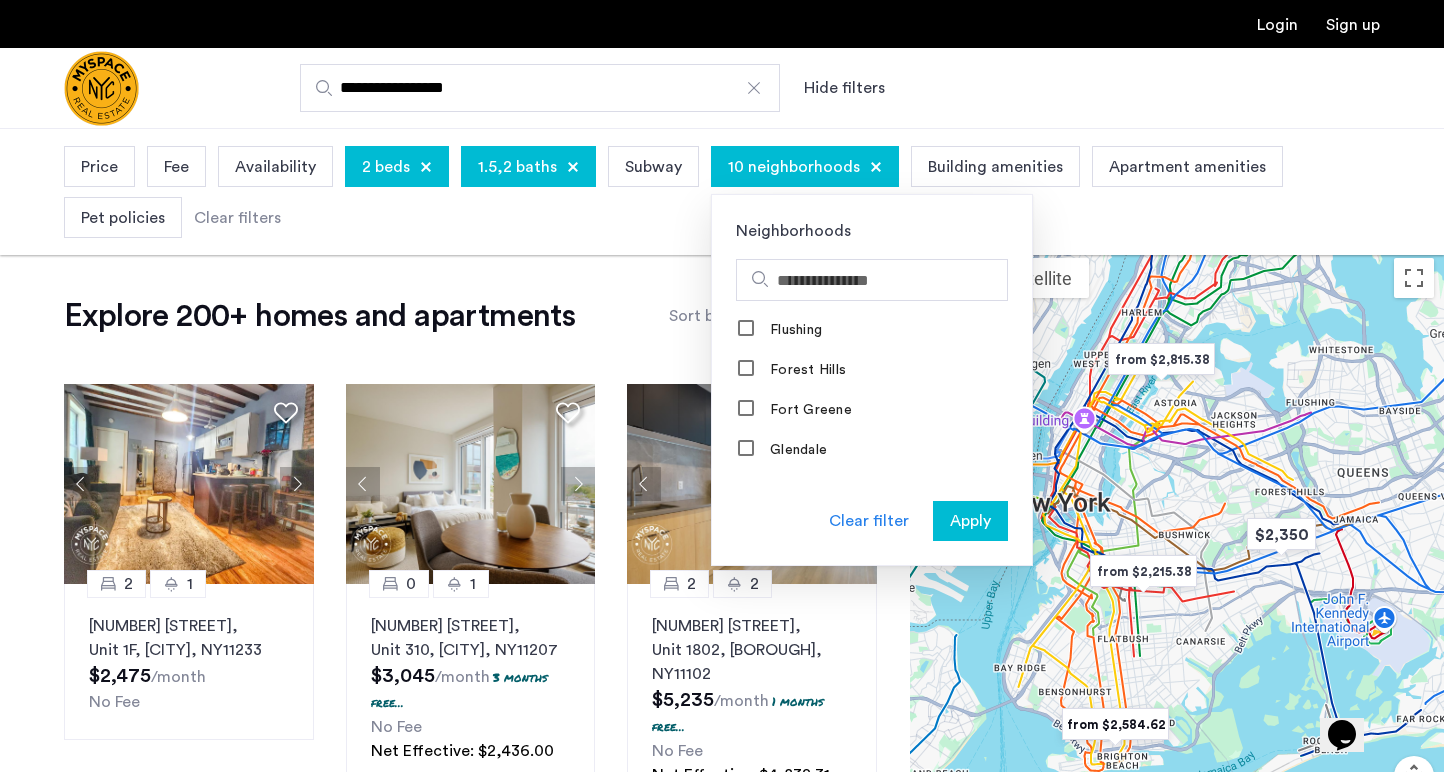 scroll, scrollTop: 1251, scrollLeft: 0, axis: vertical 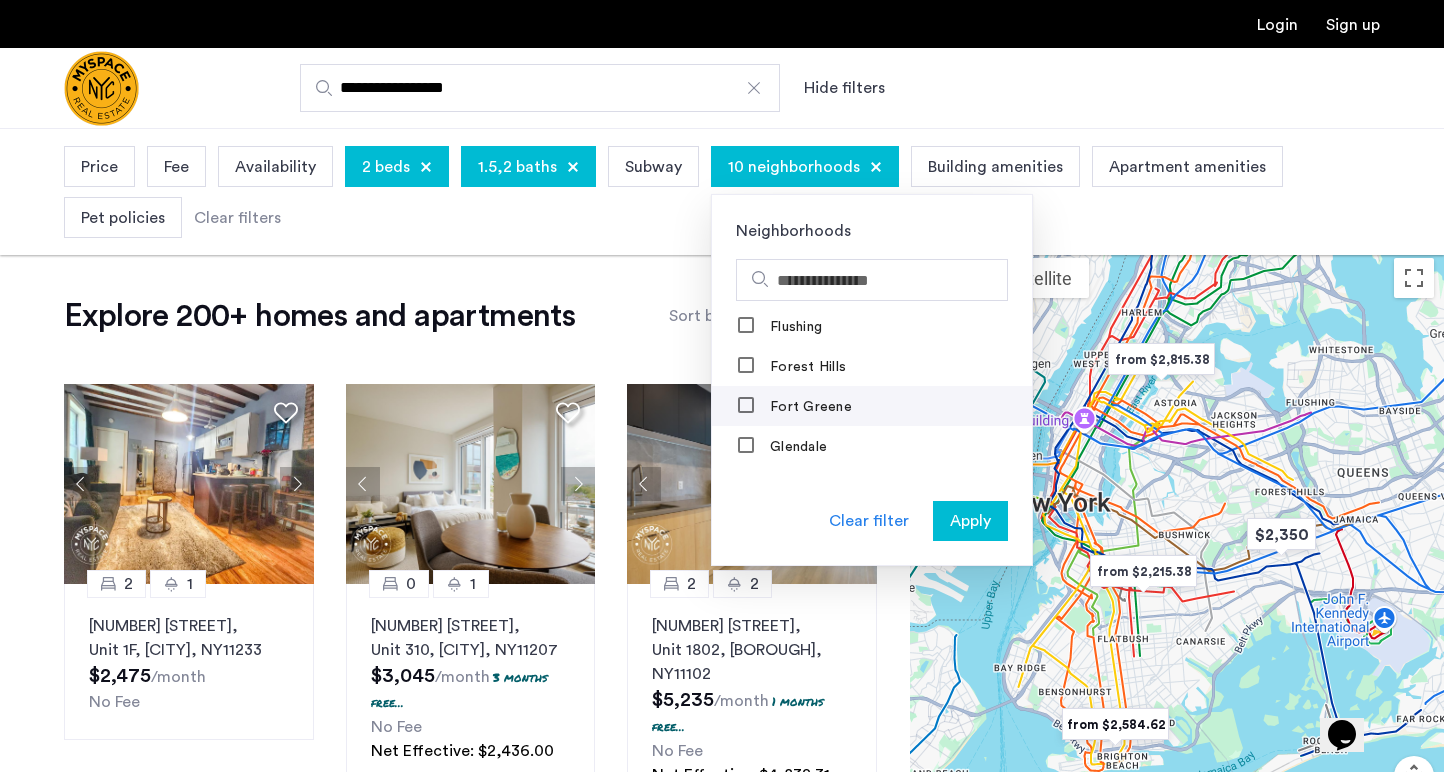 click on "Fort Greene" at bounding box center (872, 406) 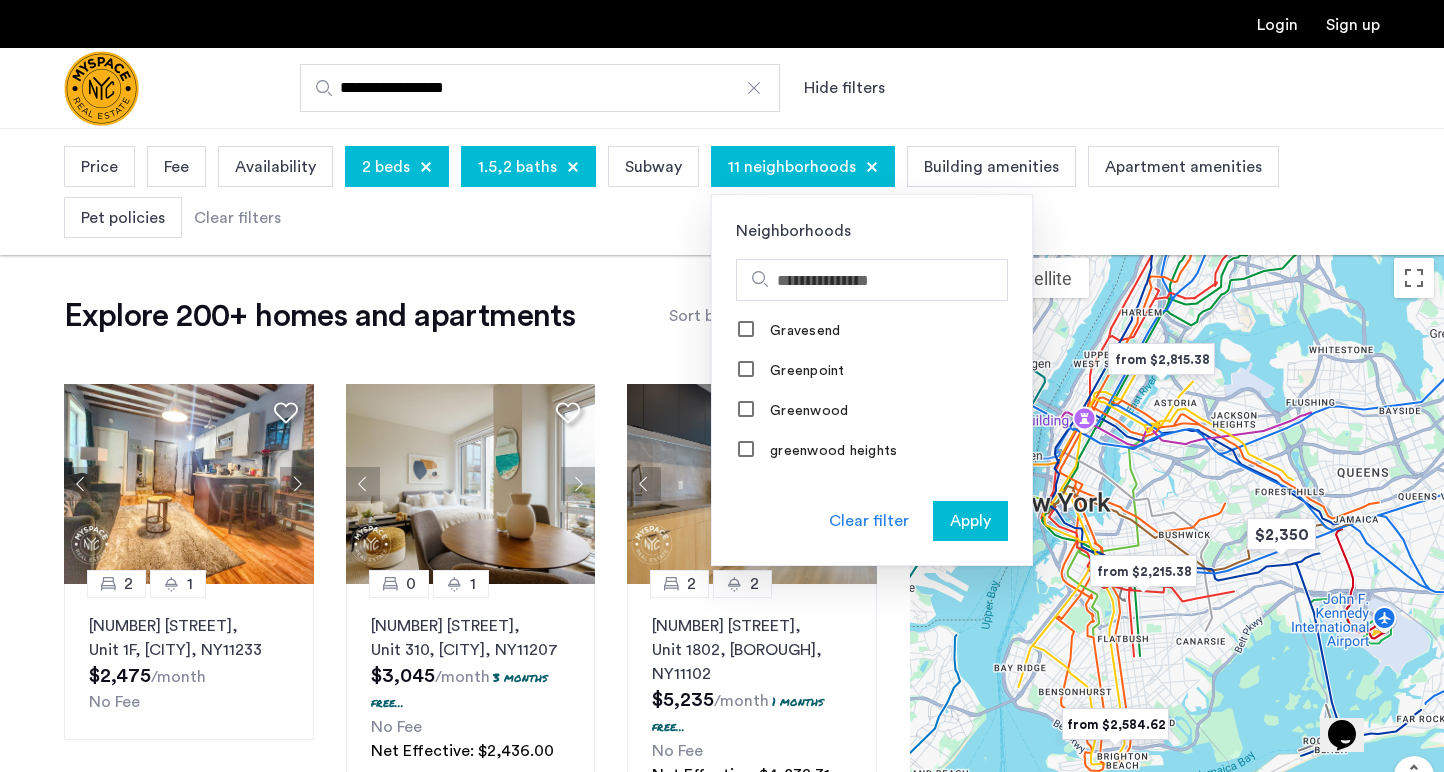 scroll, scrollTop: 1446, scrollLeft: 0, axis: vertical 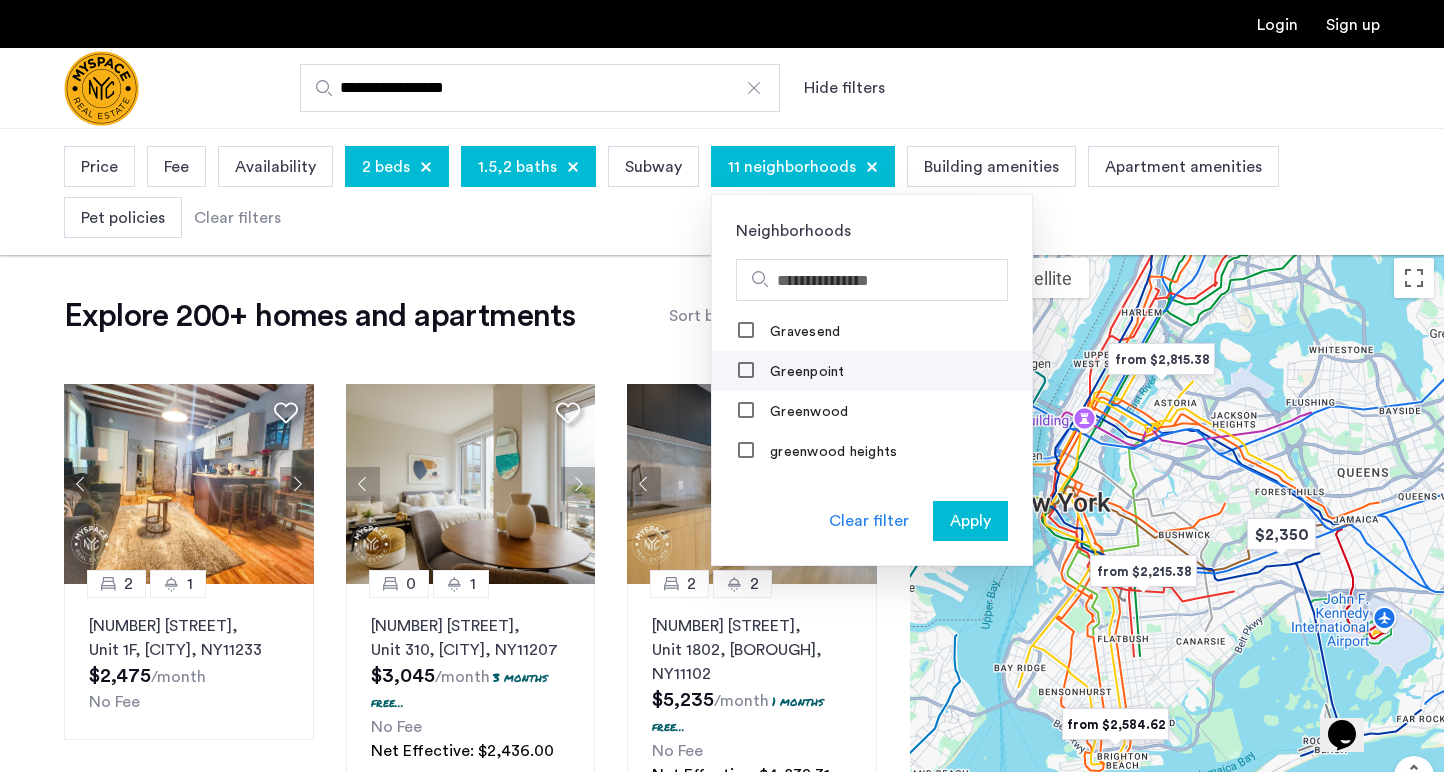 click on "Greenpoint" at bounding box center (805, 372) 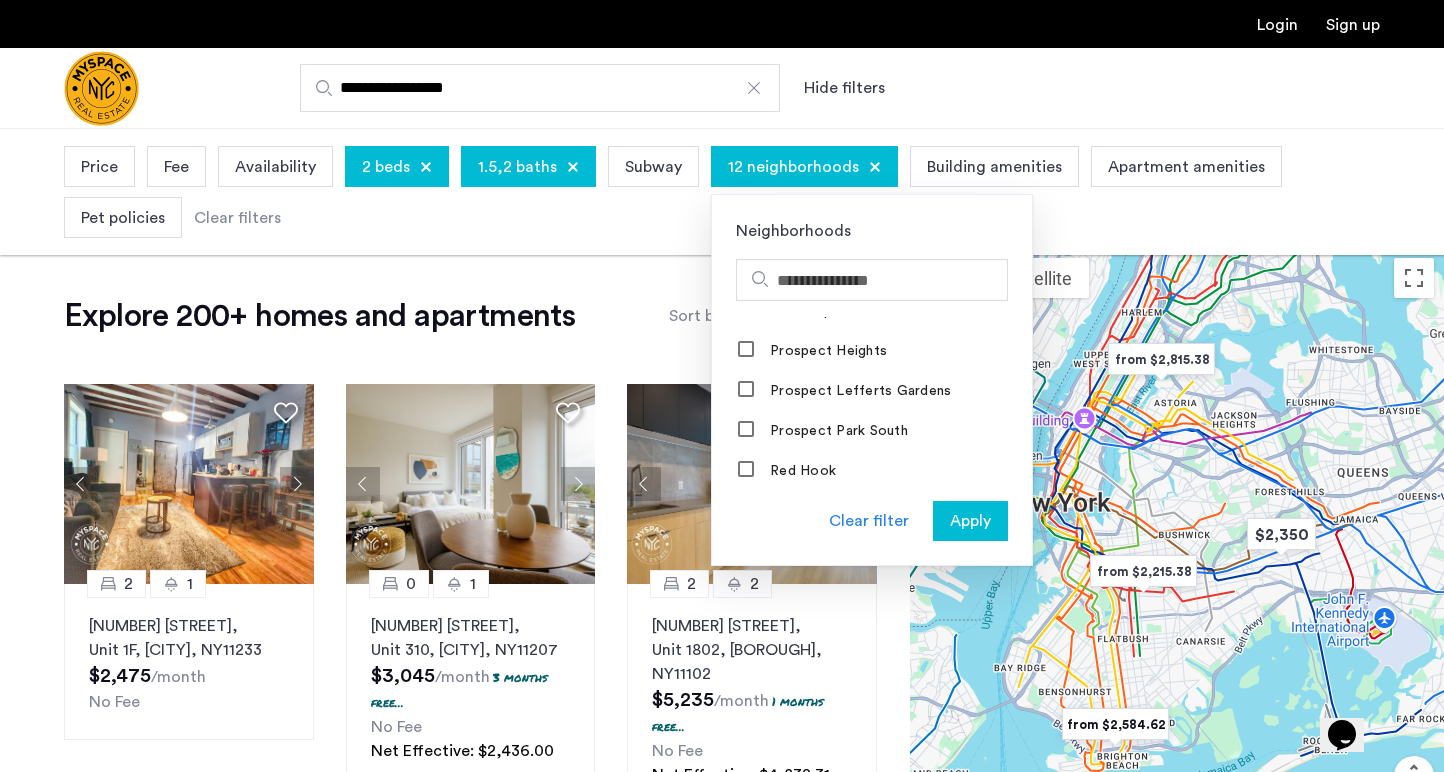 scroll, scrollTop: 2065, scrollLeft: 0, axis: vertical 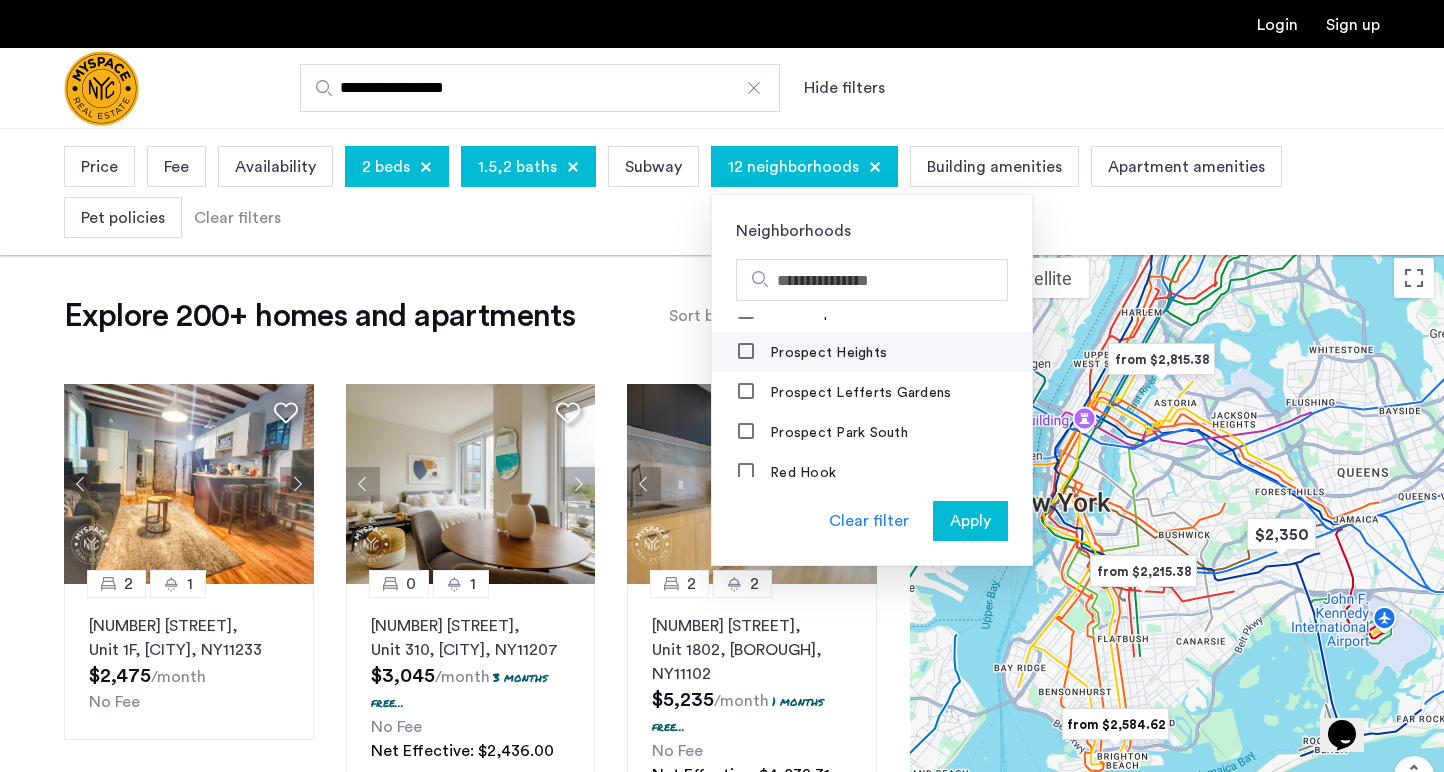 click on "Prospect Heights" at bounding box center (826, 353) 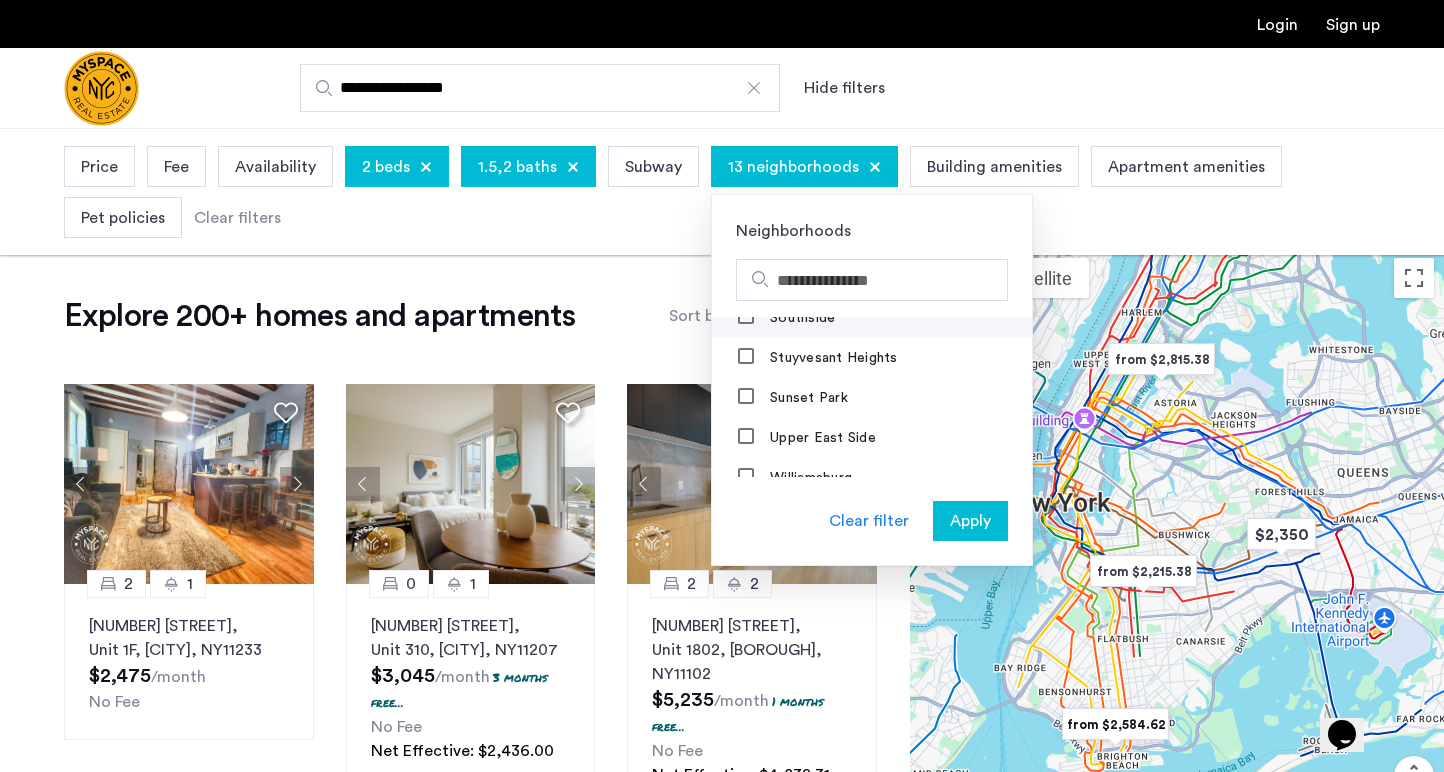 scroll, scrollTop: 2448, scrollLeft: 0, axis: vertical 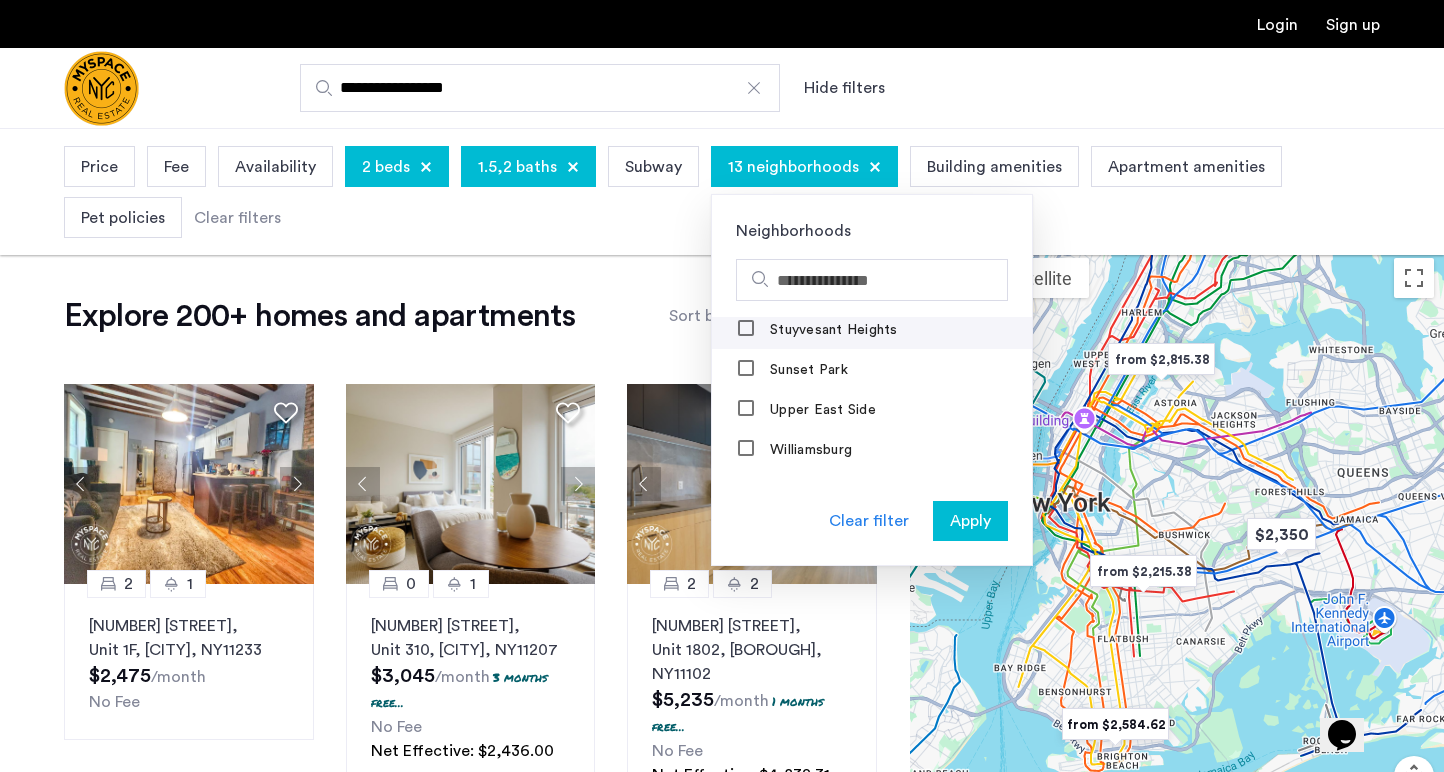 click on "Stuyvesant Heights" at bounding box center (832, 330) 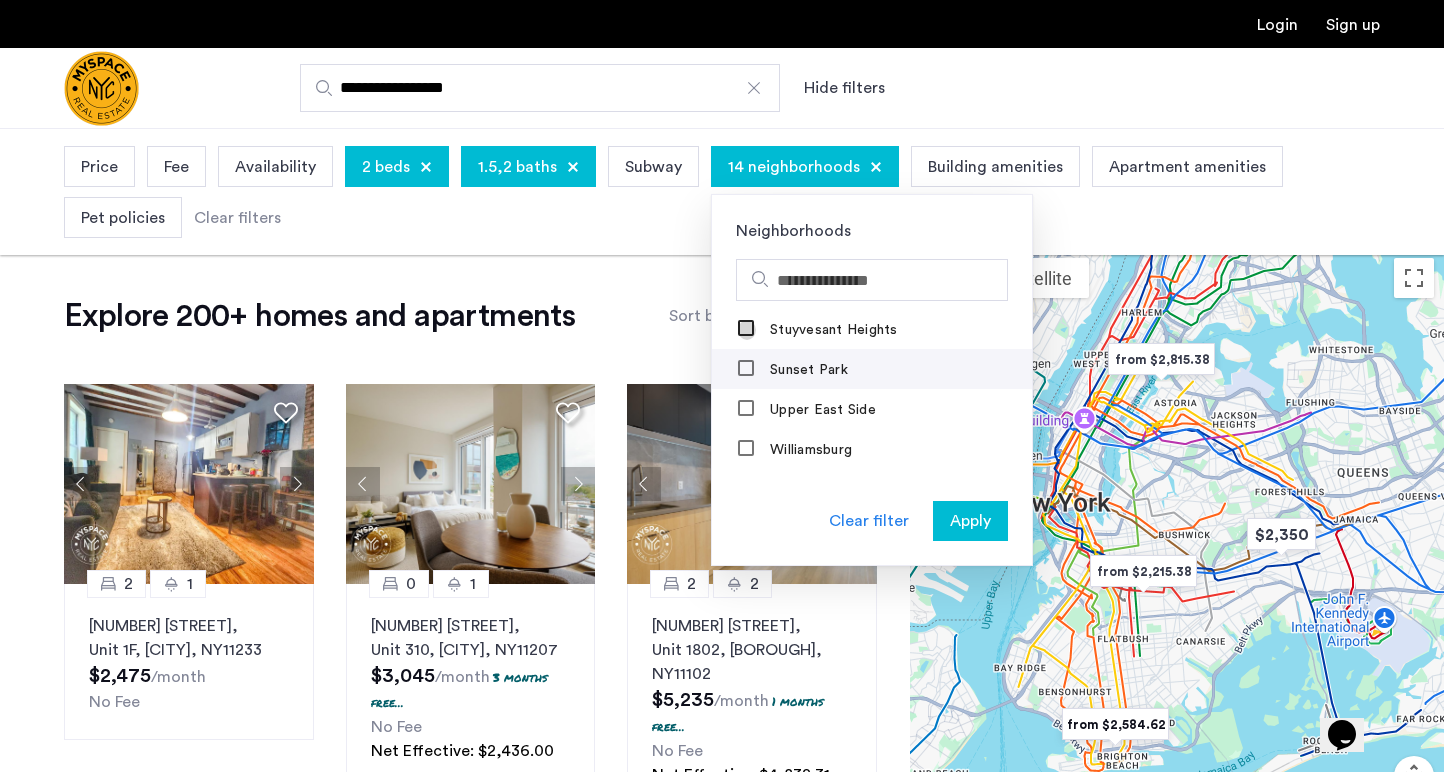 scroll, scrollTop: 2480, scrollLeft: 0, axis: vertical 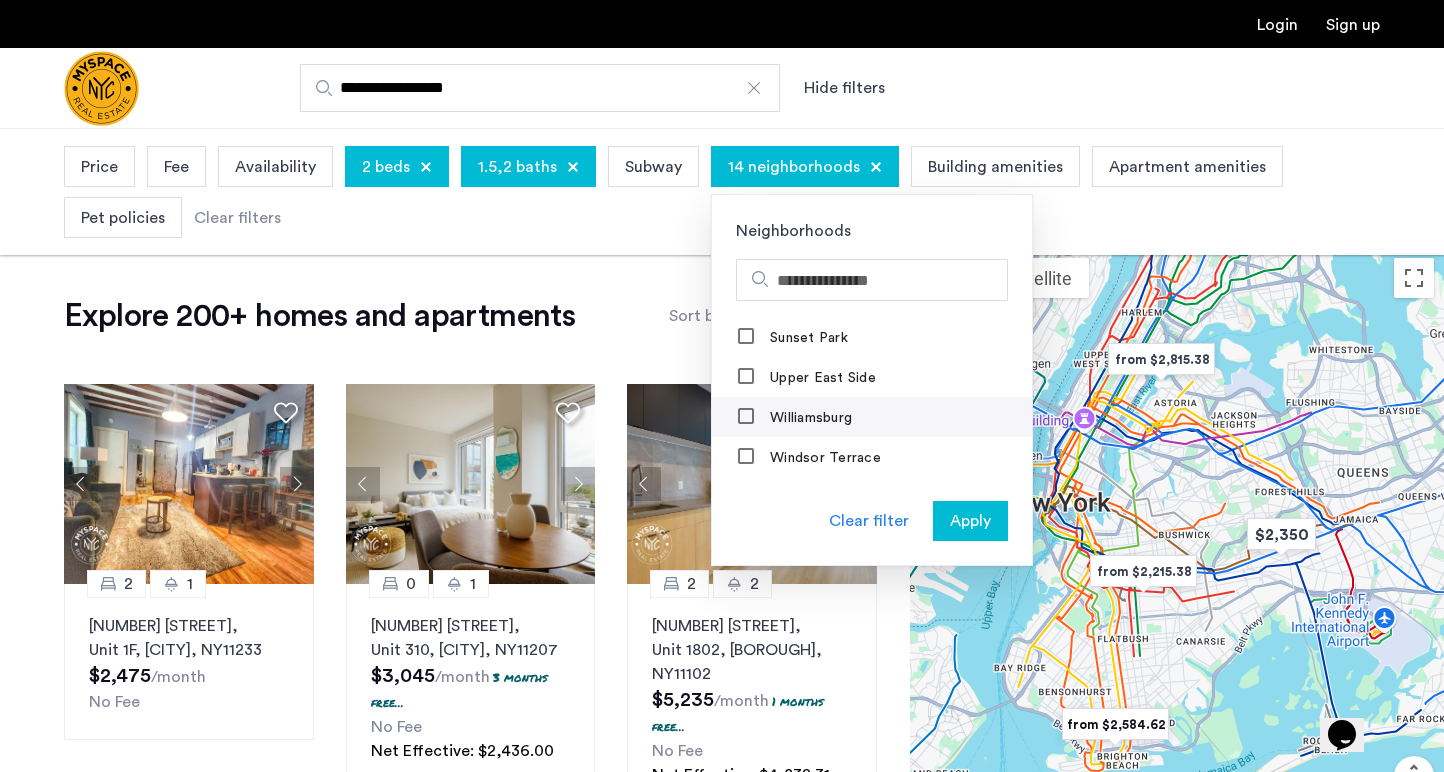 click on "Williamsburg" at bounding box center (809, 418) 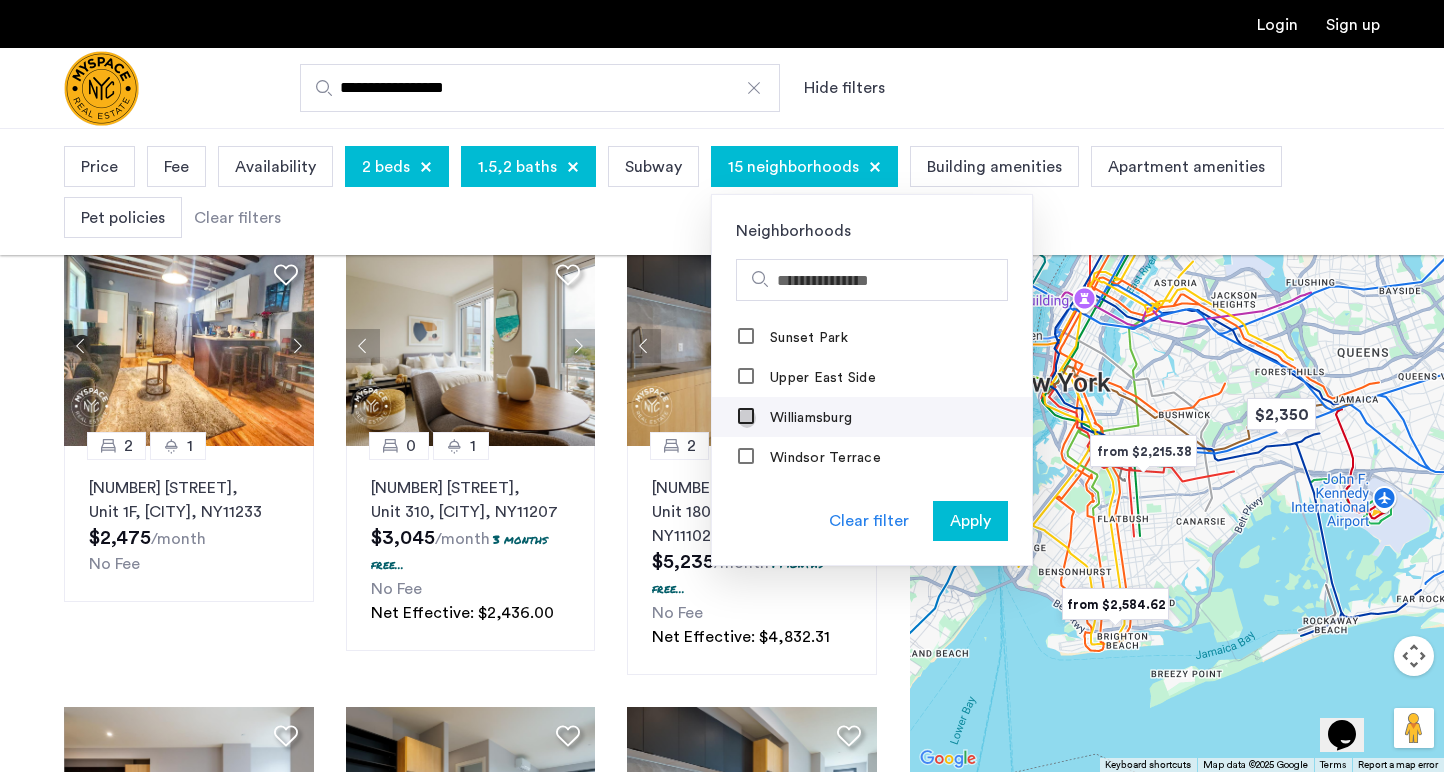 scroll, scrollTop: 141, scrollLeft: 0, axis: vertical 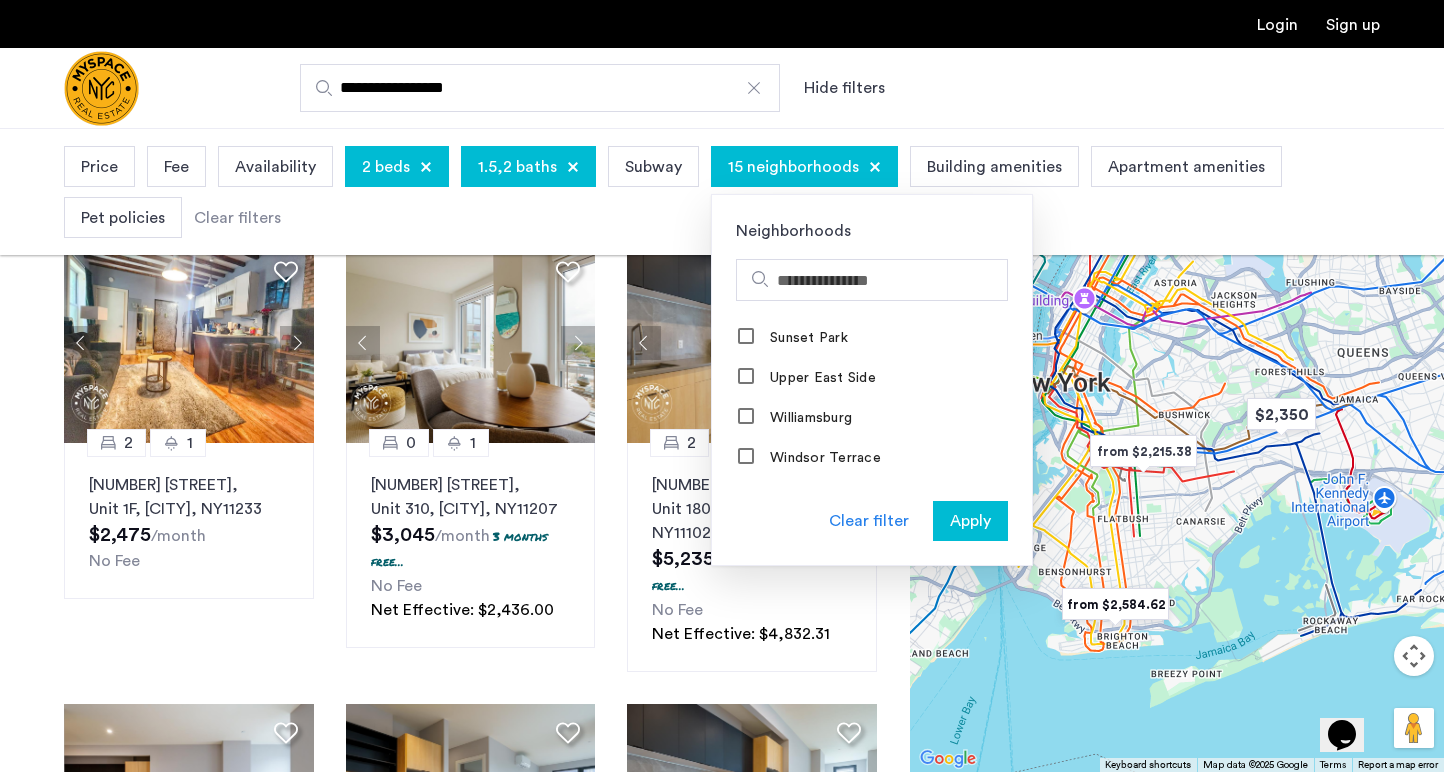 click on "Apply" at bounding box center (970, 521) 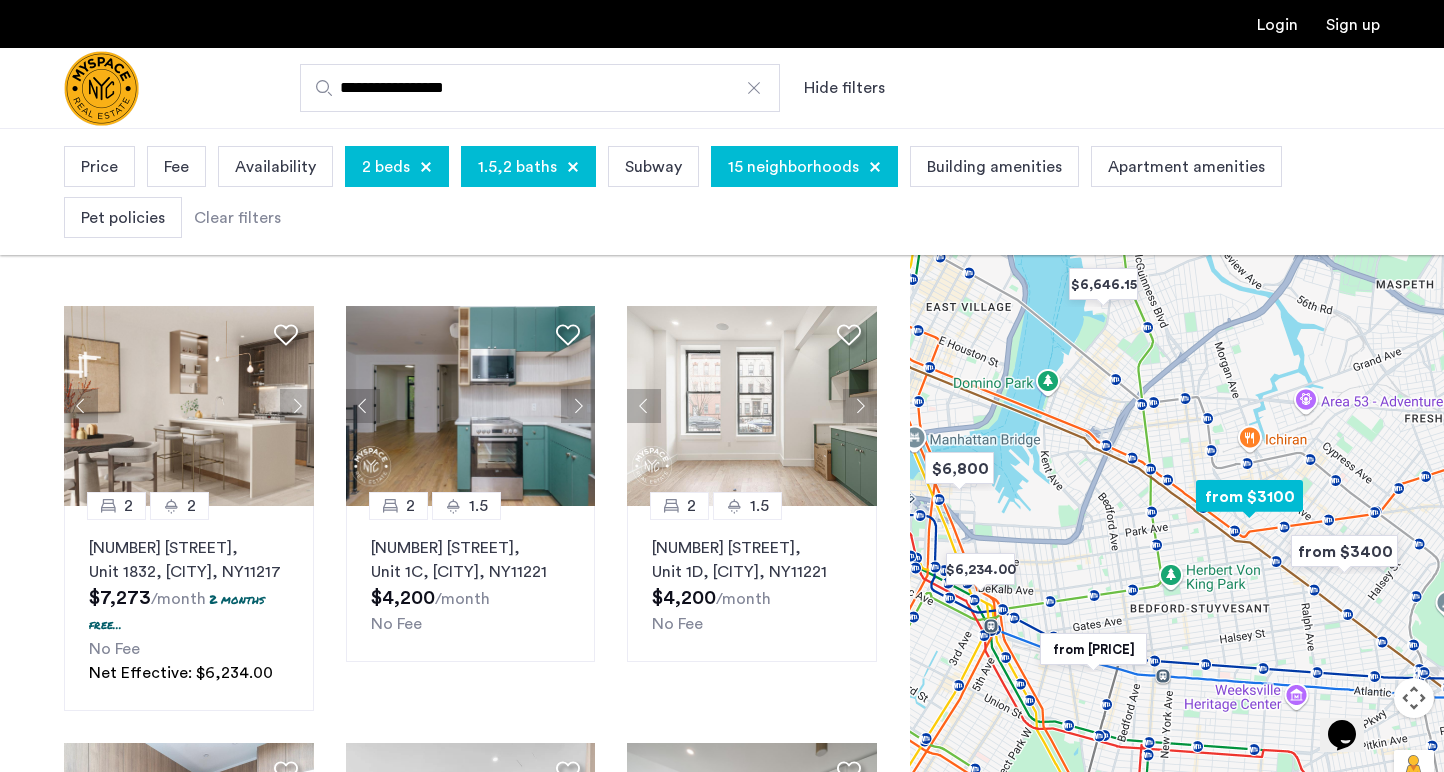 scroll, scrollTop: 0, scrollLeft: 0, axis: both 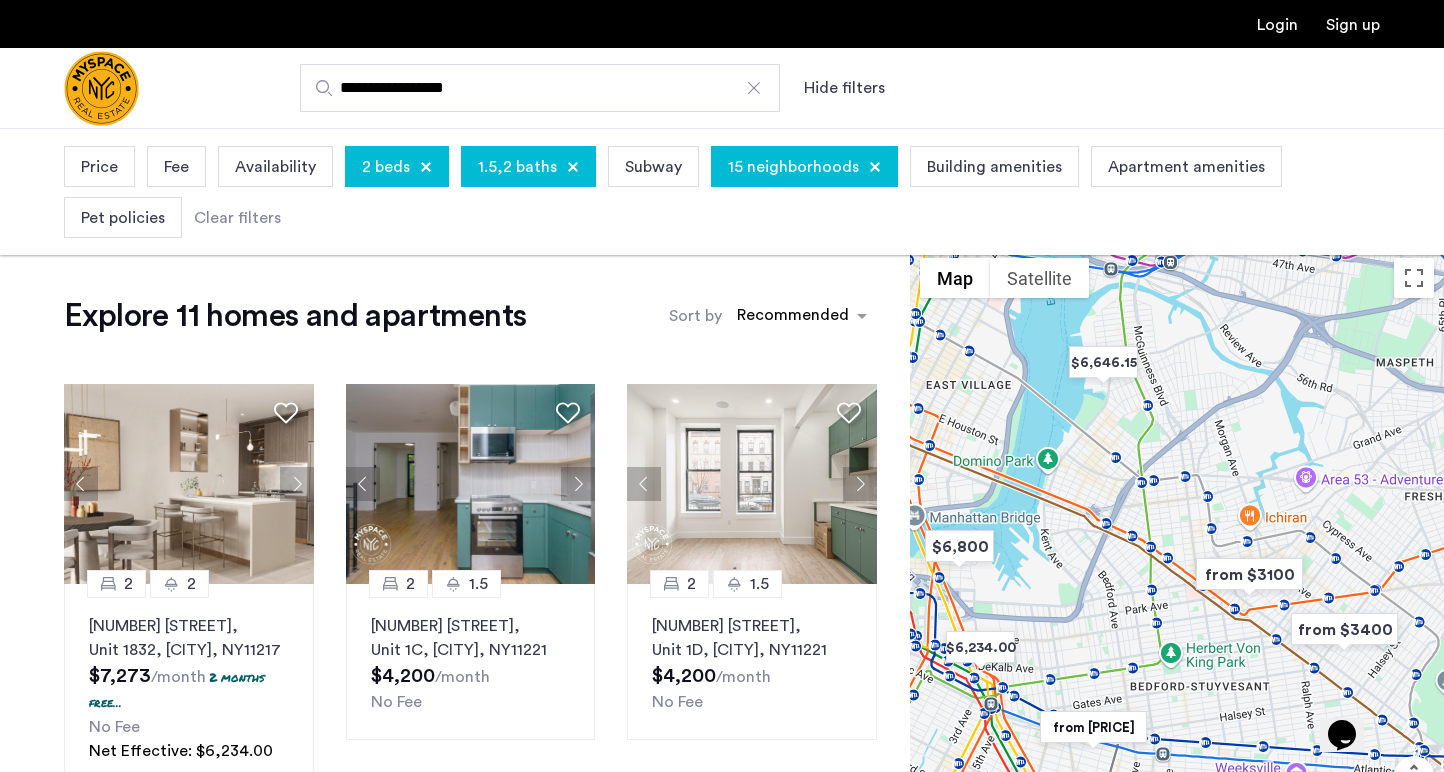 click on "1.5,2 baths" at bounding box center (517, 167) 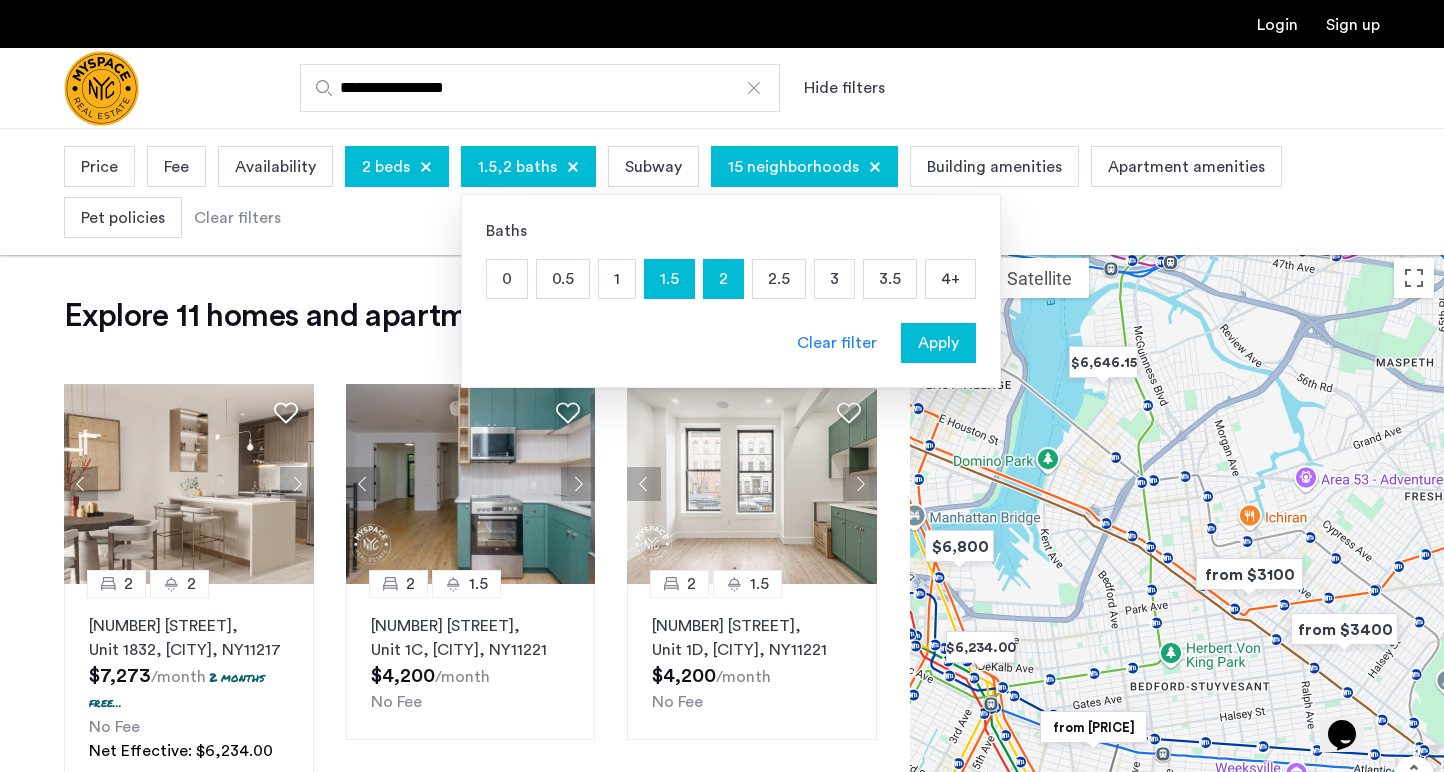 click on "1.5,2 baths" at bounding box center [528, 166] 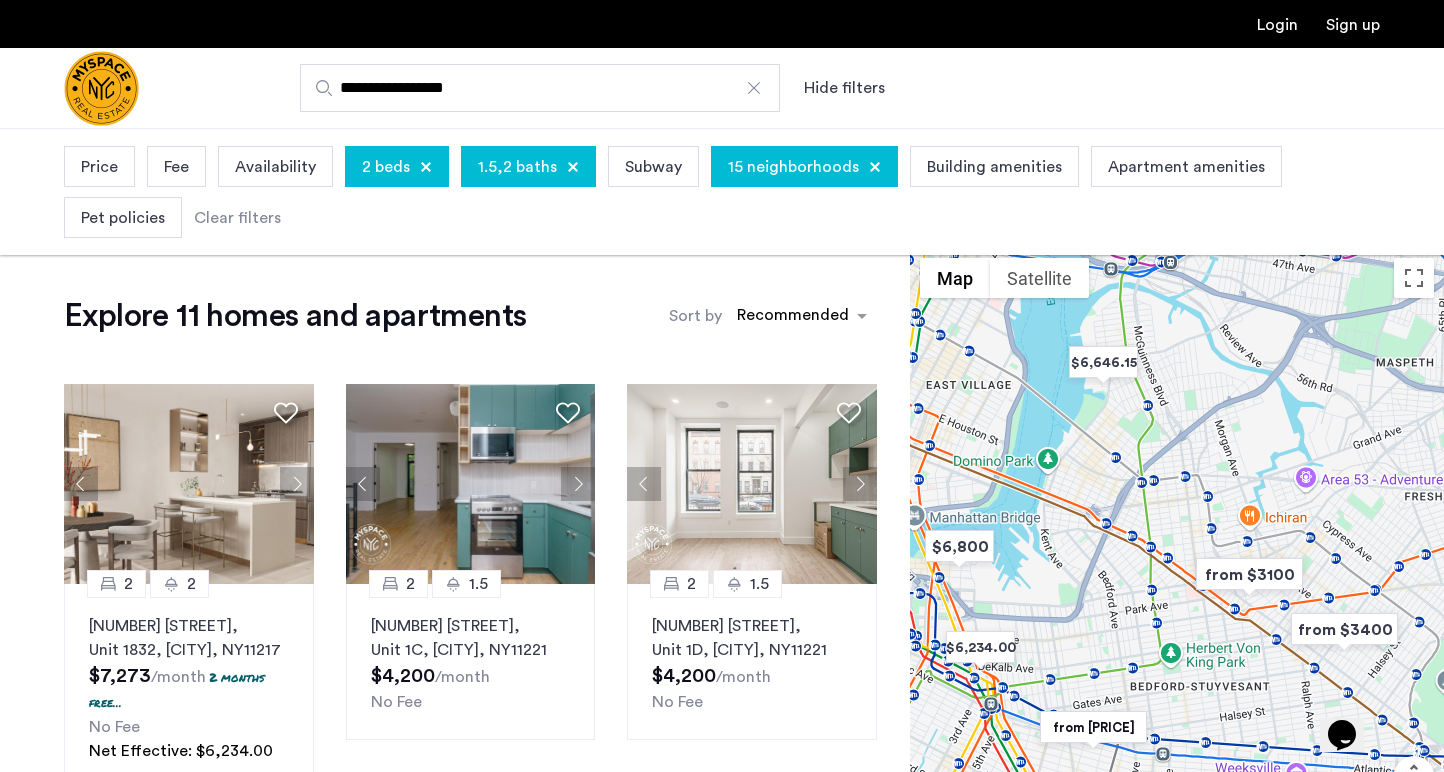 click at bounding box center [573, 167] 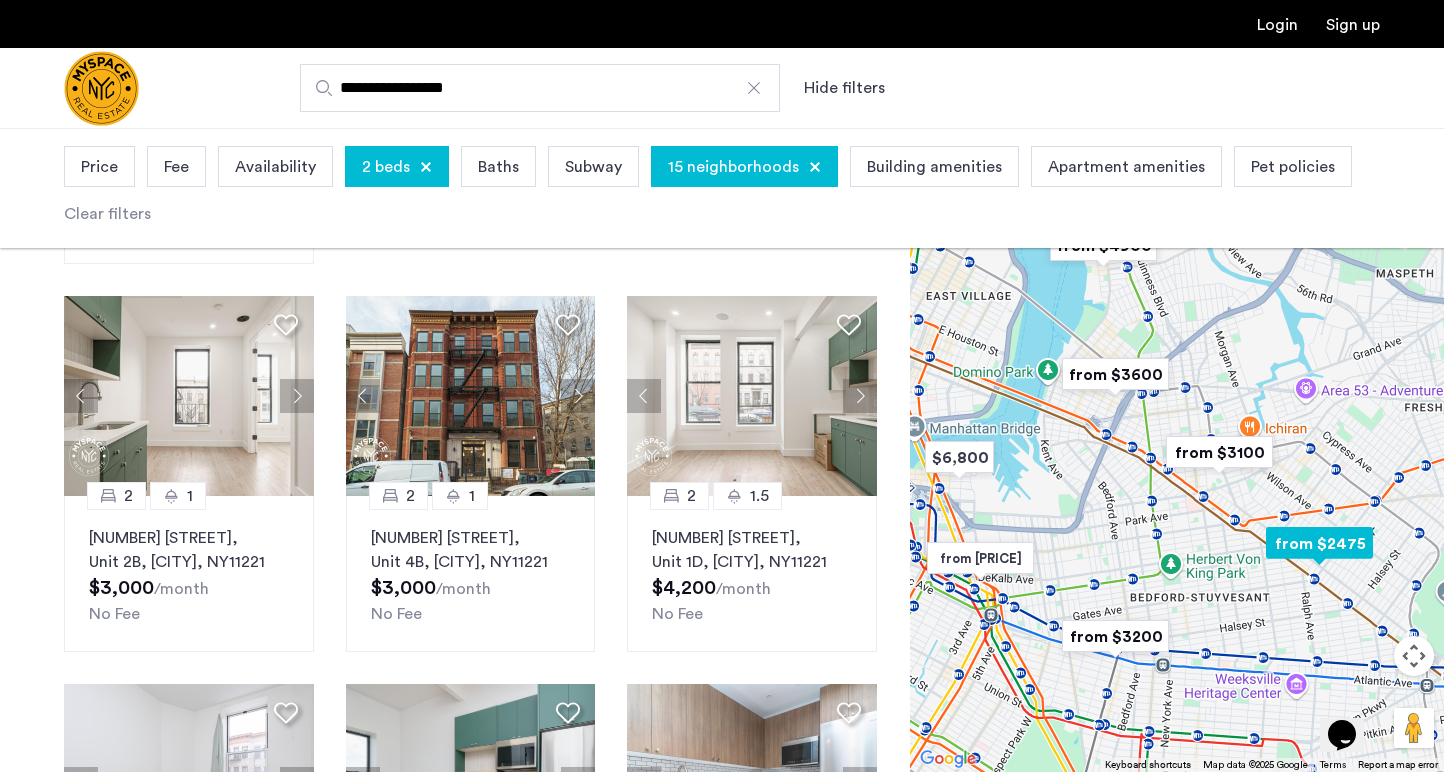 scroll, scrollTop: 955, scrollLeft: 0, axis: vertical 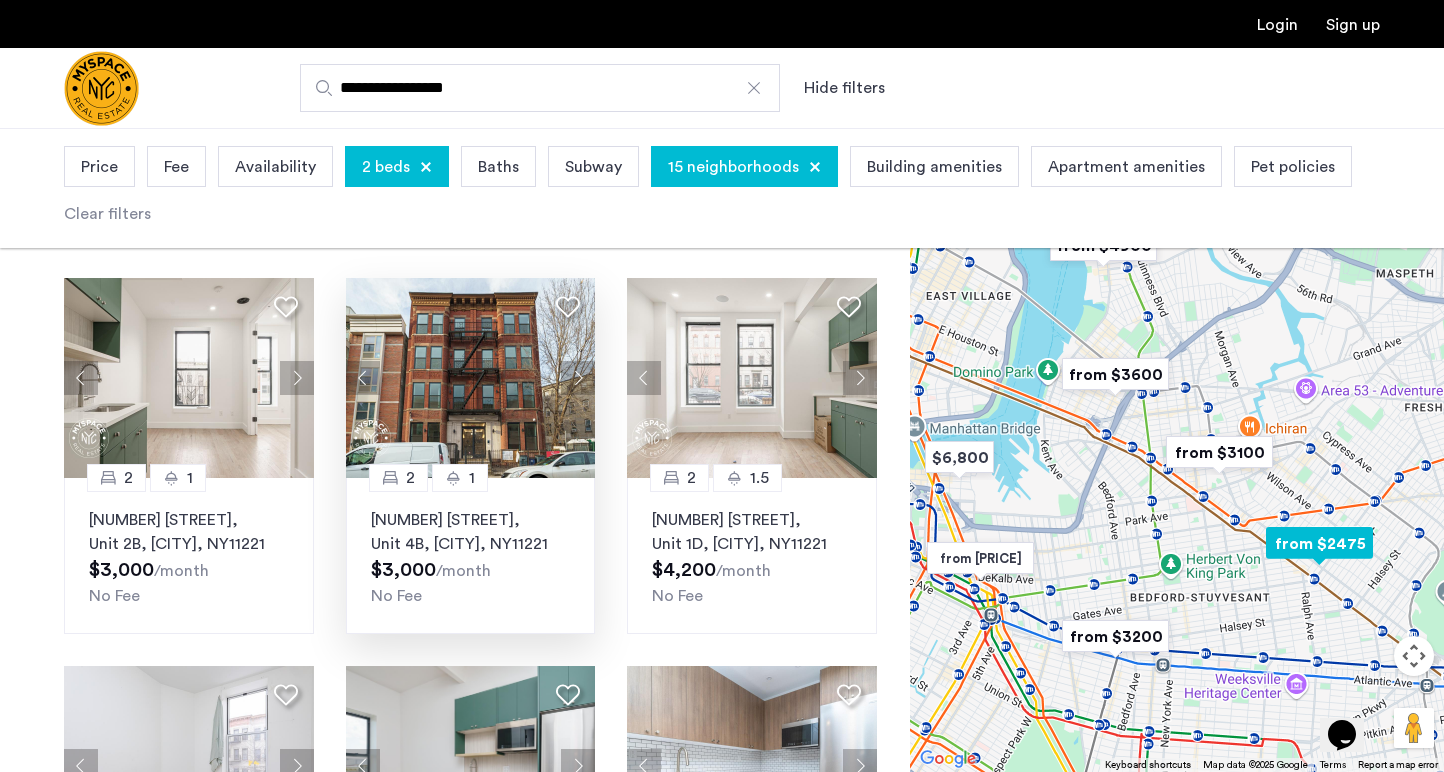 click 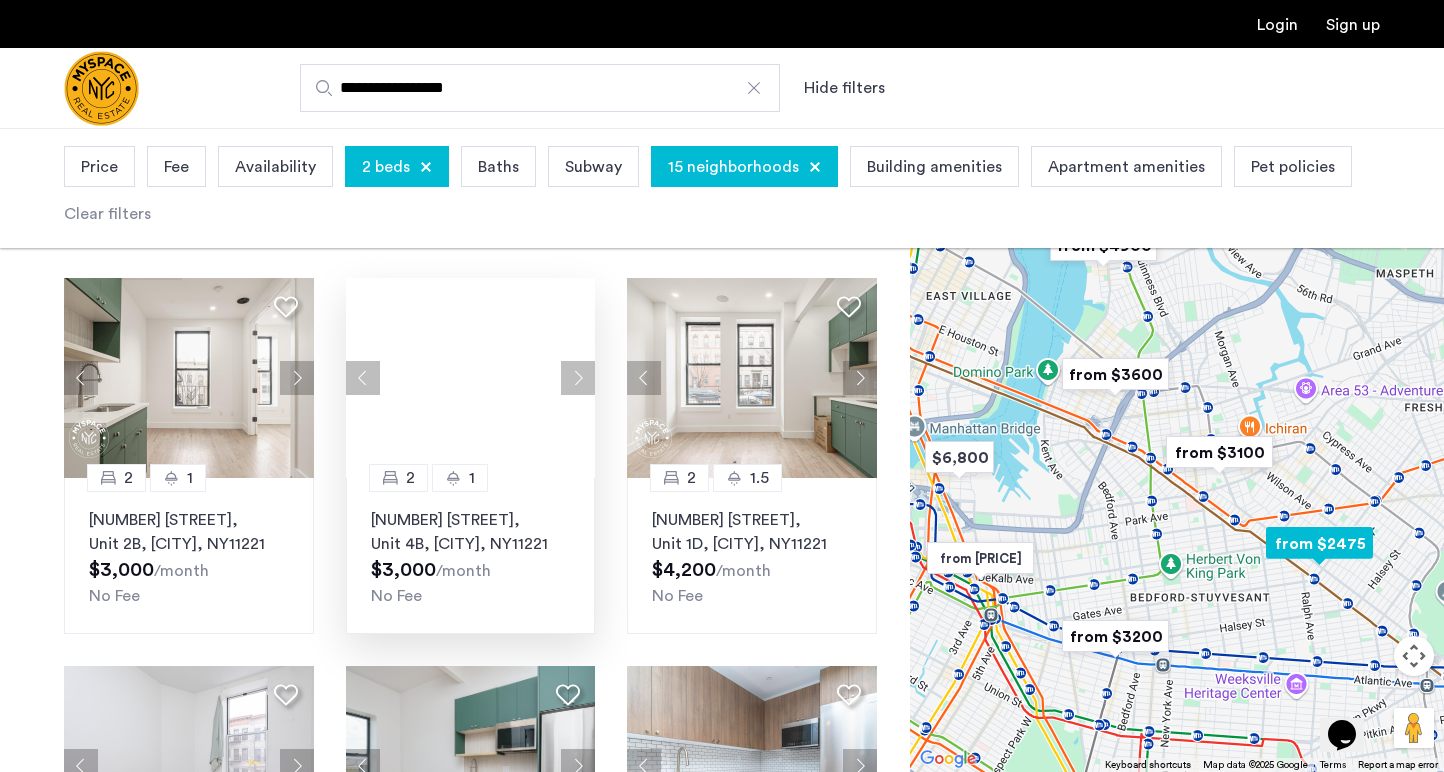 click 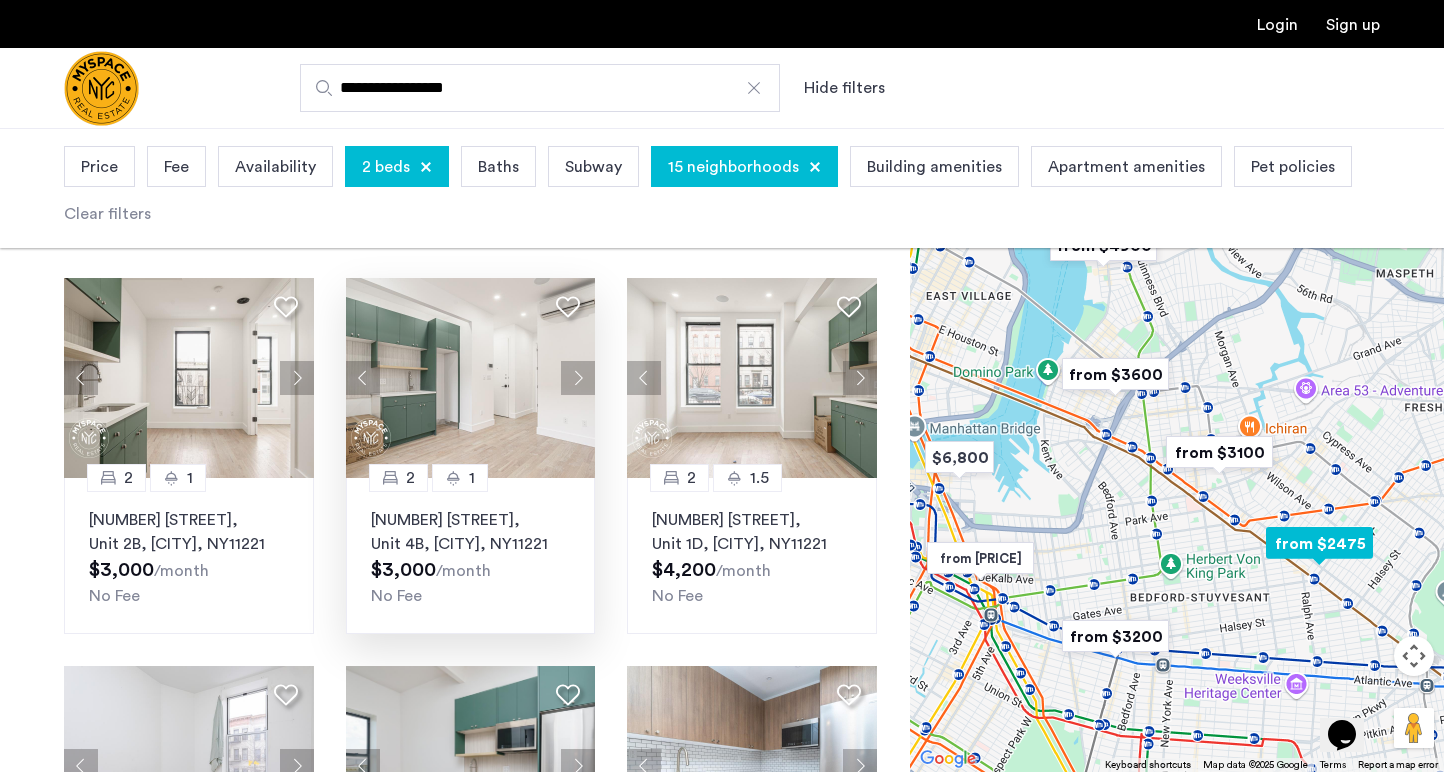 click 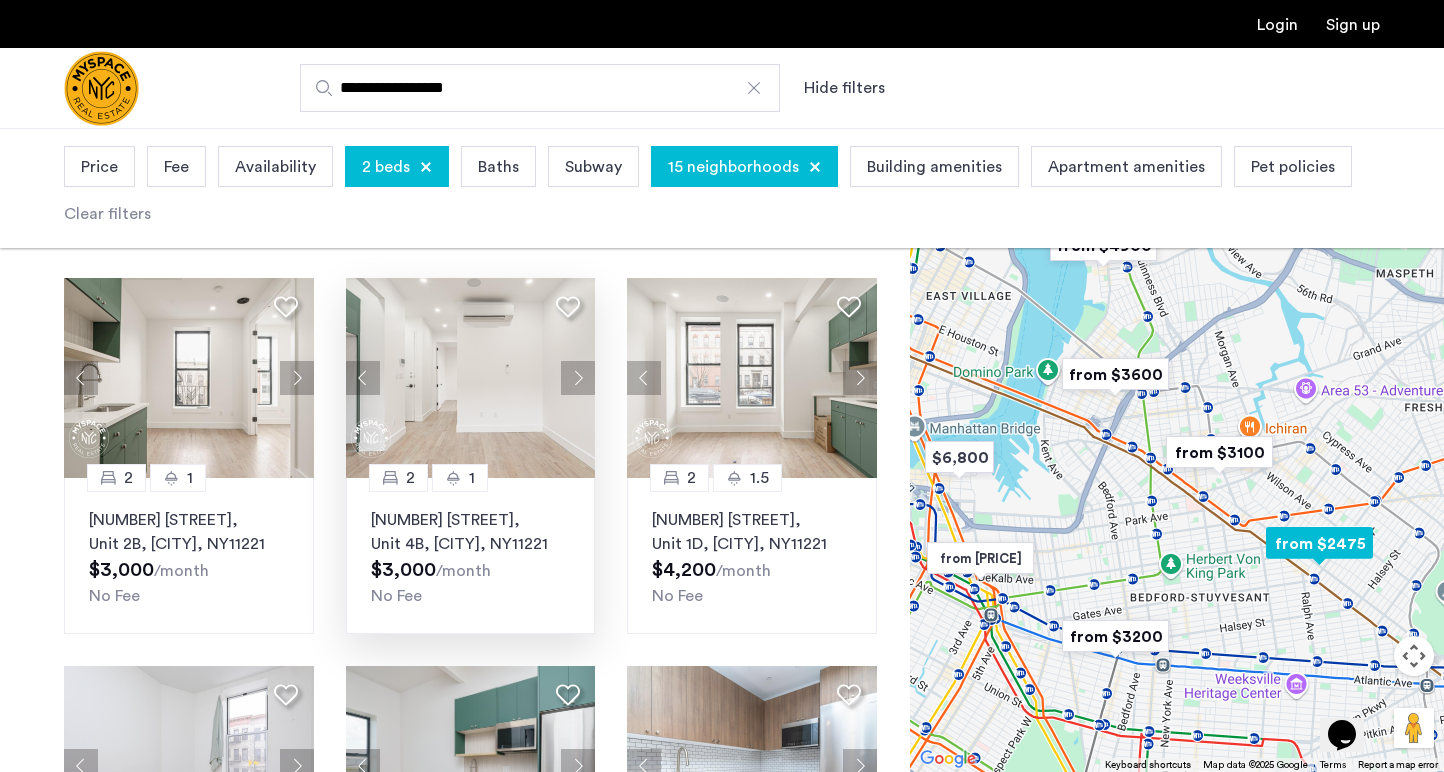click 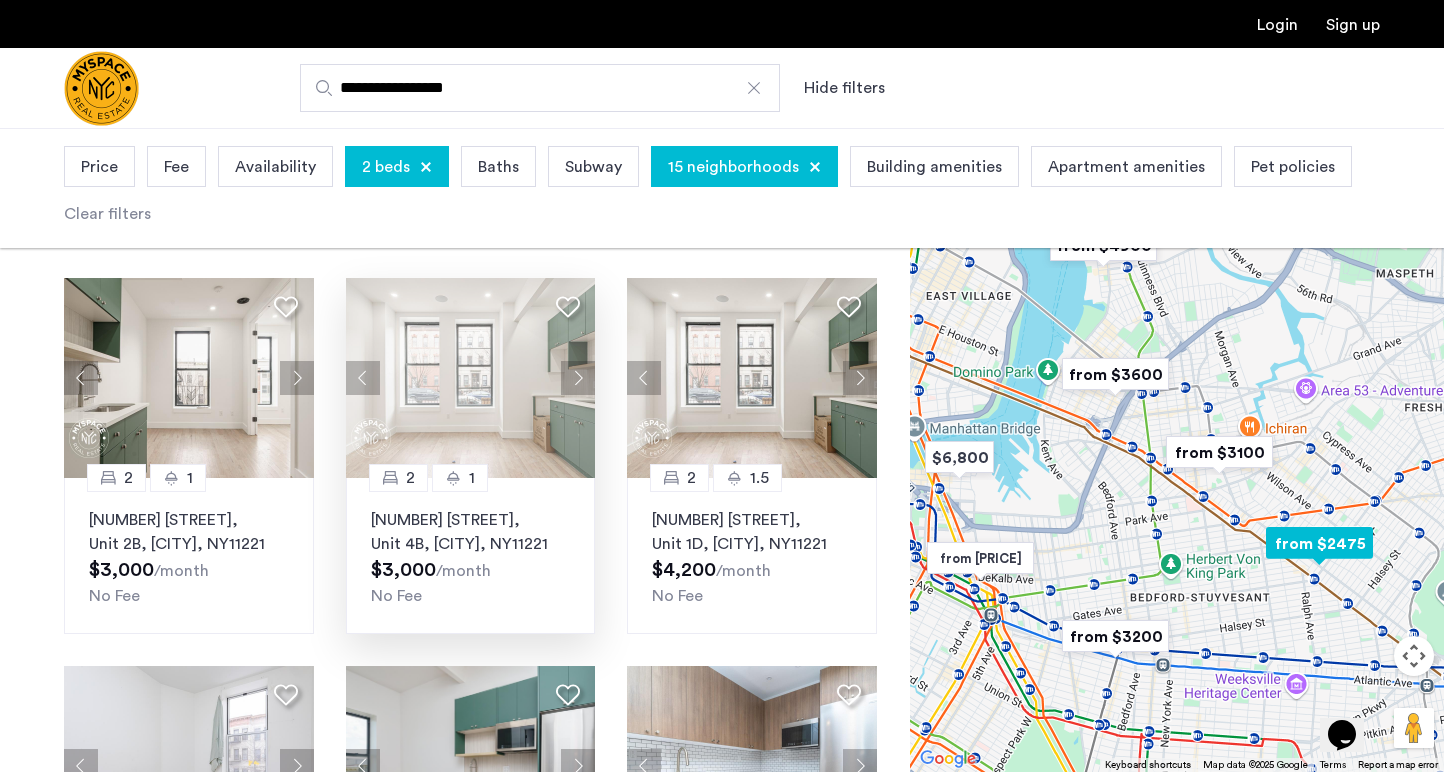 click 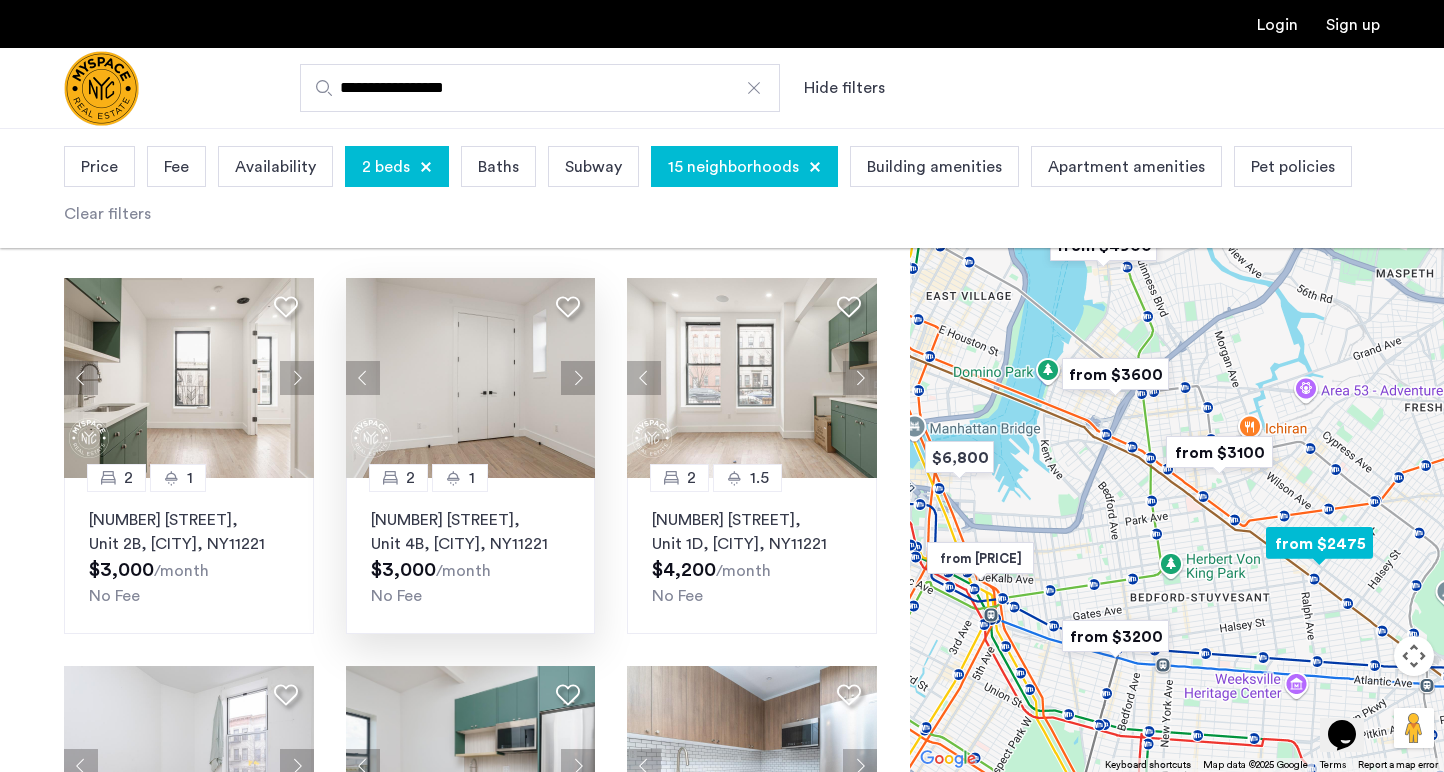 click 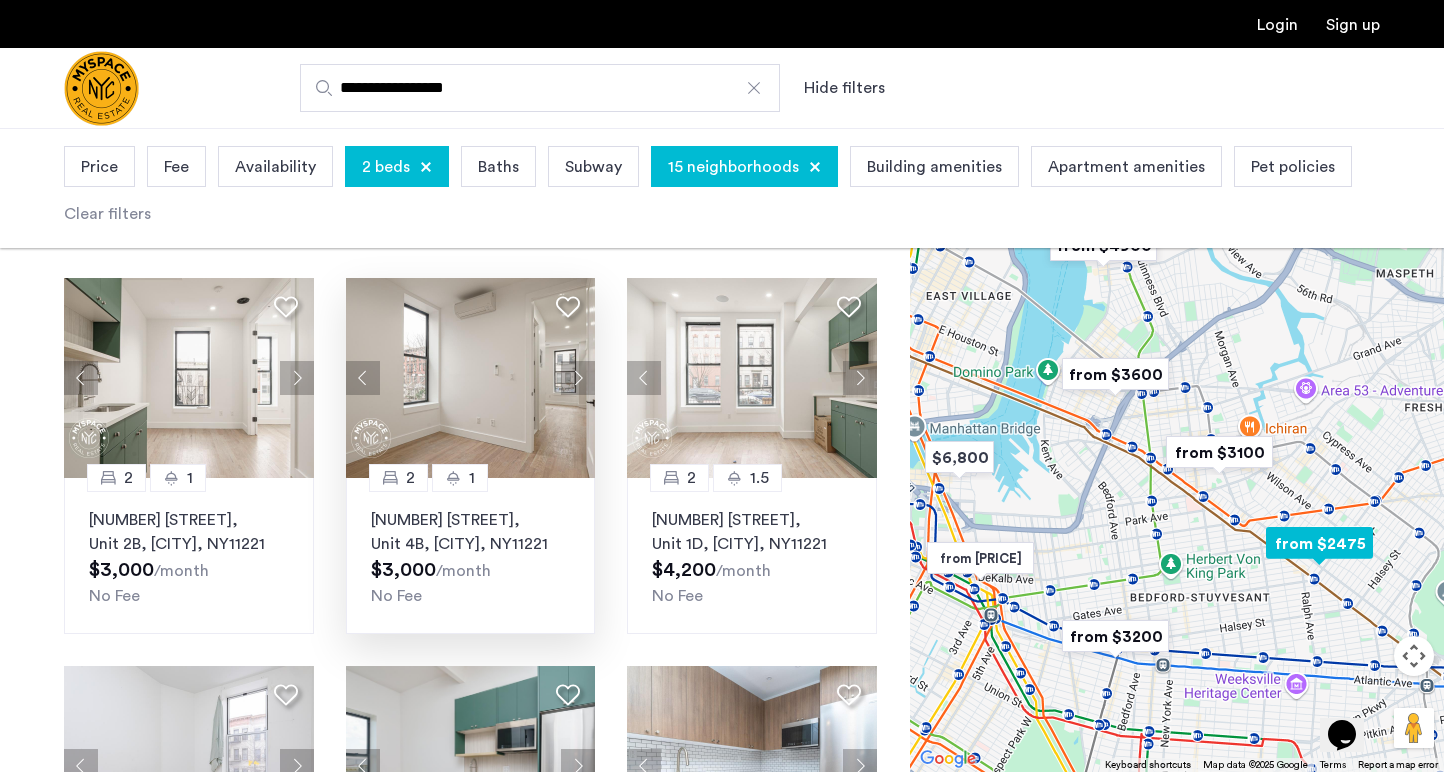 click 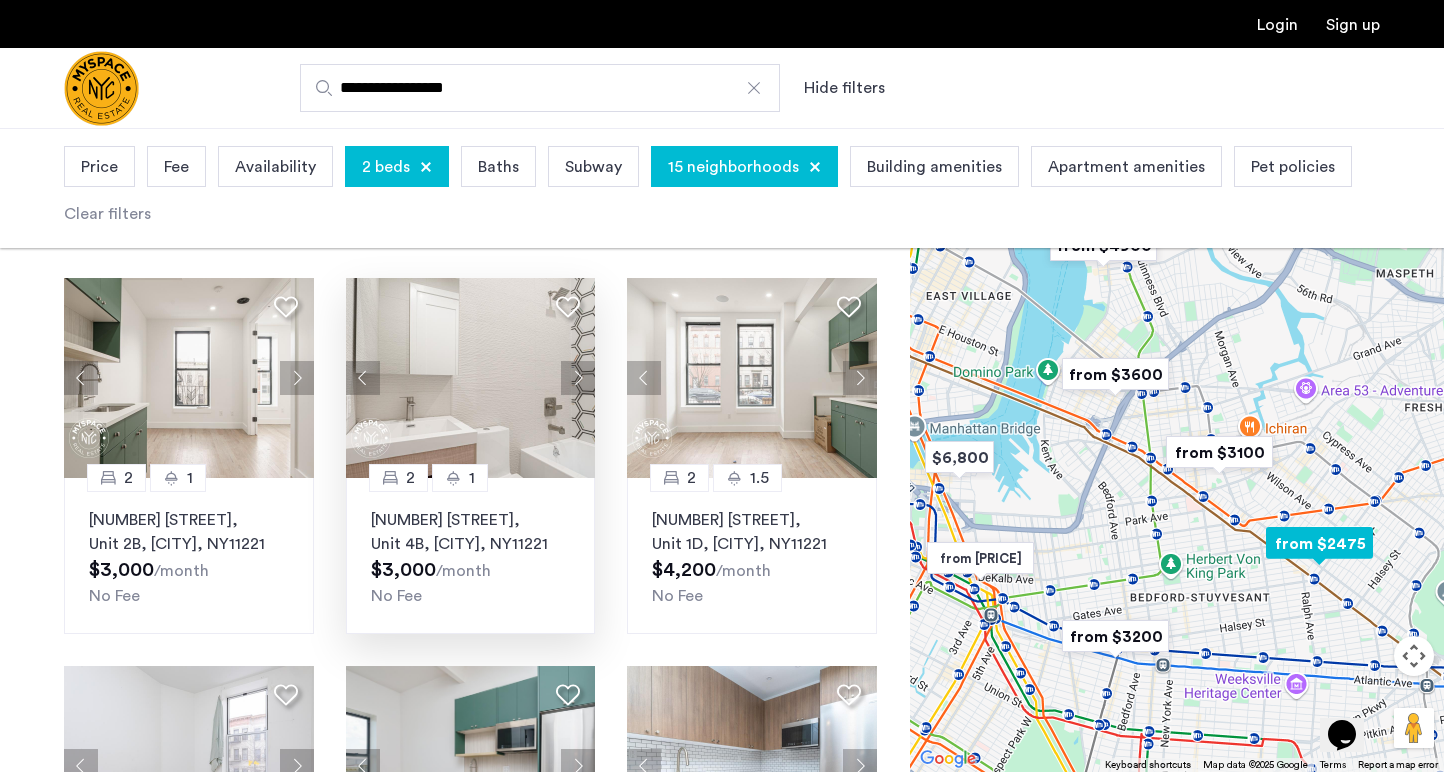 click 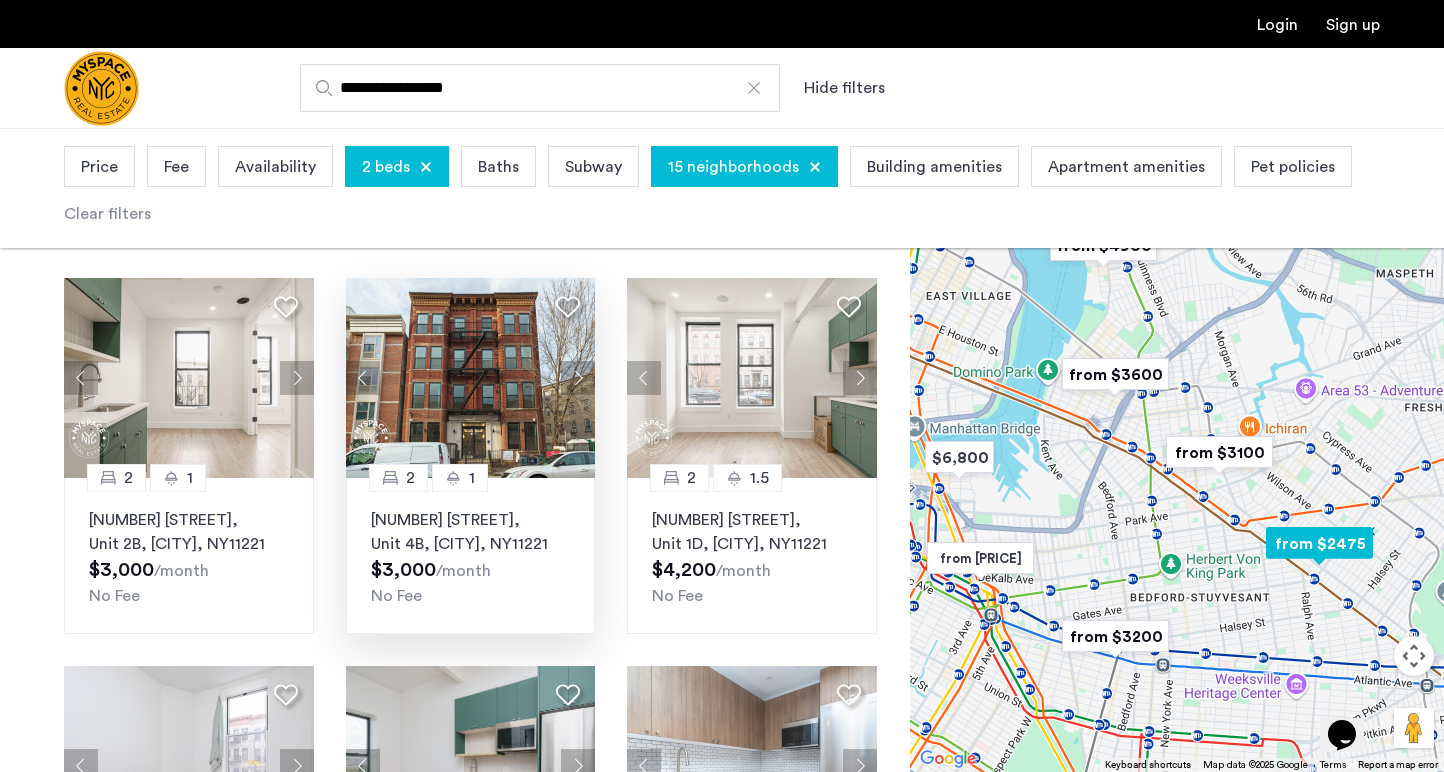 click 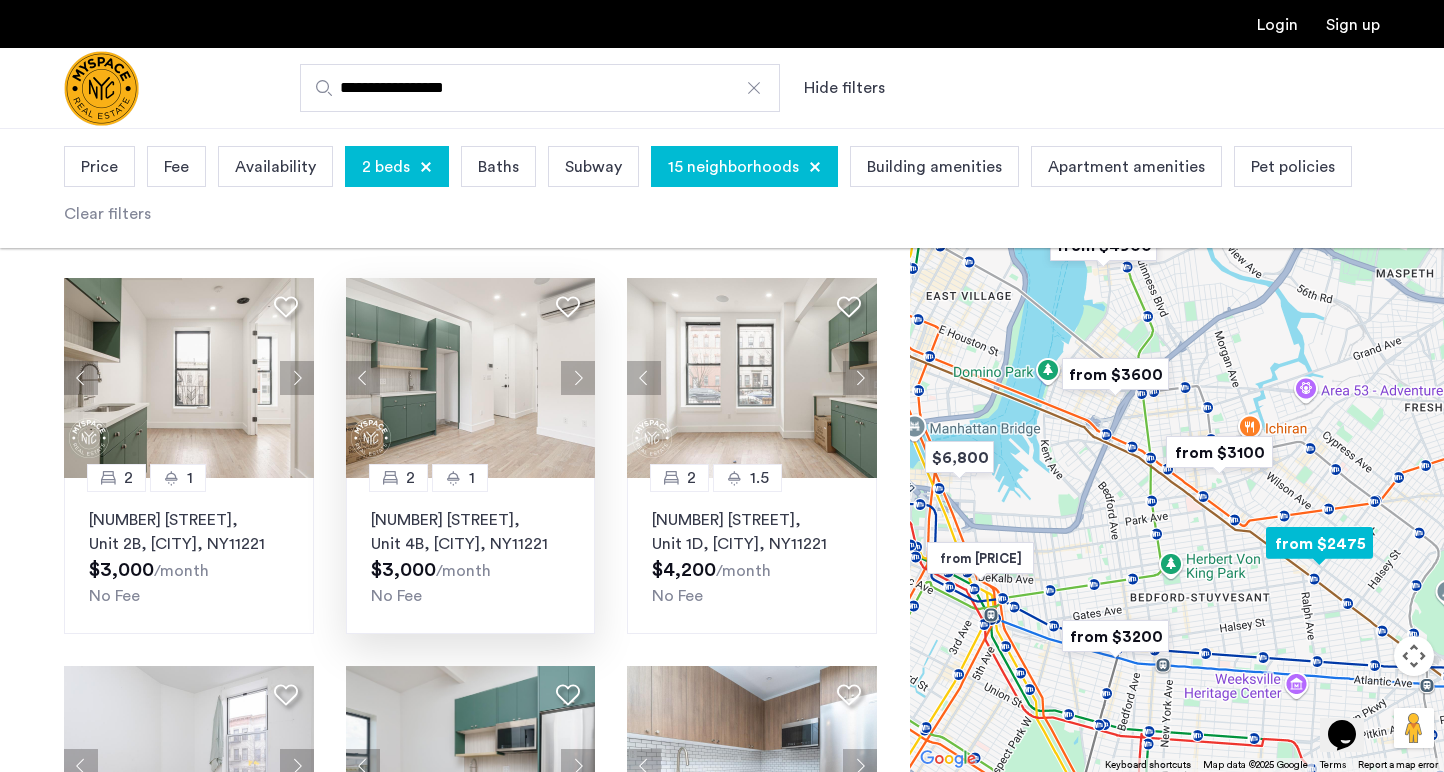 click 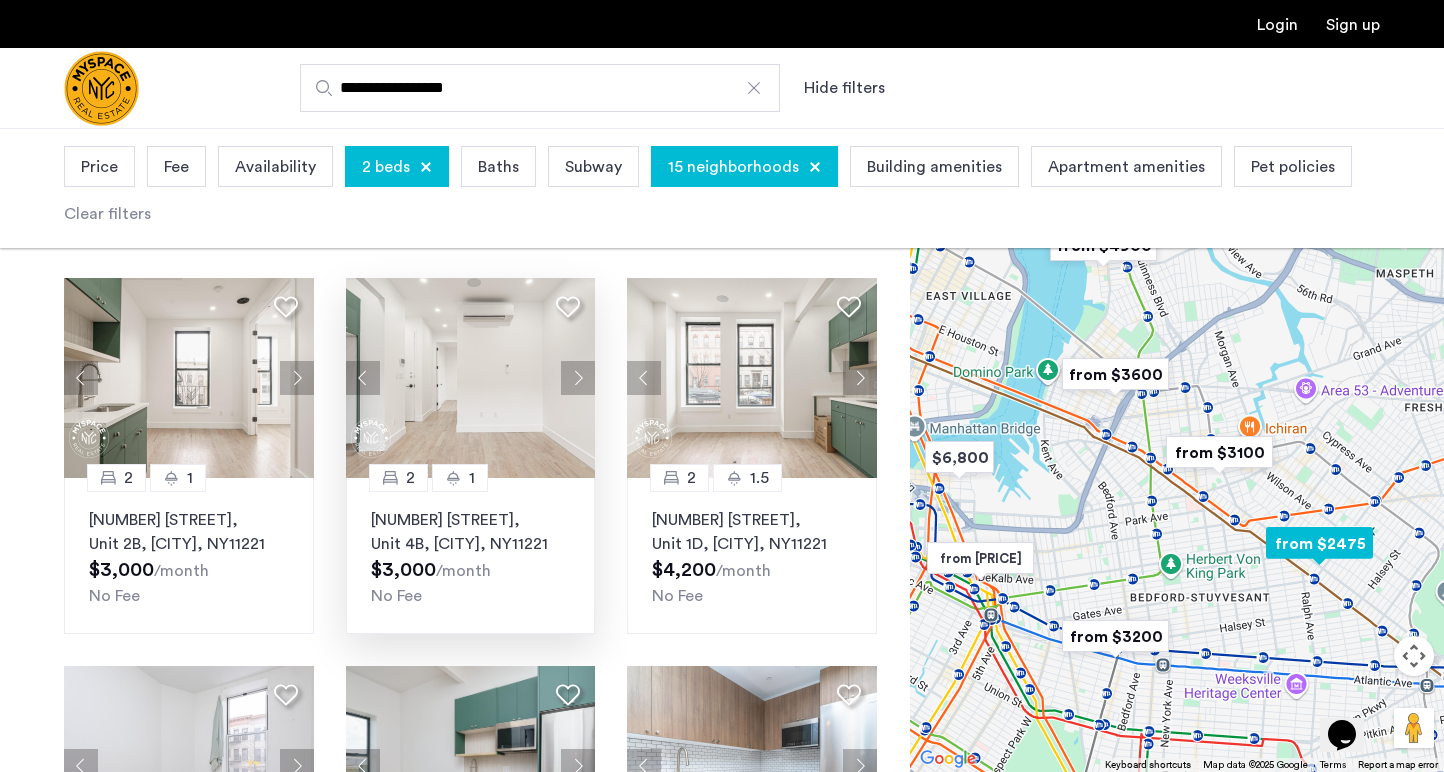 click 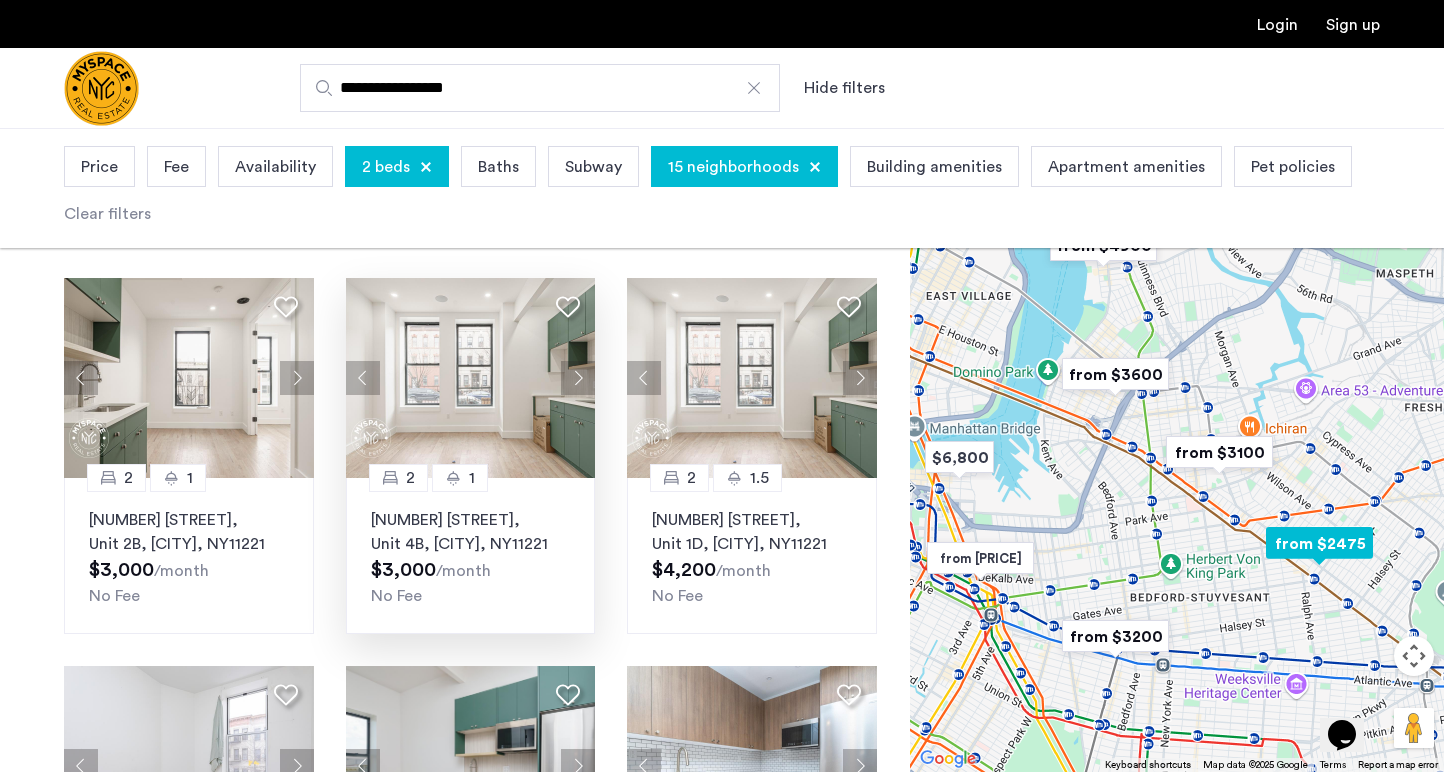 click 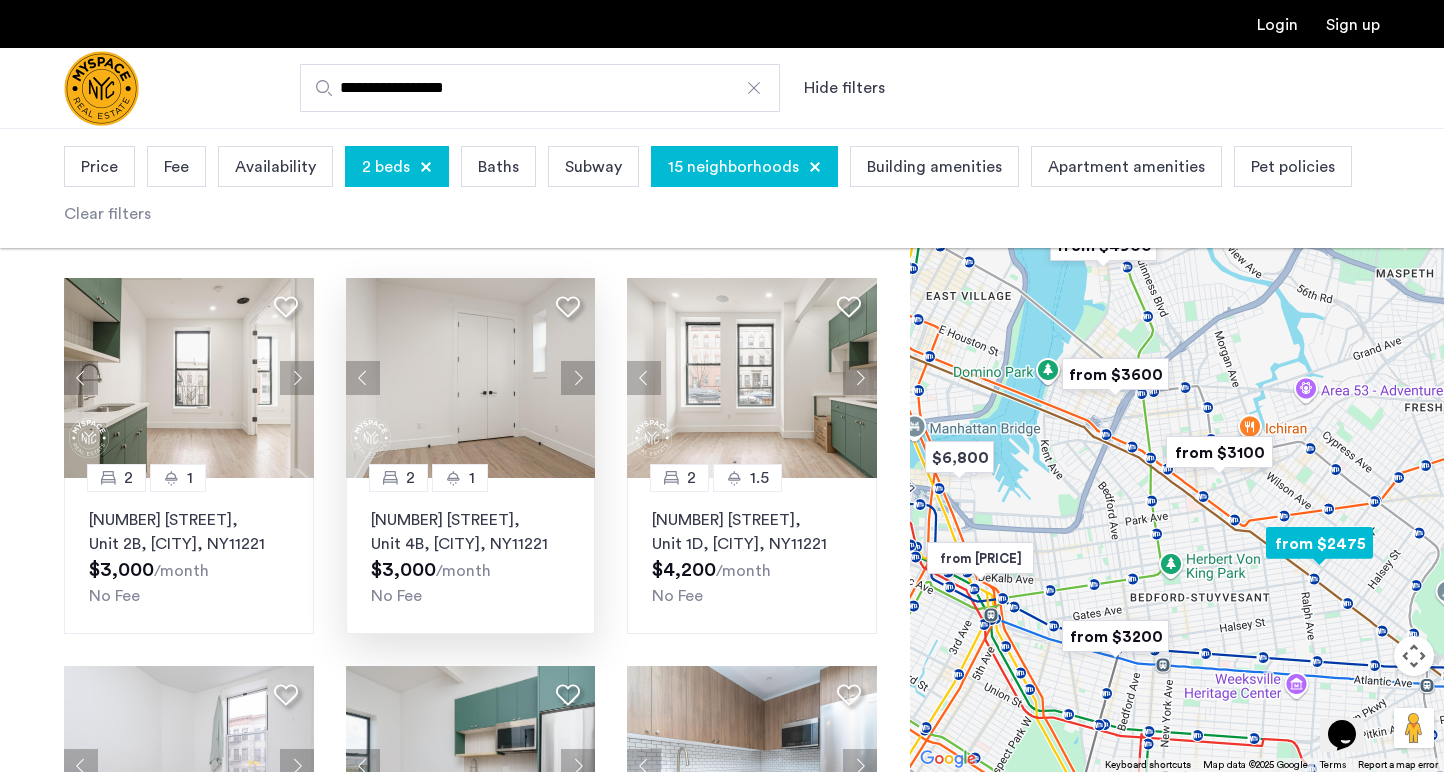 click 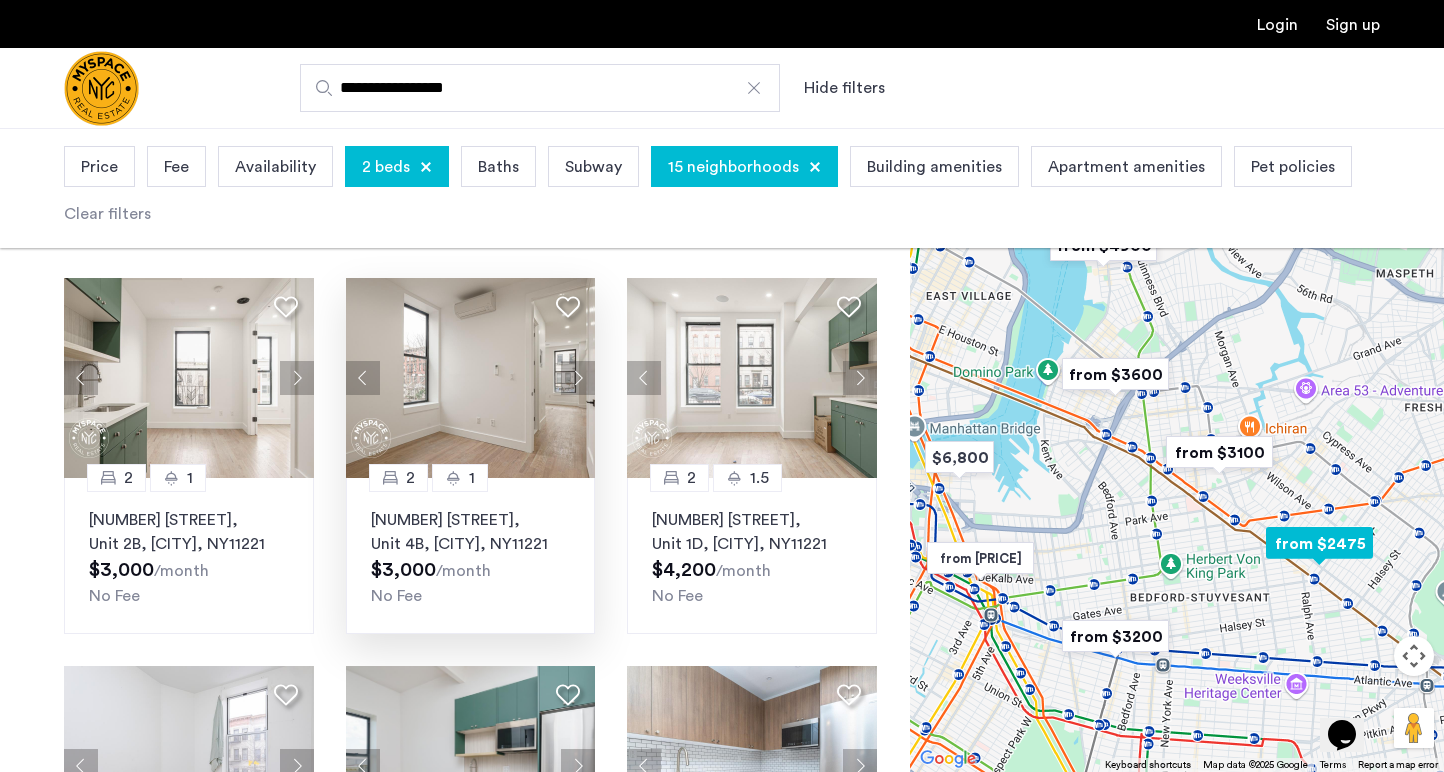 click 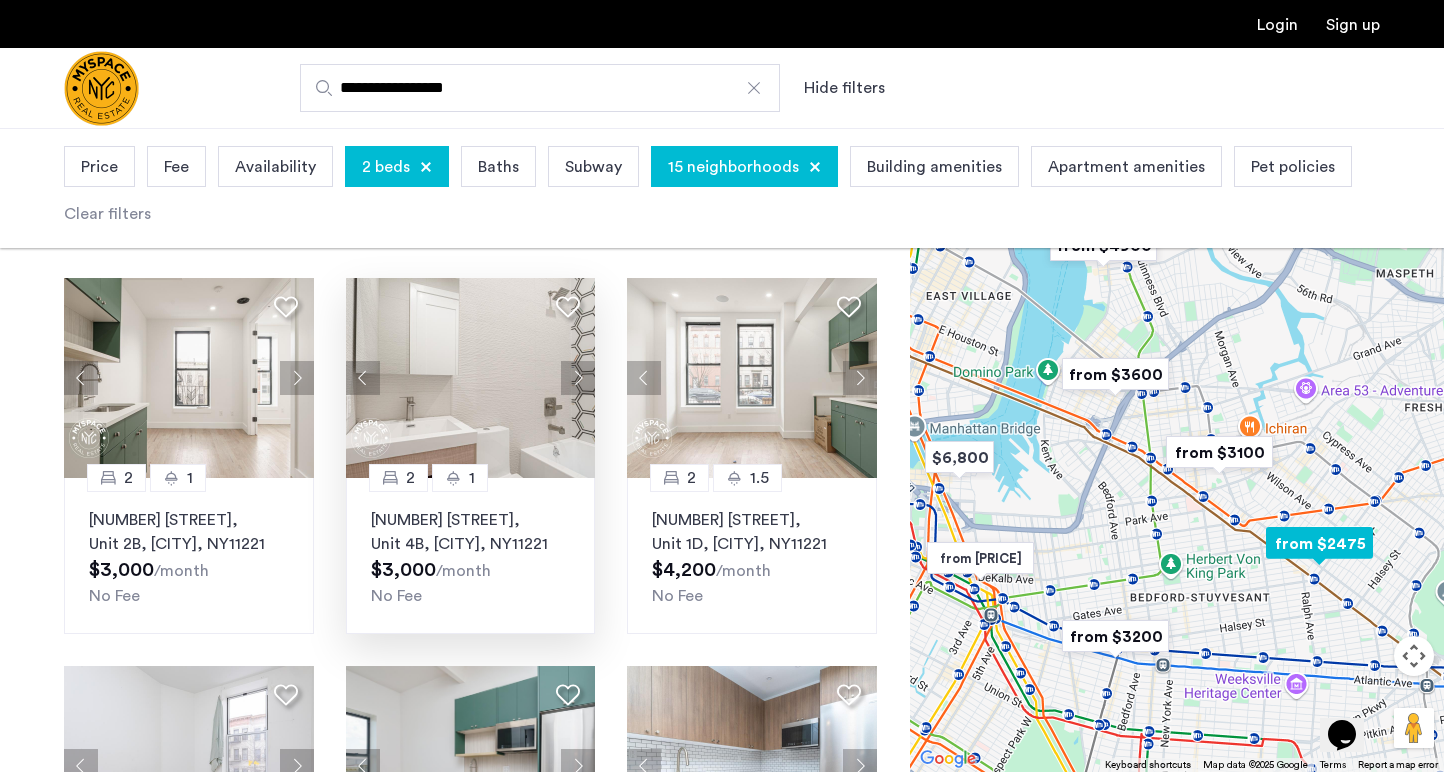 click 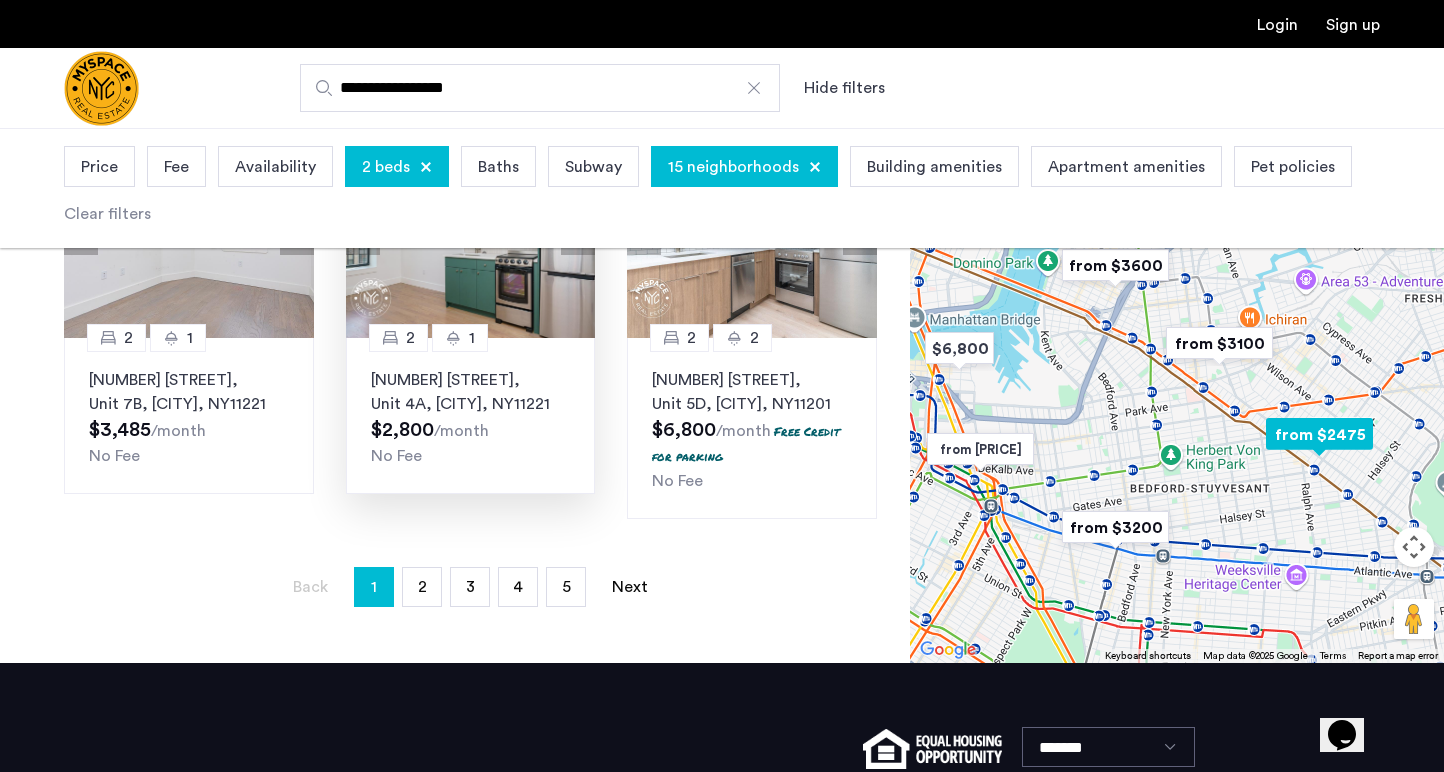 scroll, scrollTop: 1602, scrollLeft: 0, axis: vertical 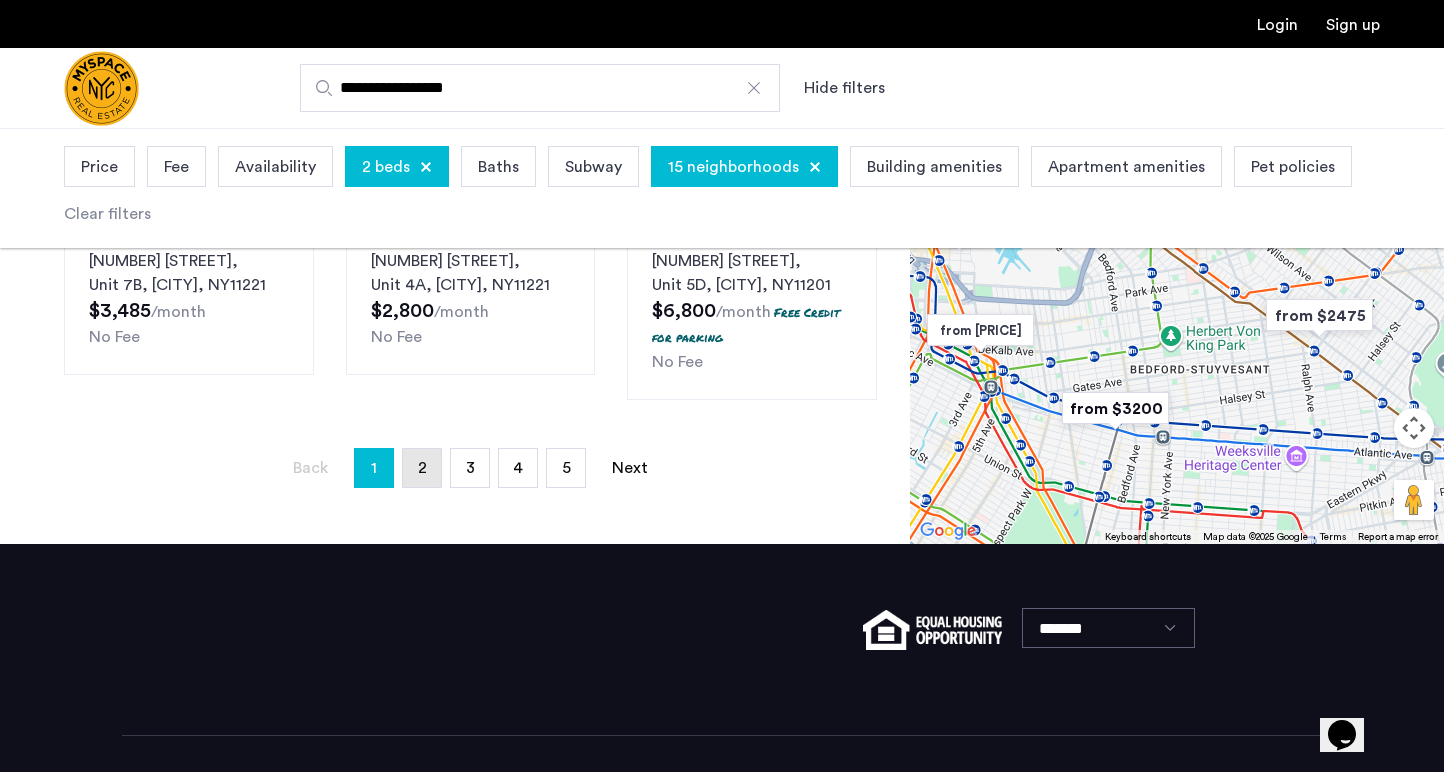 click on "page  2" at bounding box center (422, 468) 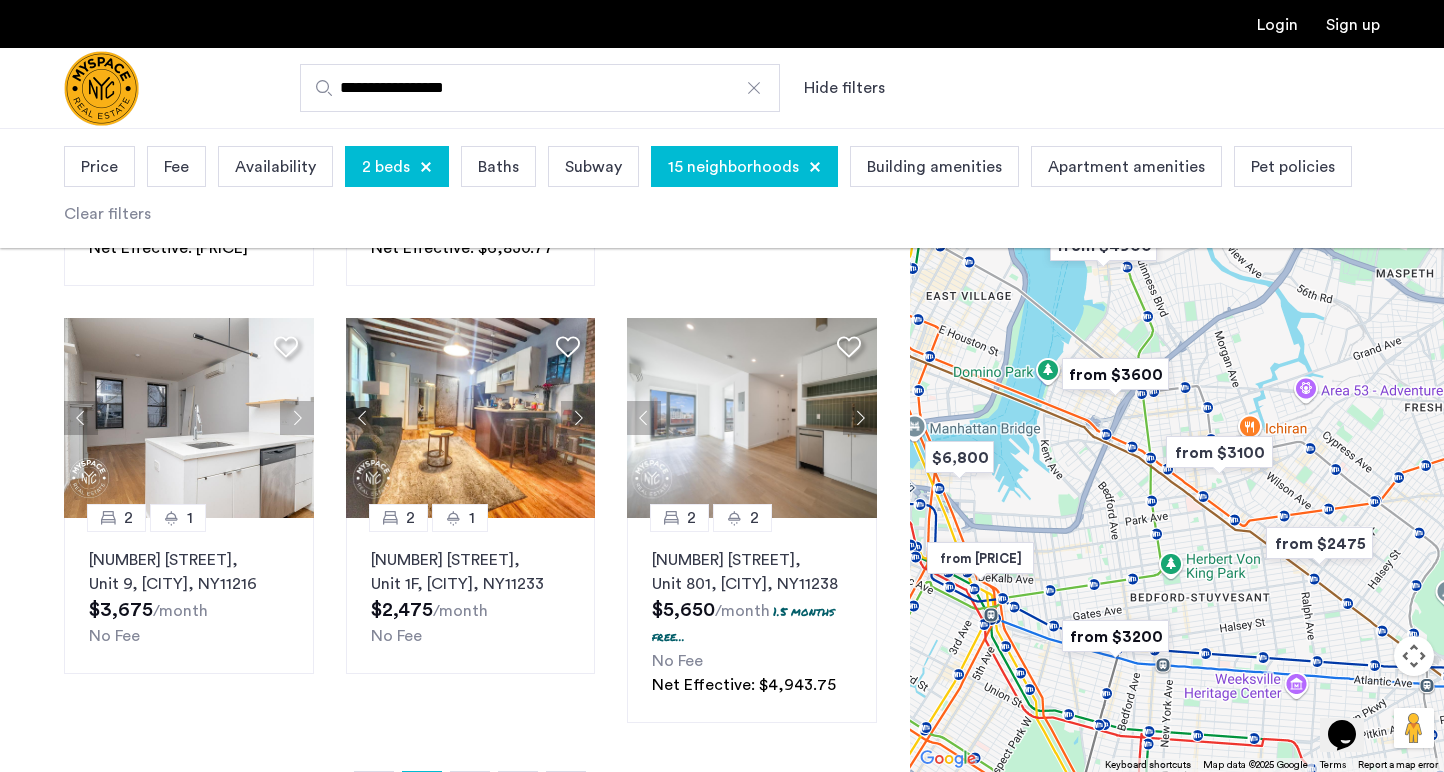 scroll, scrollTop: 1310, scrollLeft: 0, axis: vertical 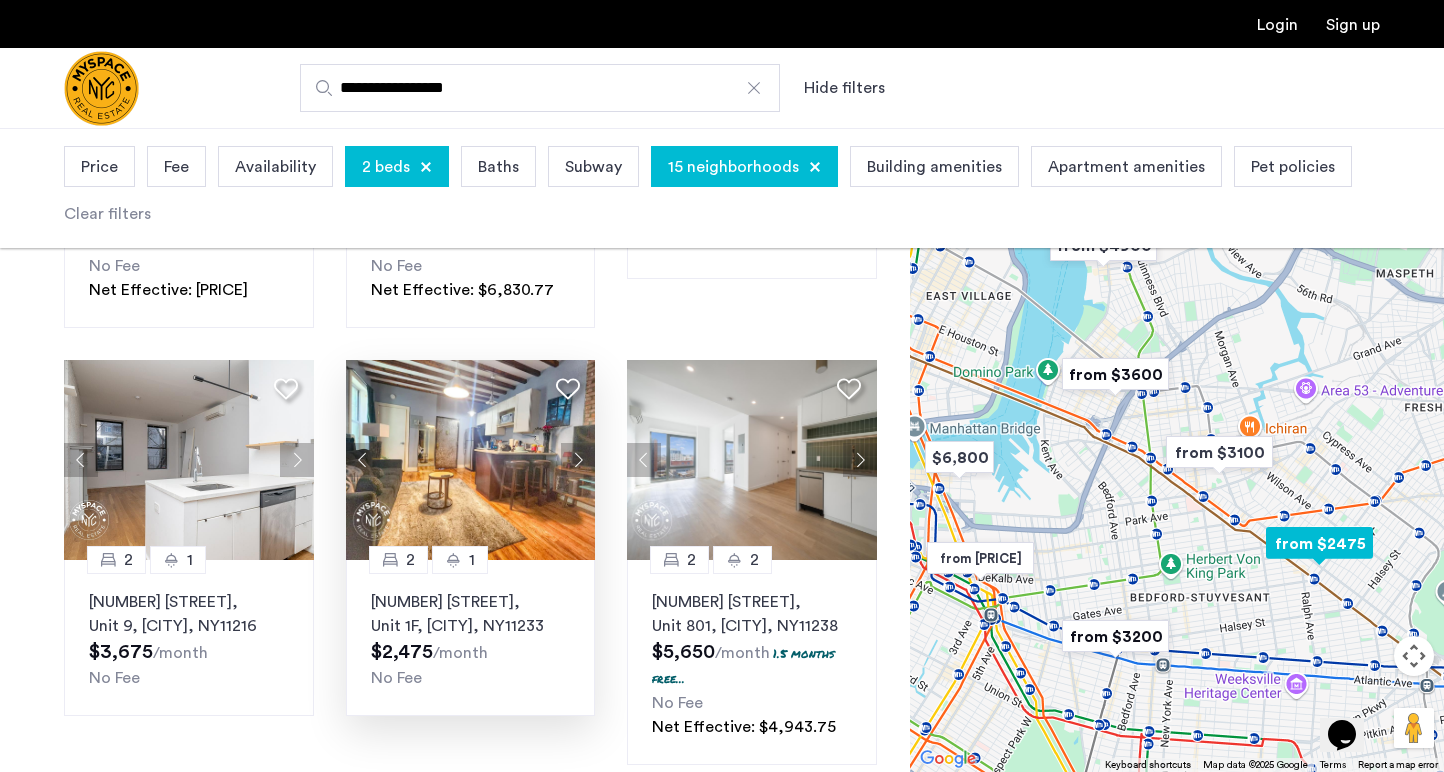 click 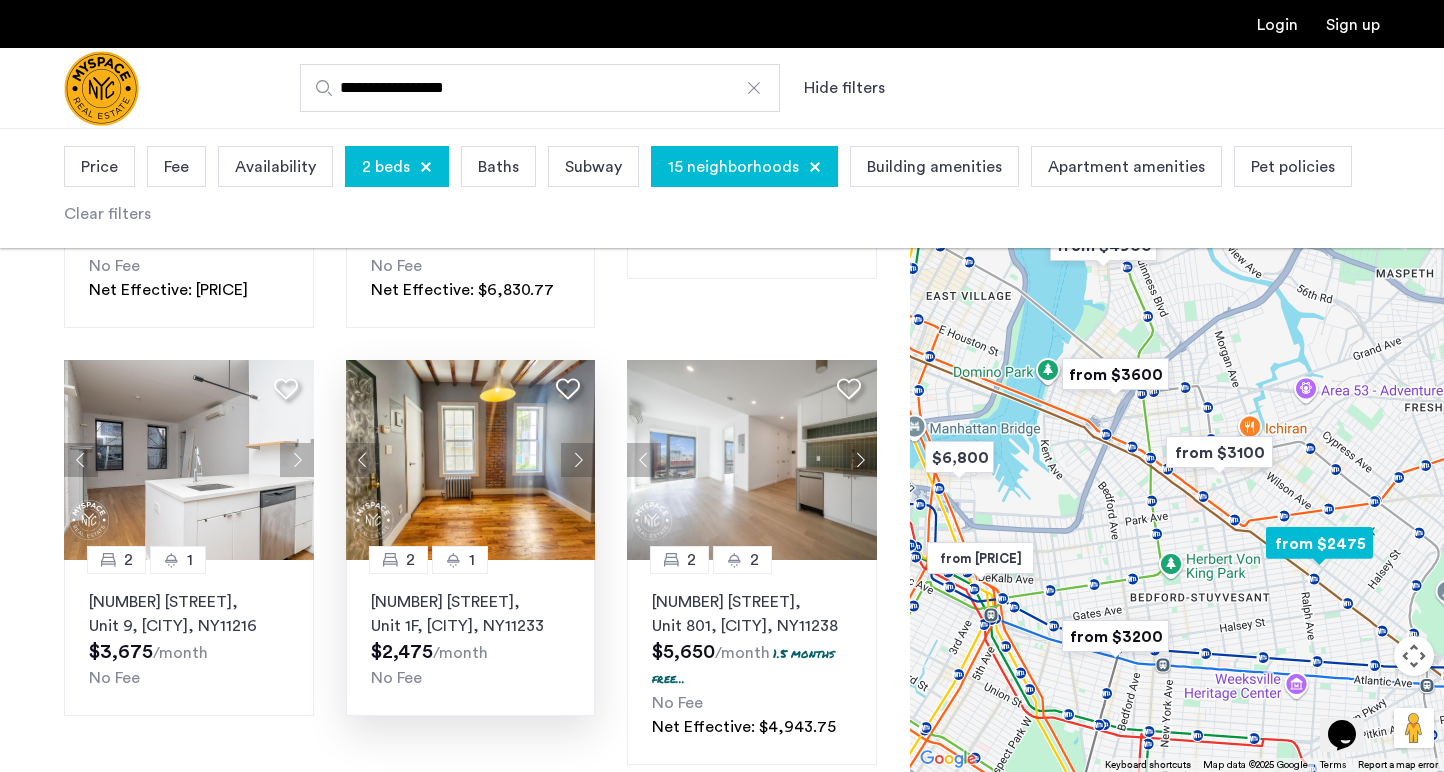 click 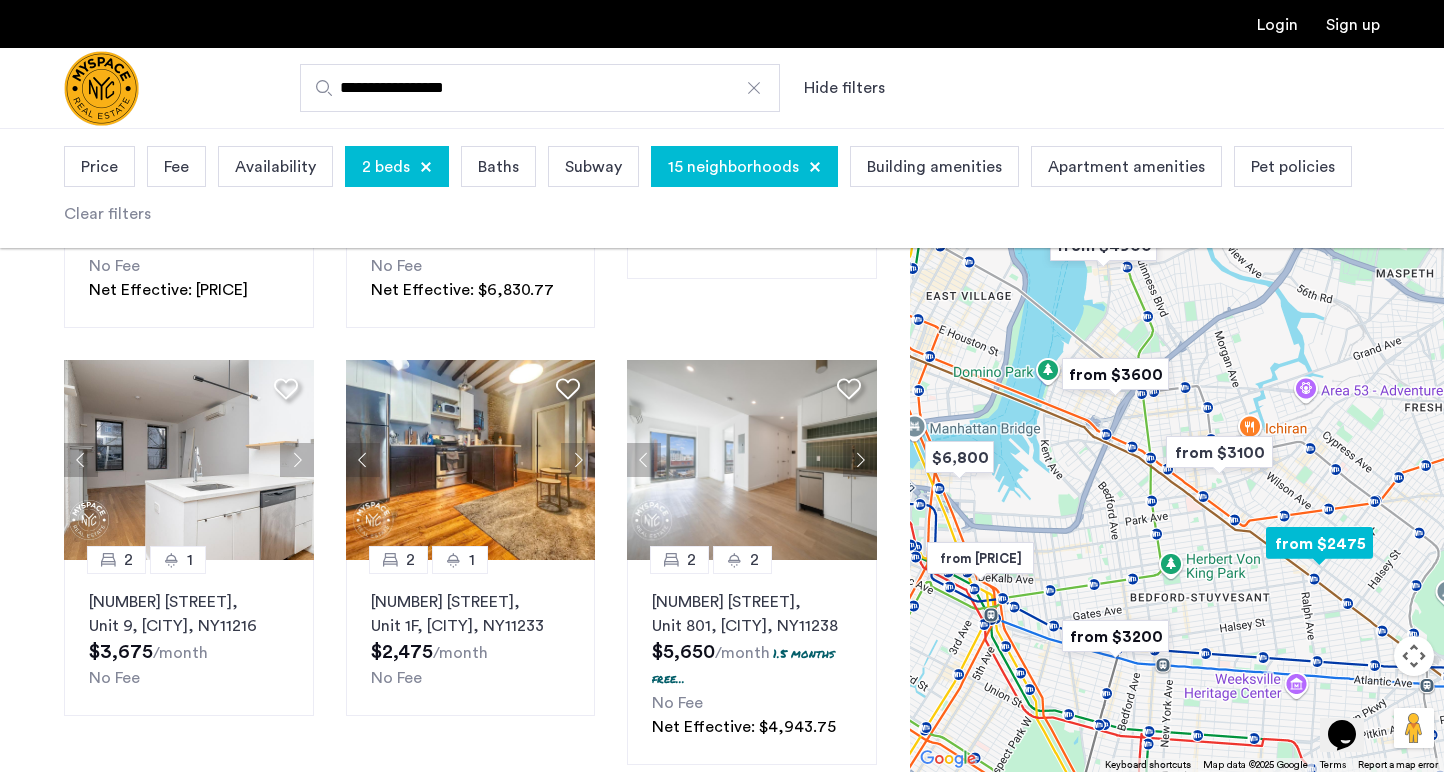 click 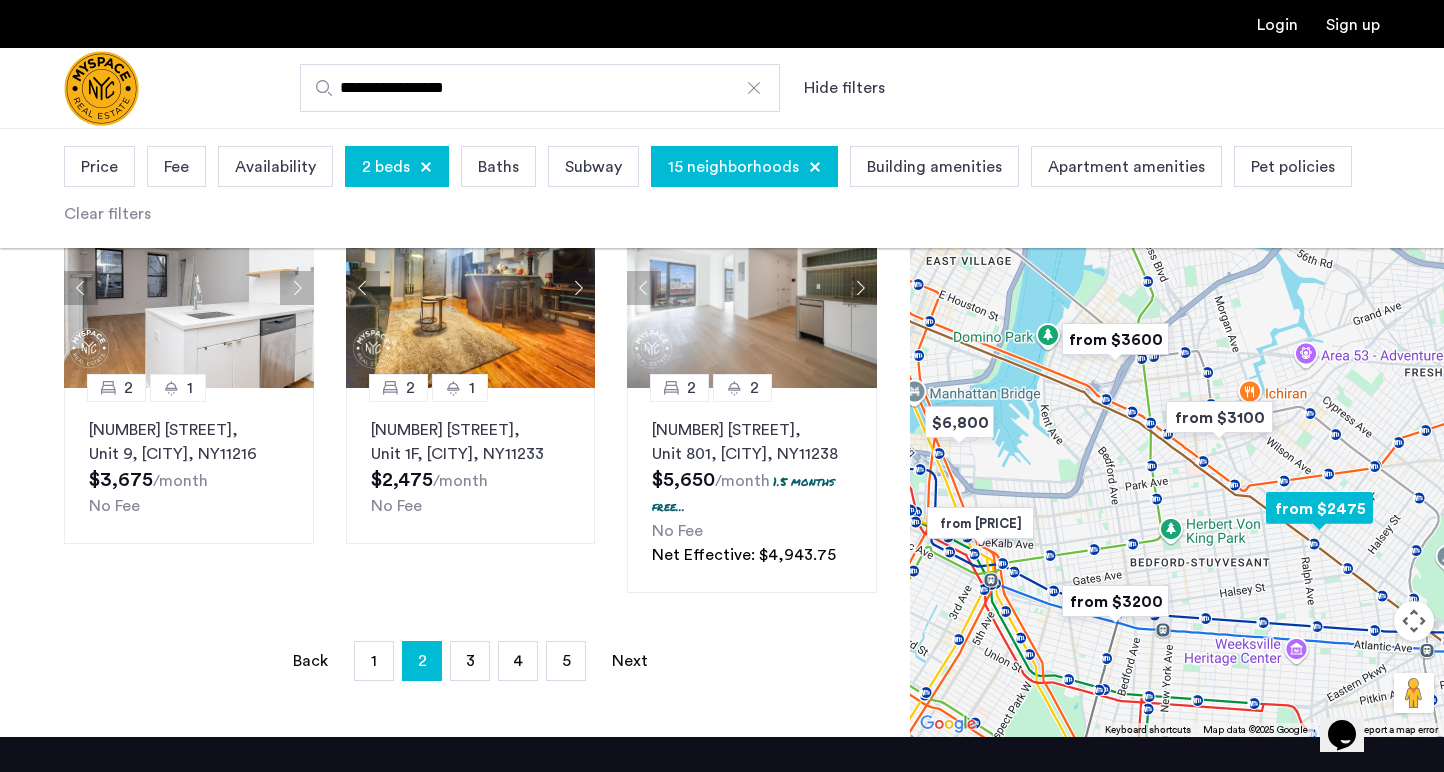 scroll, scrollTop: 1485, scrollLeft: 0, axis: vertical 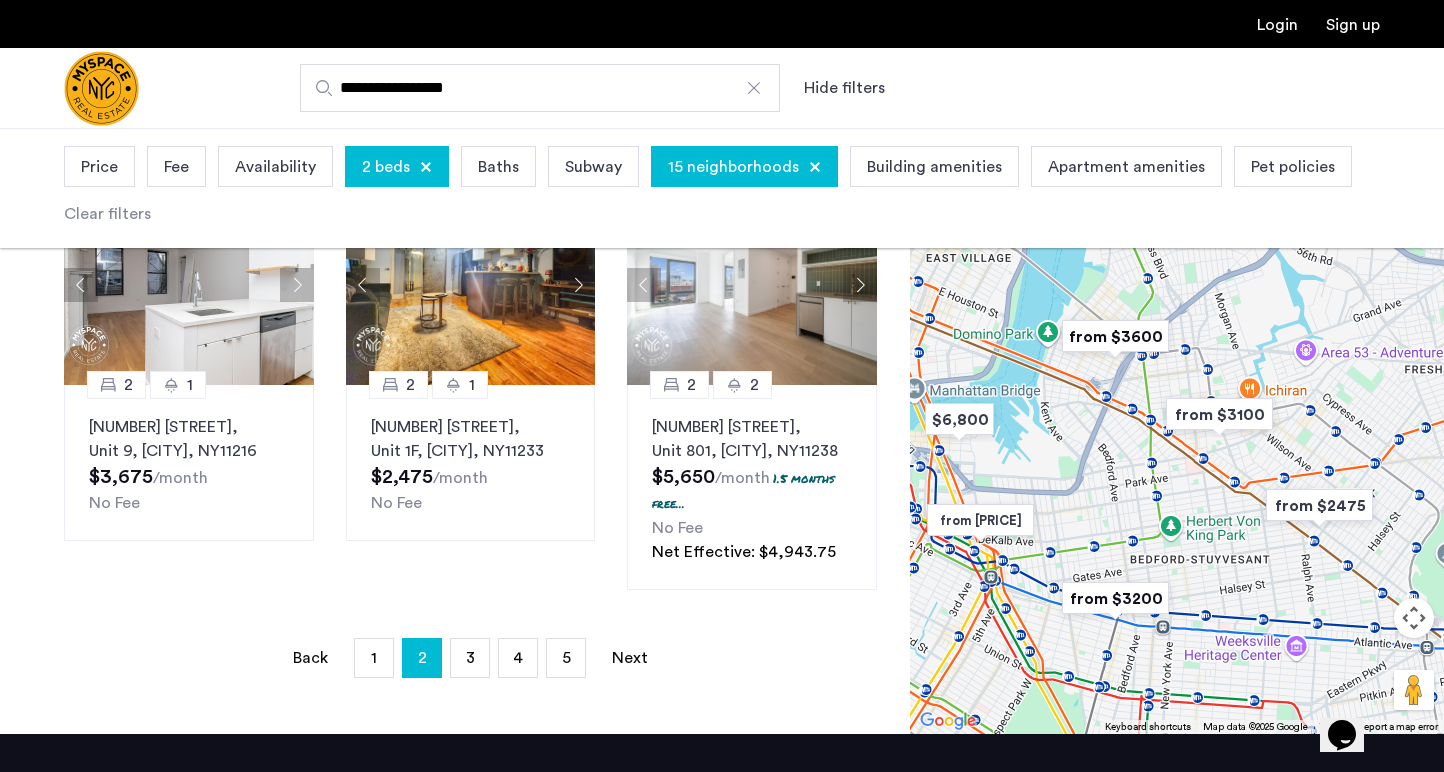click on "Explore 56 homes and apartments  Sort by Recommended This is new, waiting on photos 2 1 [NUMBER] [STREET], Unit 212, [CITY] , [STATE]  [POSTAL_CODE]  [PRICE]  /month No Fee 2 1 [NUMBER] [STREET], Unit 27, [CITY] , [STATE]  [POSTAL_CODE]  [PRICE]  /month No Fee 2 1 [NUMBER] [STREET], Unit 5F, [CITY] , [STATE]  [POSTAL_CODE]  [PRICE]  /month No Fee 2 1 [NUMBER] [STREET], Unit 3F, [CITY] , [STATE]  [POSTAL_CODE]  [PRICE]  /month No Fee 2 1 [NUMBER] [STREET], Unit 410, [CITY] , [STATE]  [POSTAL_CODE]  [PRICE]  /month No Fee 2 2 [NUMBER] [STREET], Unit 304, [CITY] , [STATE]  [POSTAL_CODE]  [PRICE]  /month  1 months free...  No Fee Net Effective: [PRICE] 2 1 [NUMBER] [STREET], Unit 911, [CITY] , [STATE]  [POSTAL_CODE]  [PRICE]  /month  1 months free...  No Fee Net Effective: [PRICE] 2 1 [NUMBER] [STREET], Unit 202, [CITY] , [STATE]  [POSTAL_CODE]  [PRICE]  /month  1 months free...  No Fee Net Effective: [PRICE] 2 1 [NUMBER] [STREET], Unit 3R, [CITY] , [STATE]  [POSTAL_CODE]  [PRICE]  /month No Fee 2 1 [NUMBER] [STREET], Unit 9, [CITY] , [STATE]  [POSTAL_CODE]  [PRICE]  /month No Fee 2 1 [NUMBER] [STREET], Unit 1F, [CITY] , [STATE]  [POSTAL_CODE]" 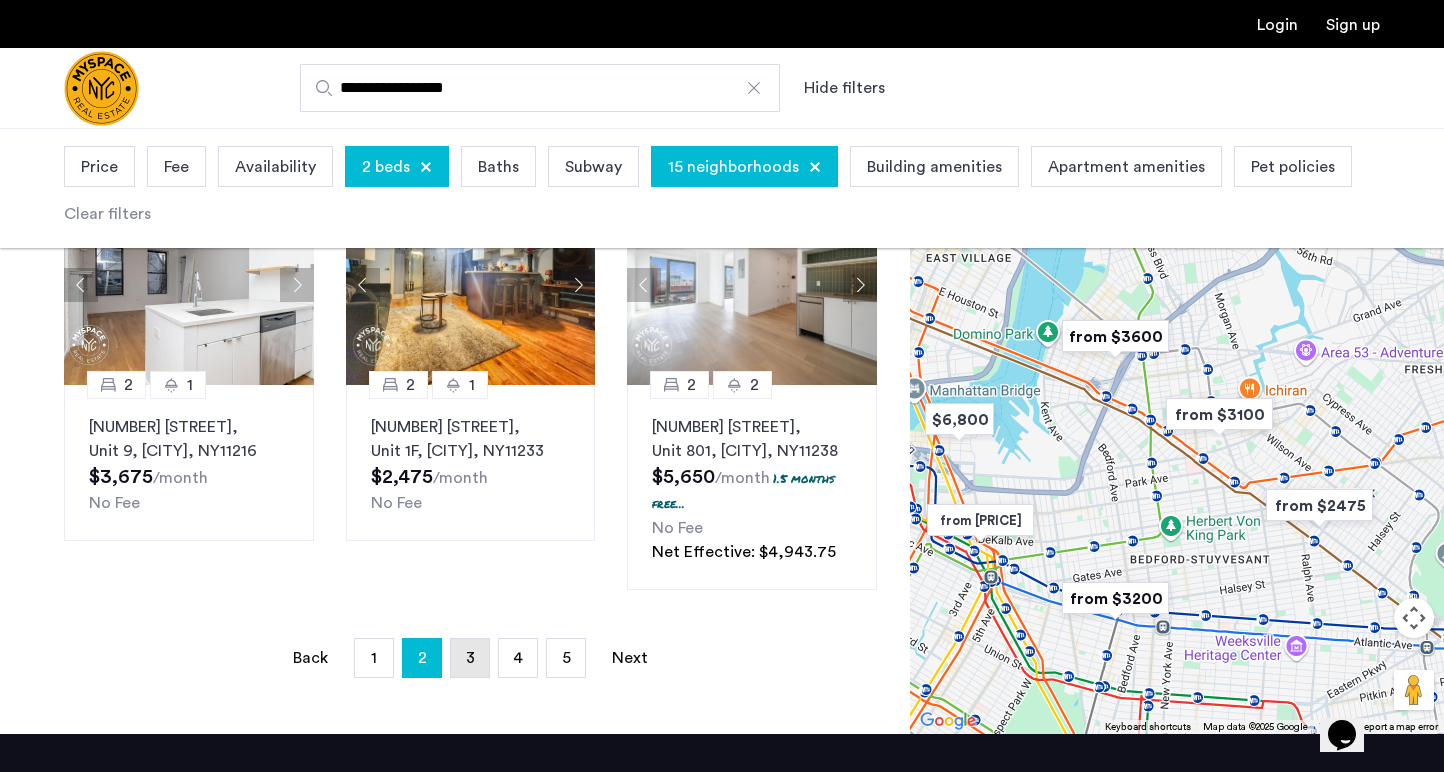 click on "page  3" at bounding box center (470, 658) 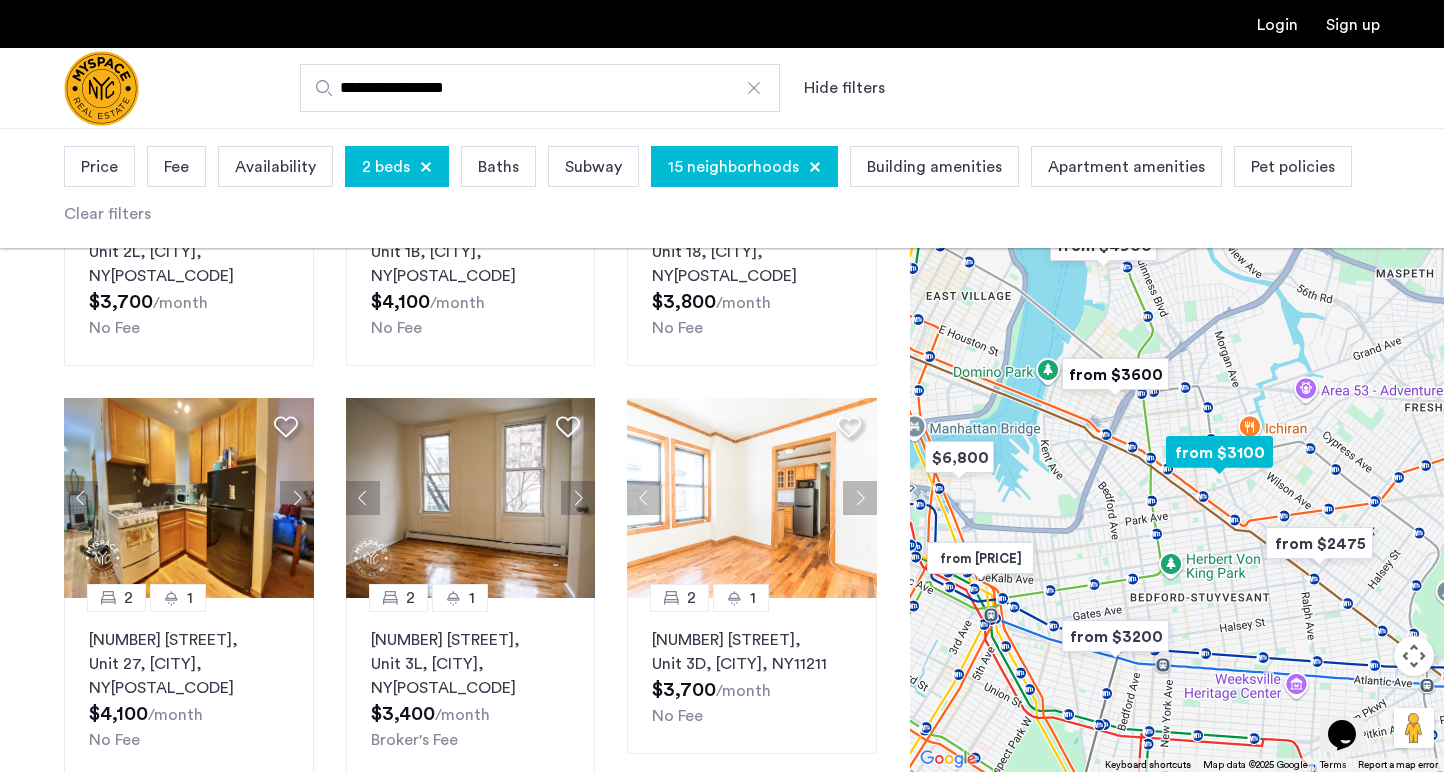 scroll, scrollTop: 880, scrollLeft: 0, axis: vertical 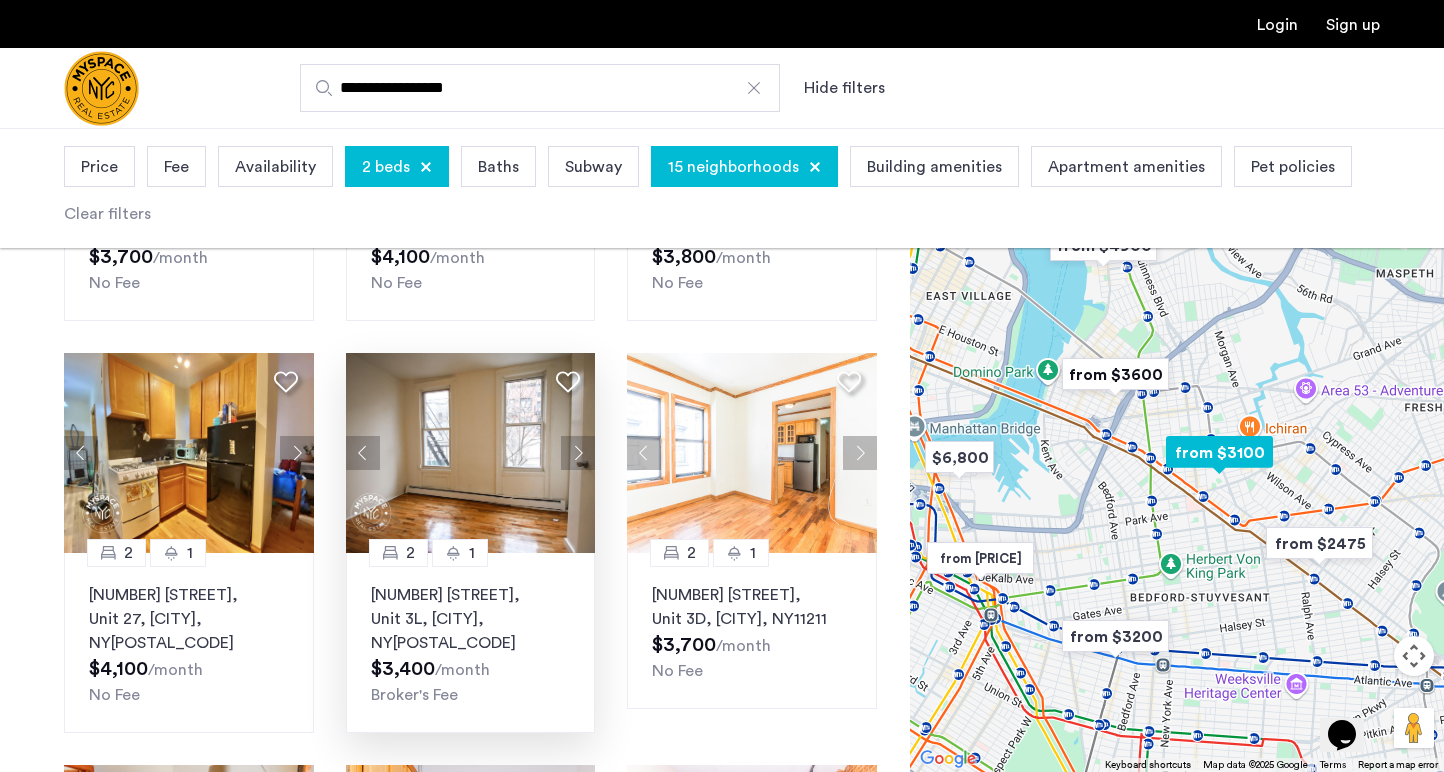 click 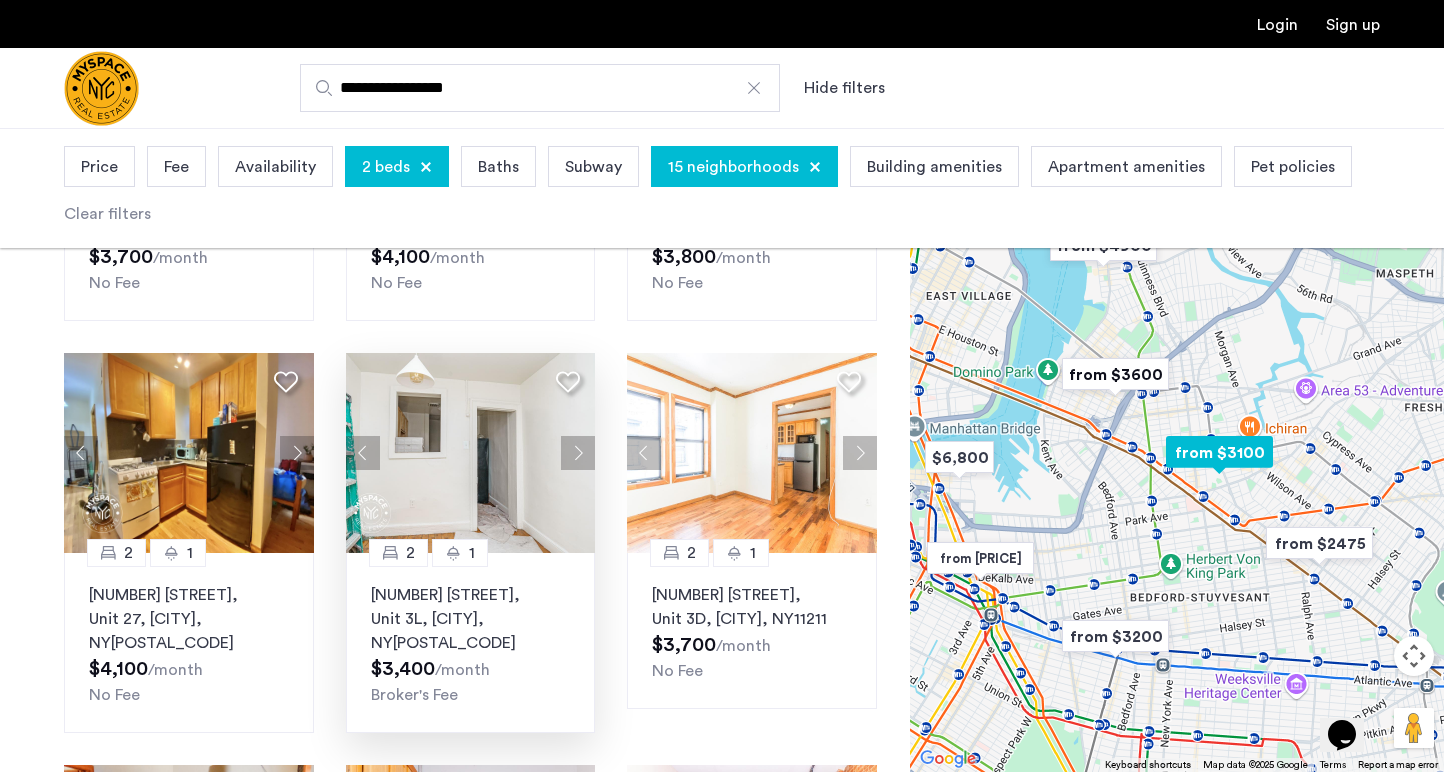 click 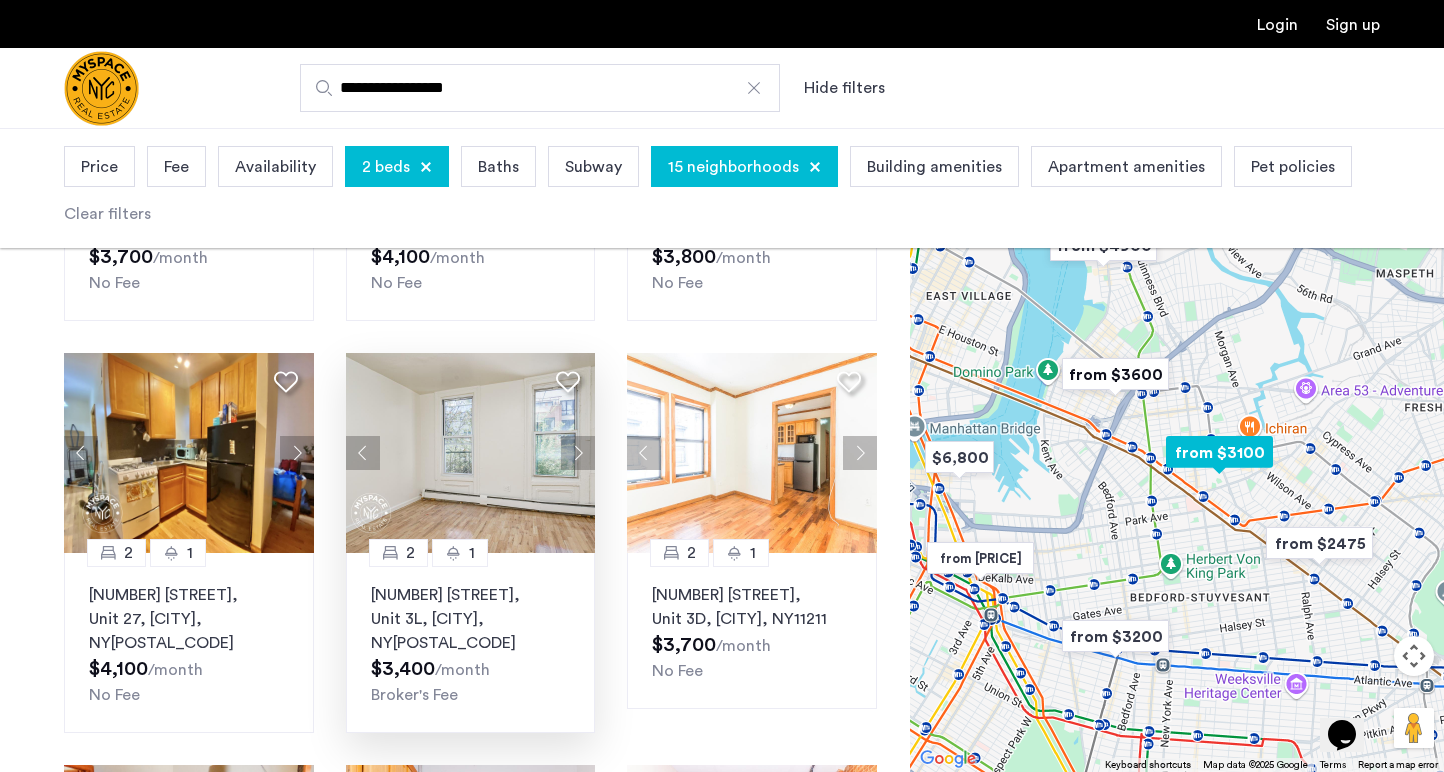 click 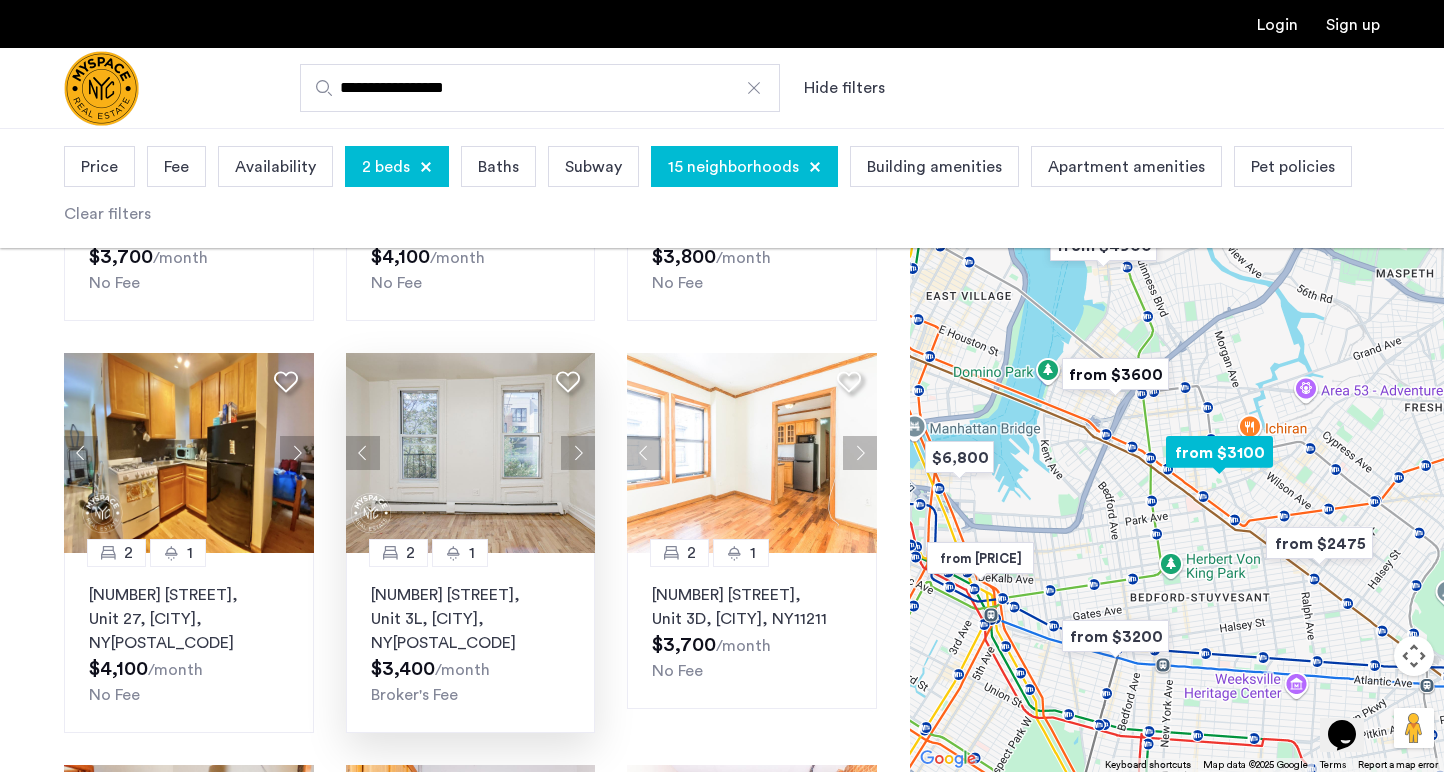 click 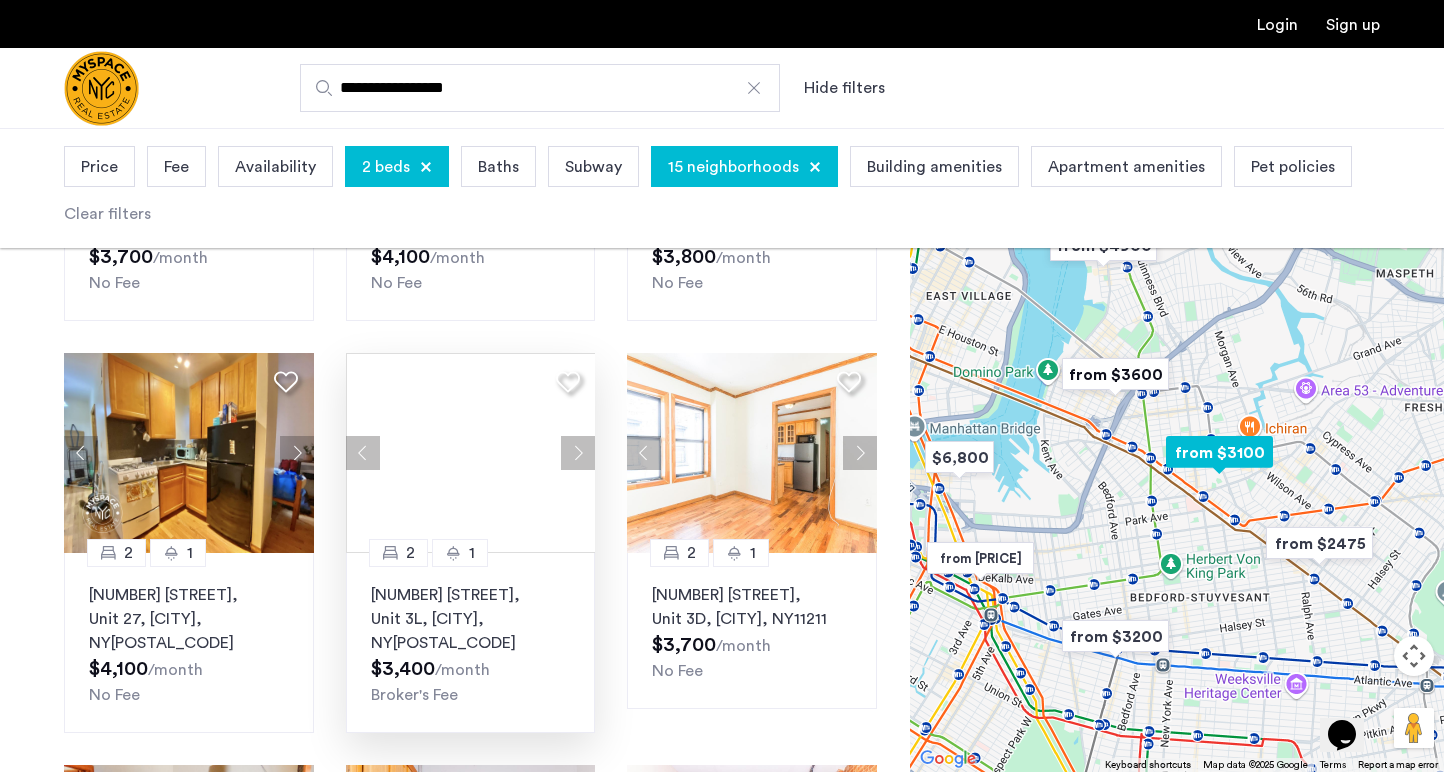 click 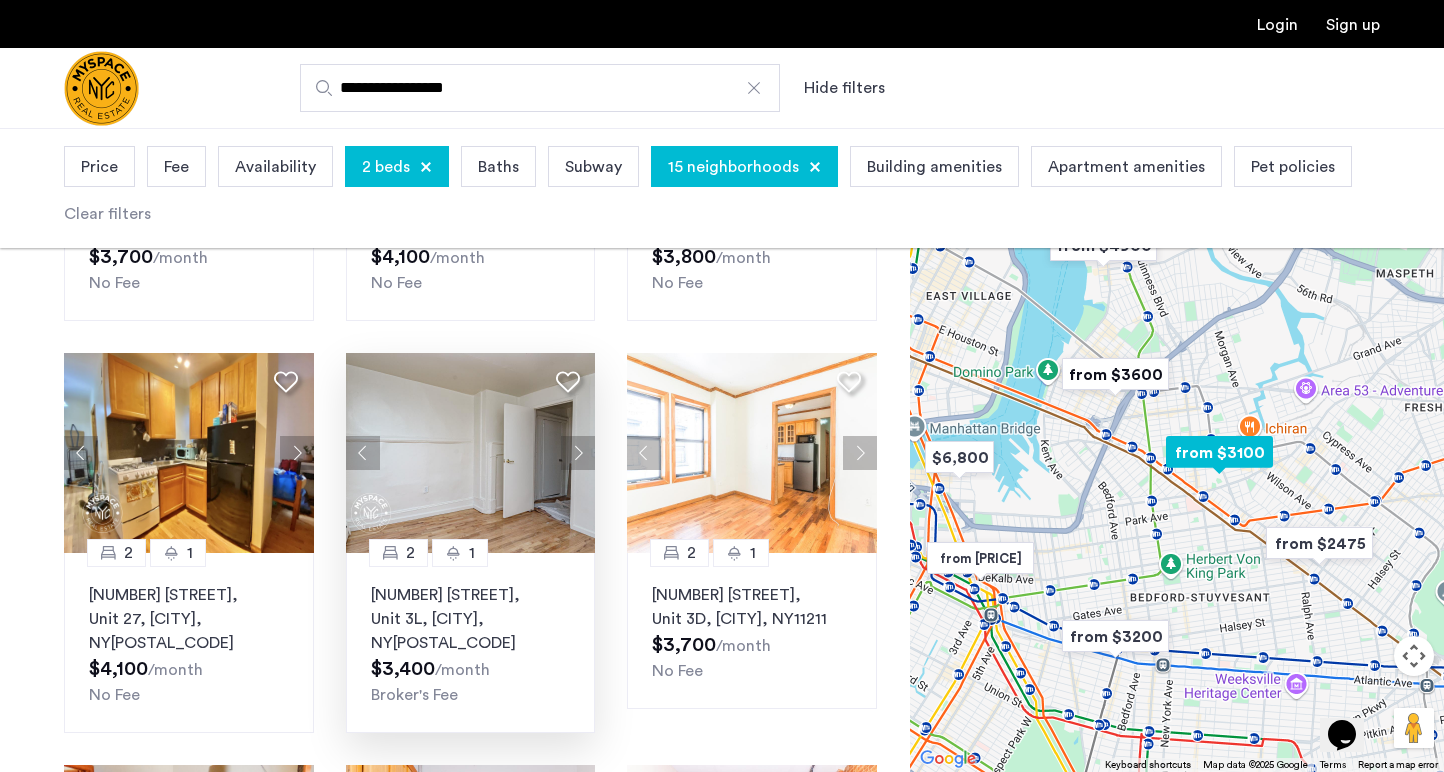 click 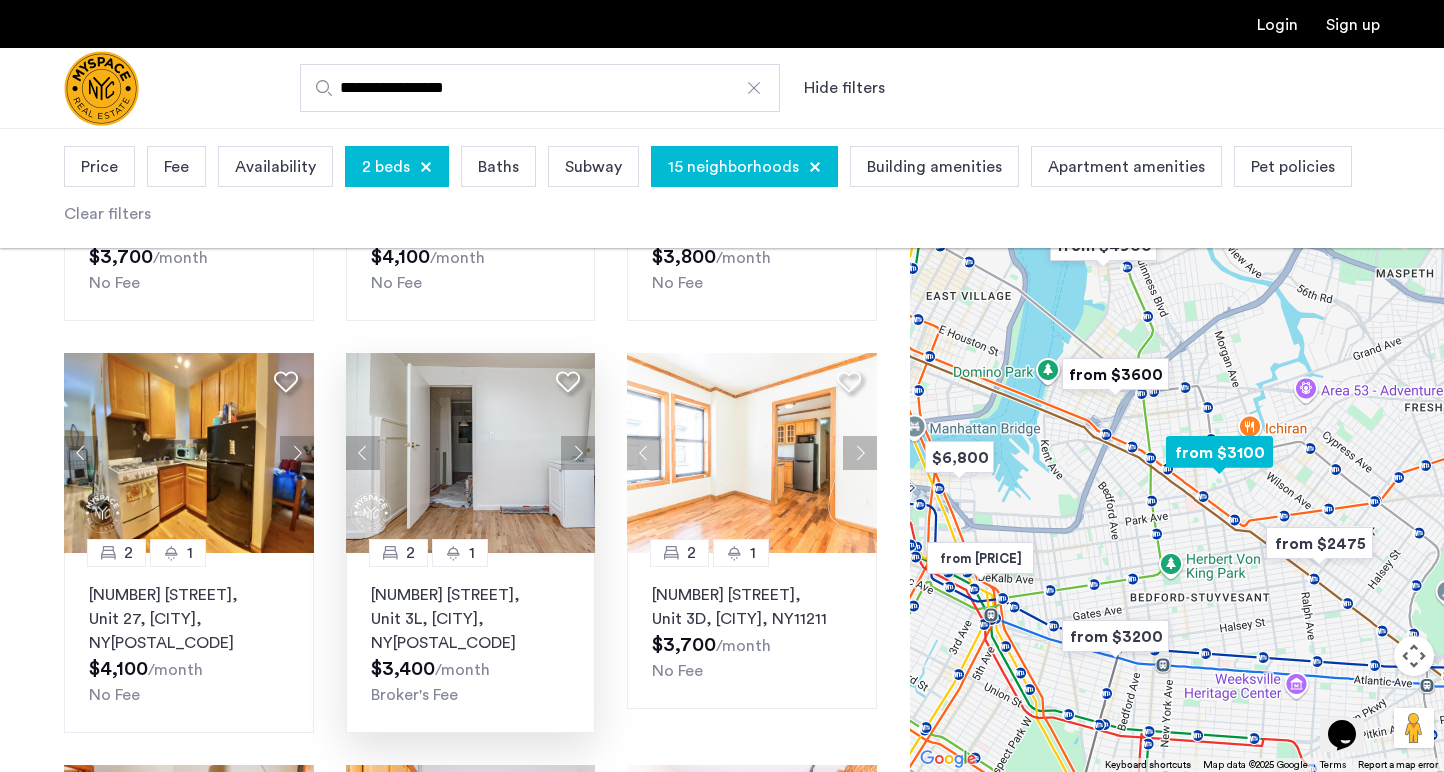 click 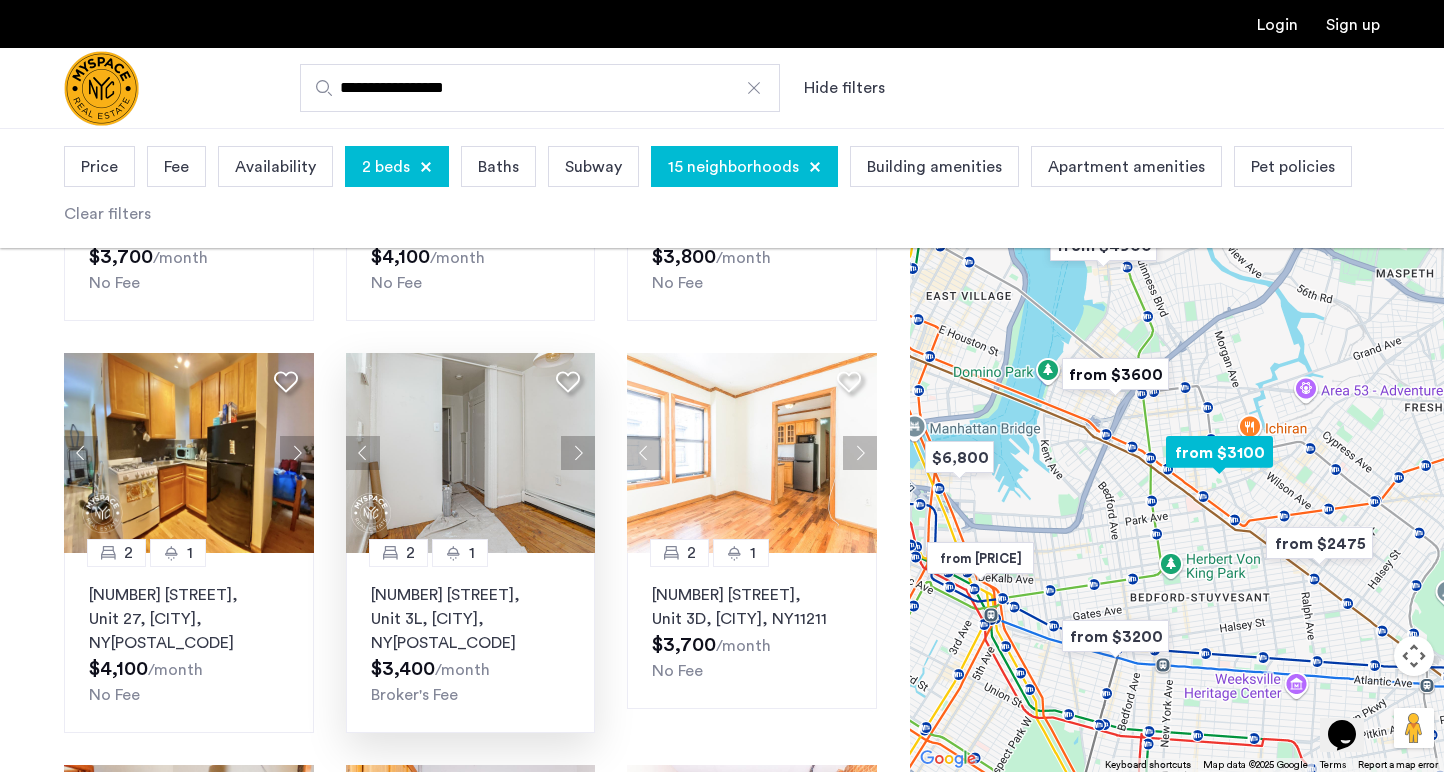 click 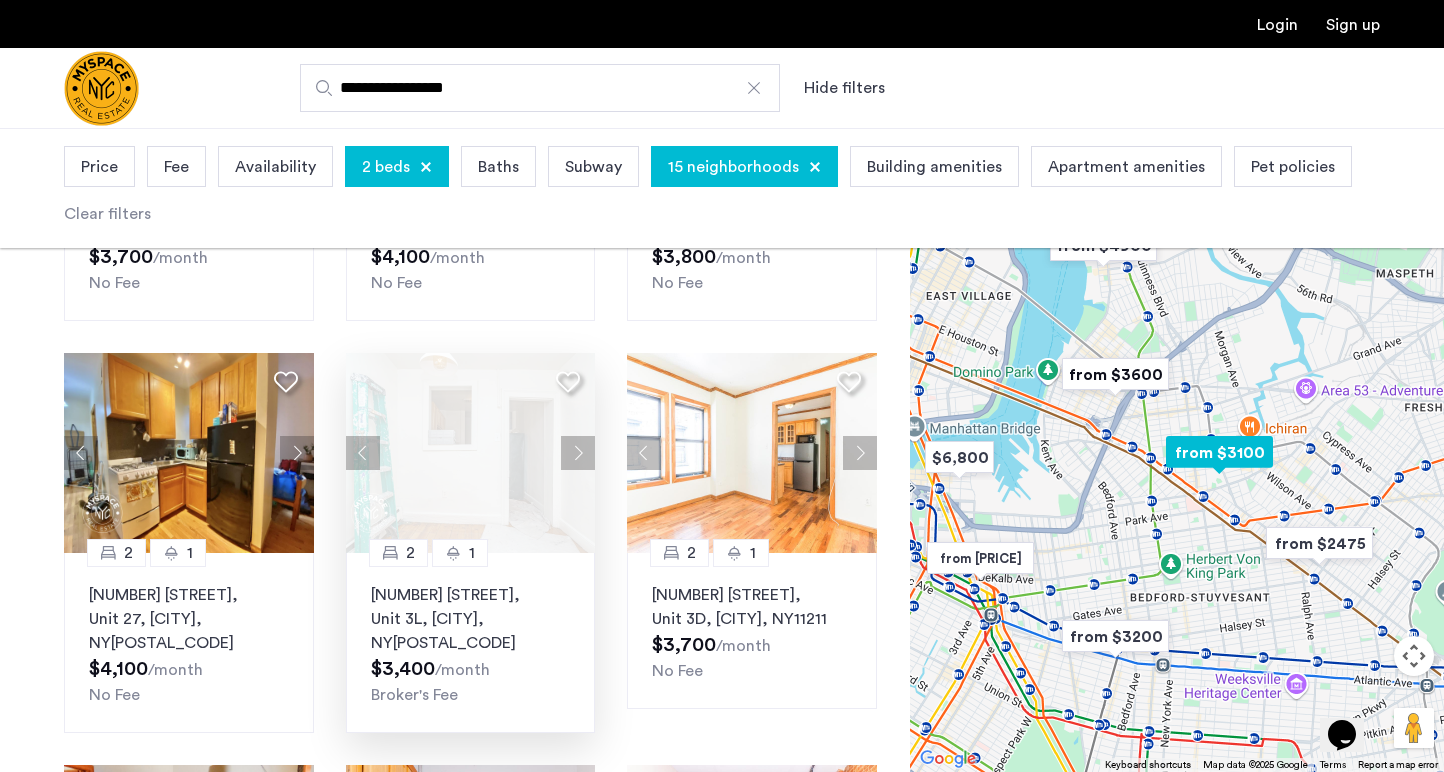 click 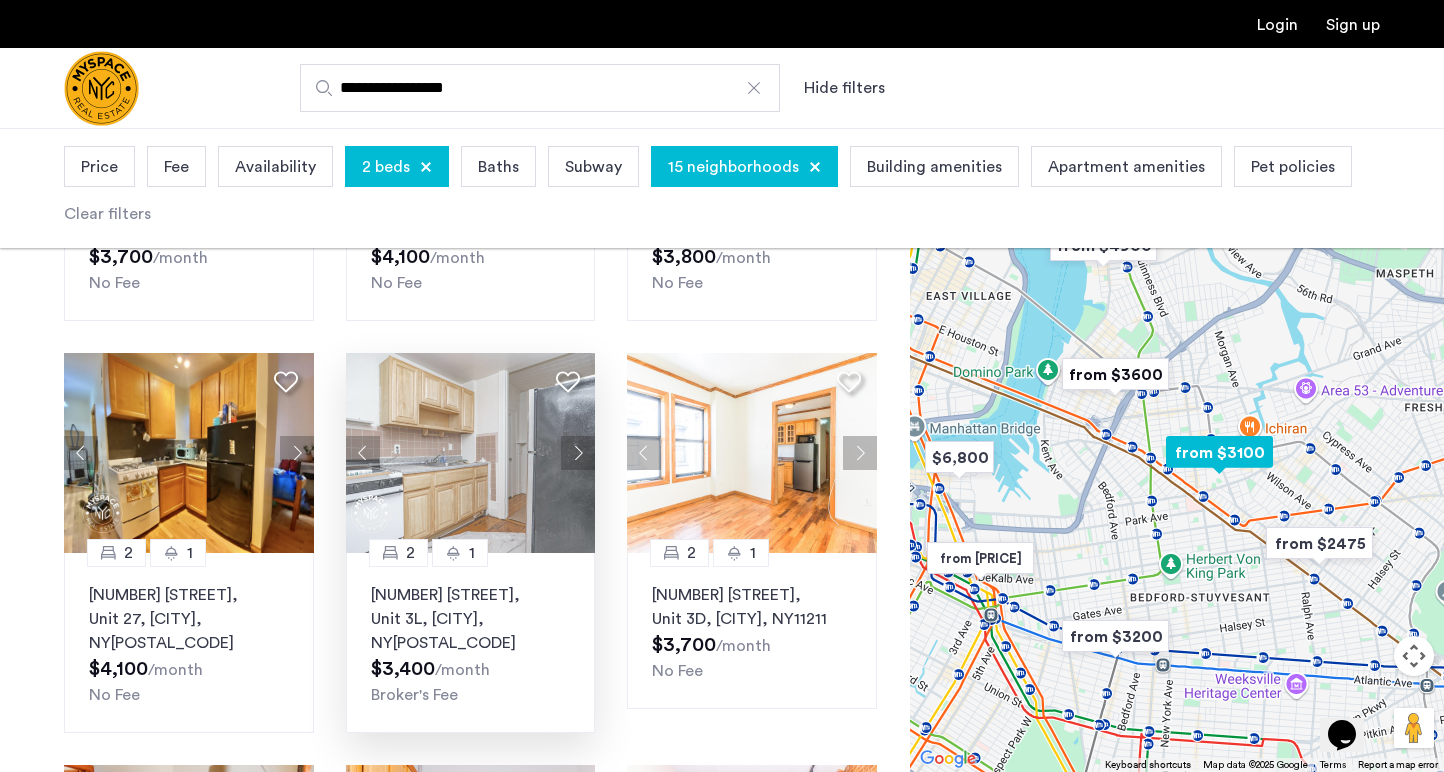 click 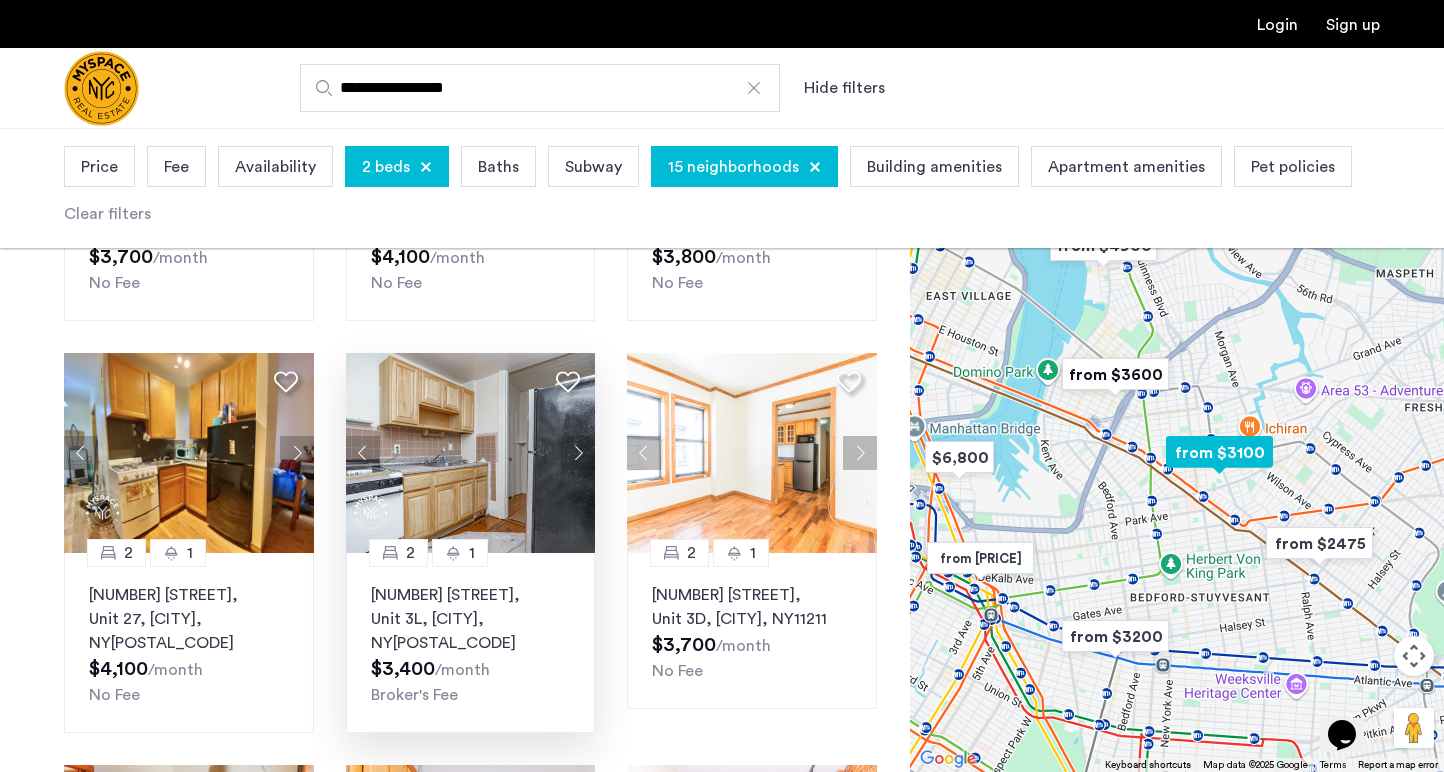 click 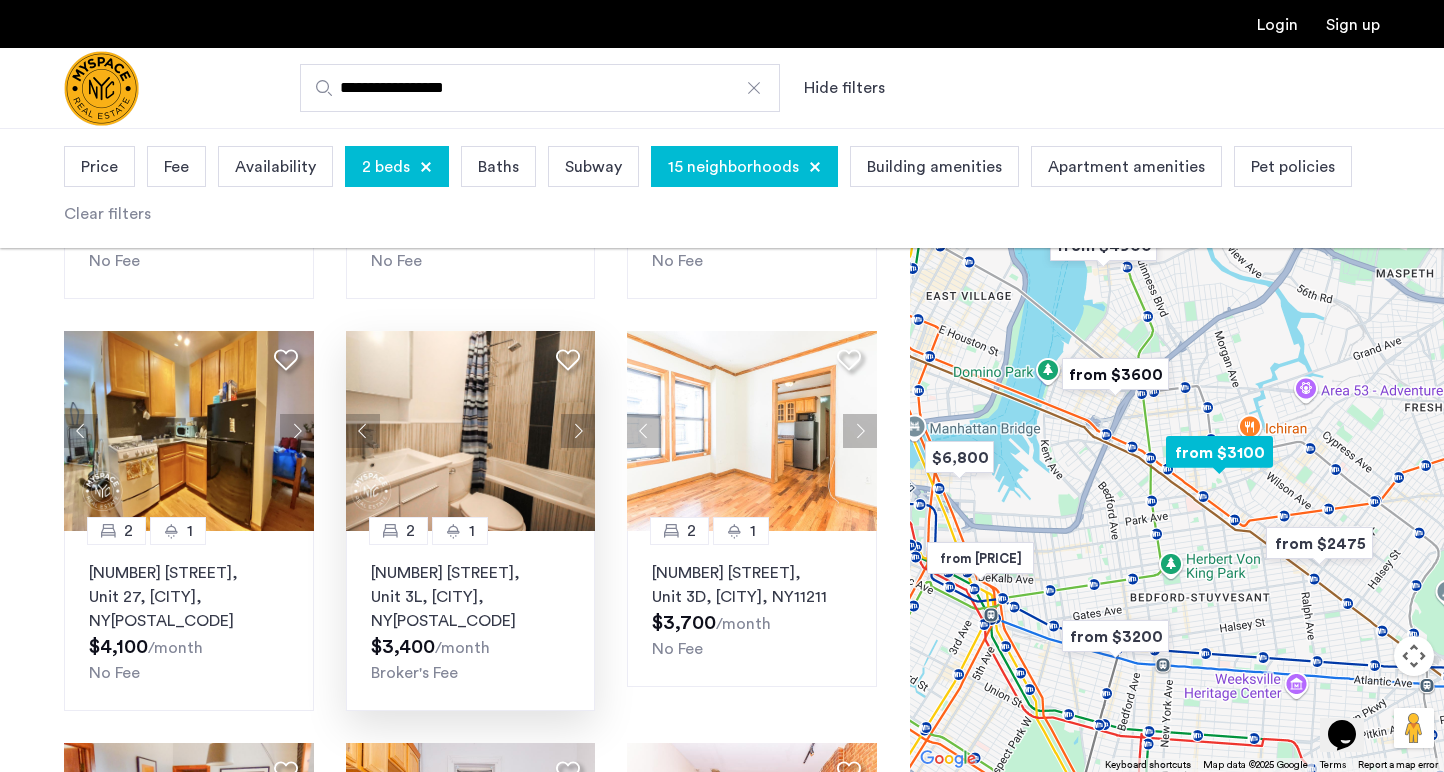 scroll, scrollTop: 907, scrollLeft: 0, axis: vertical 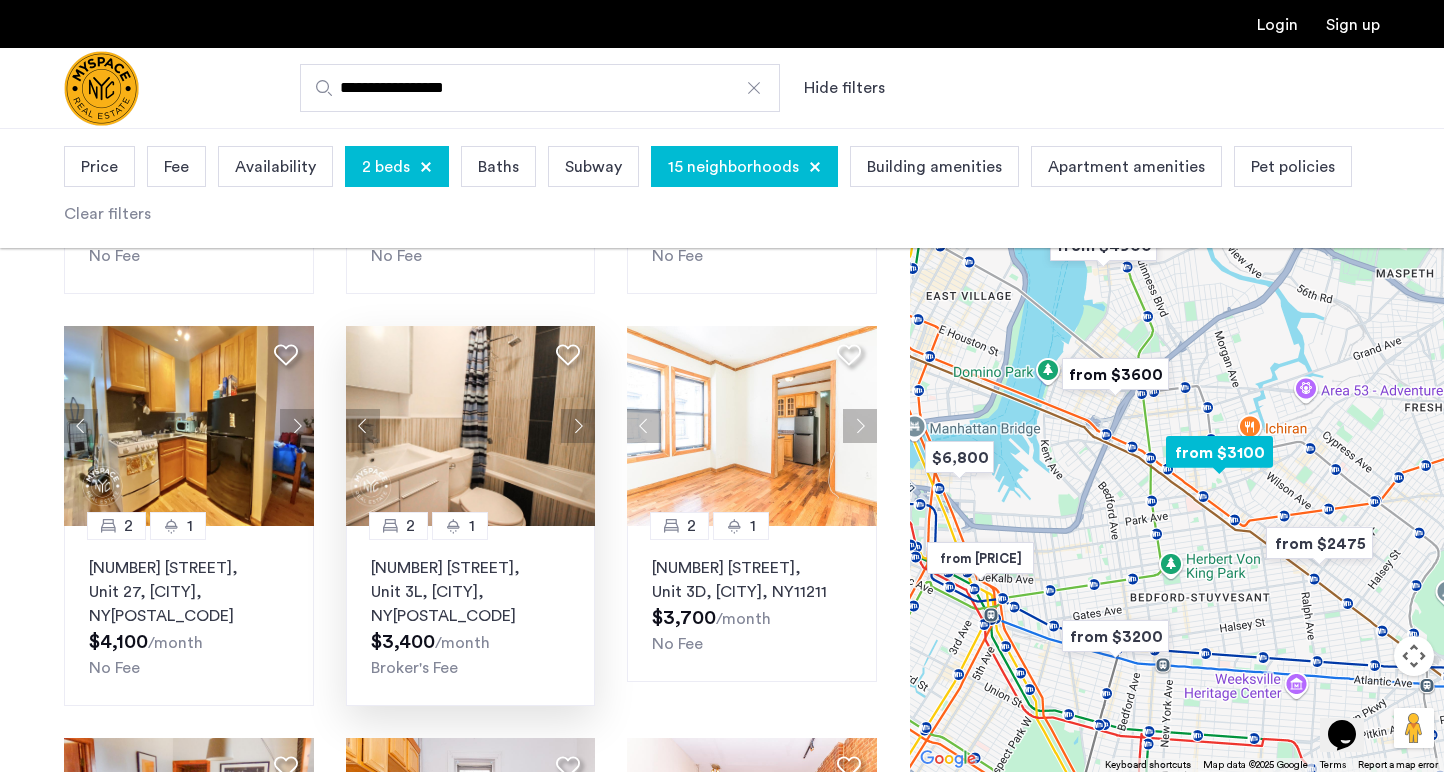 click 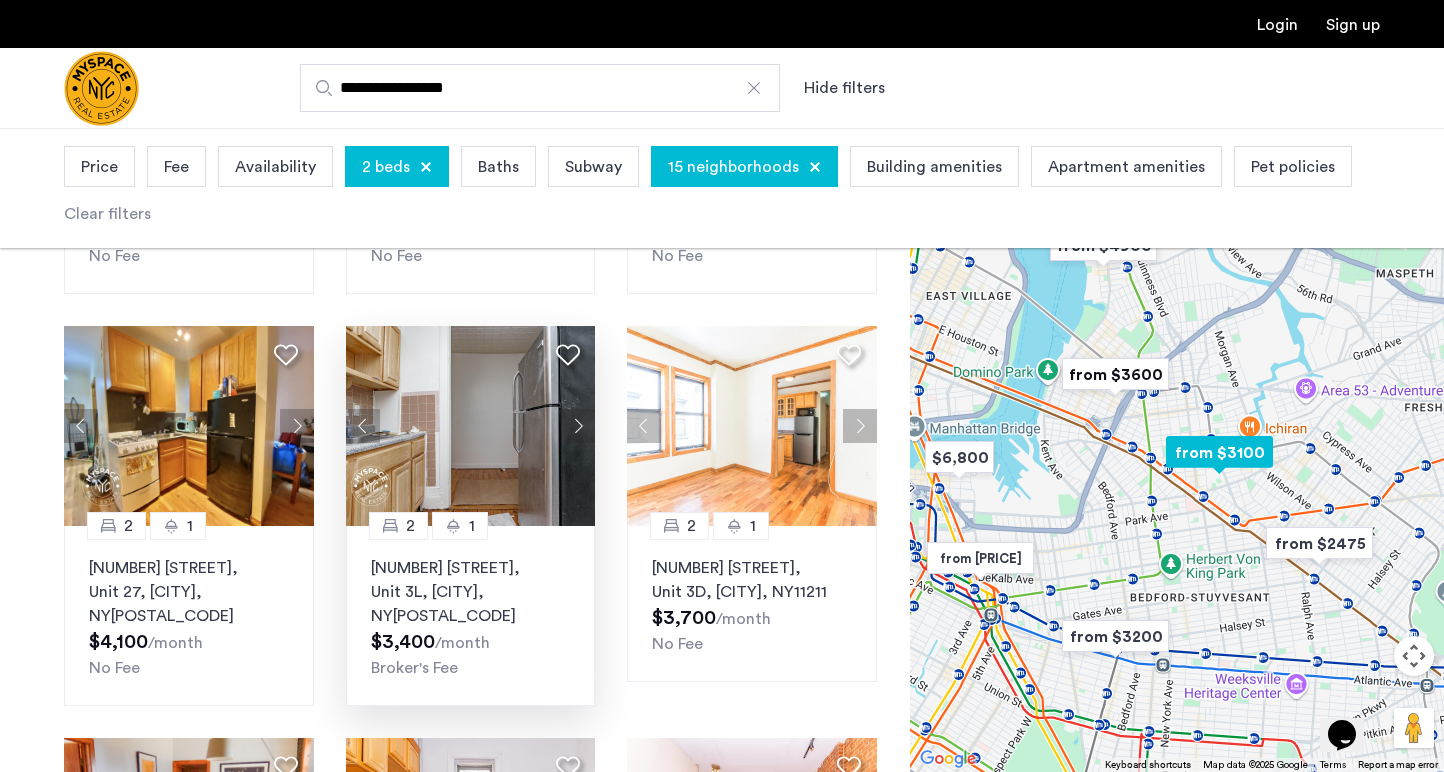 click 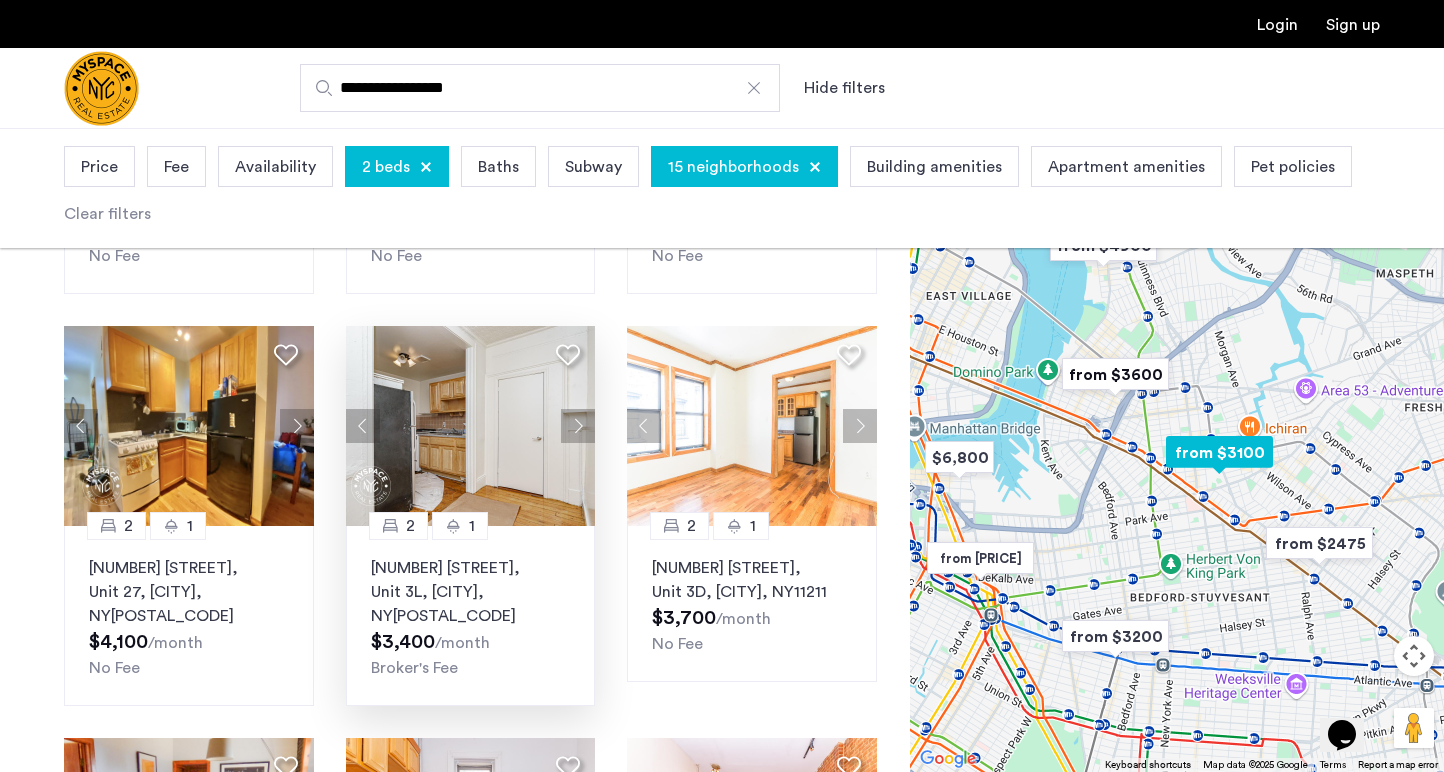 click 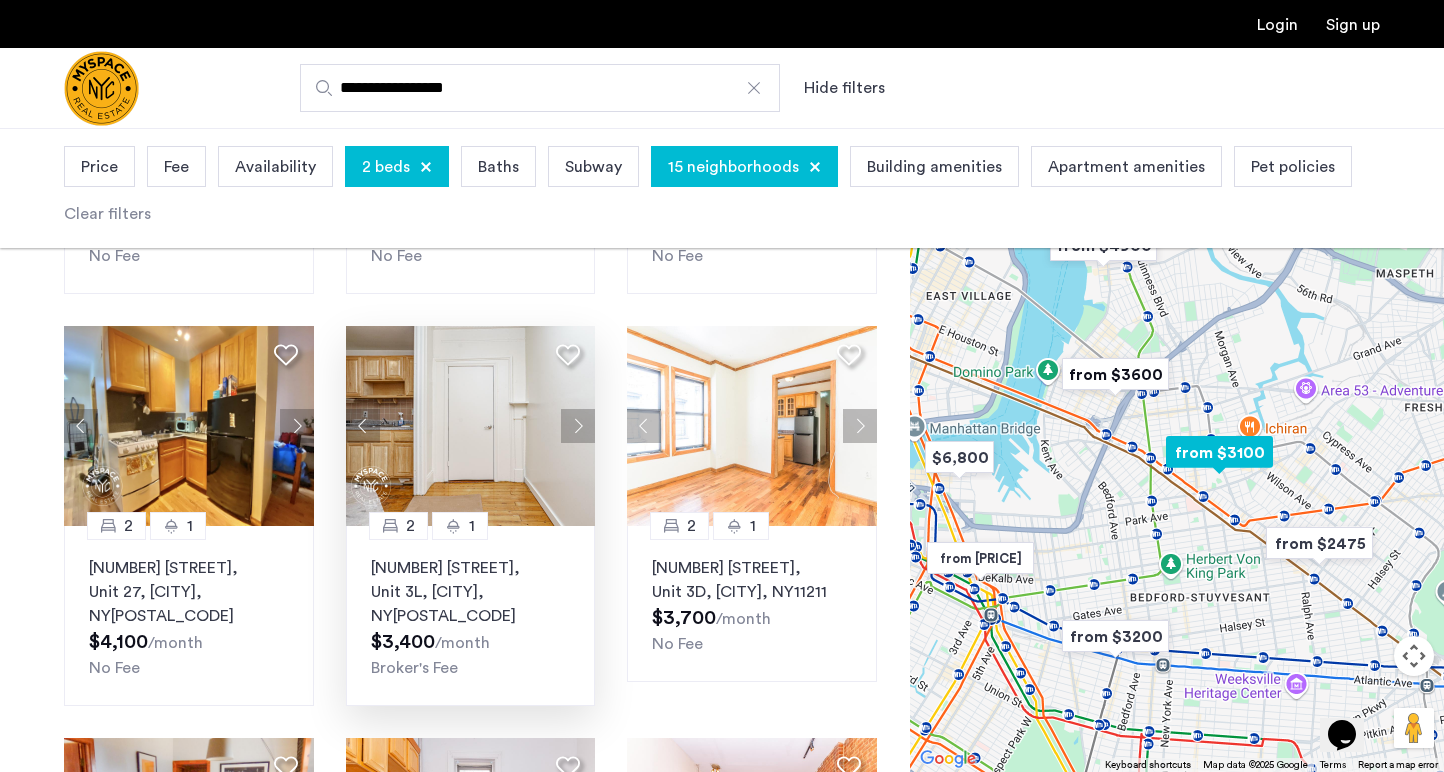 click 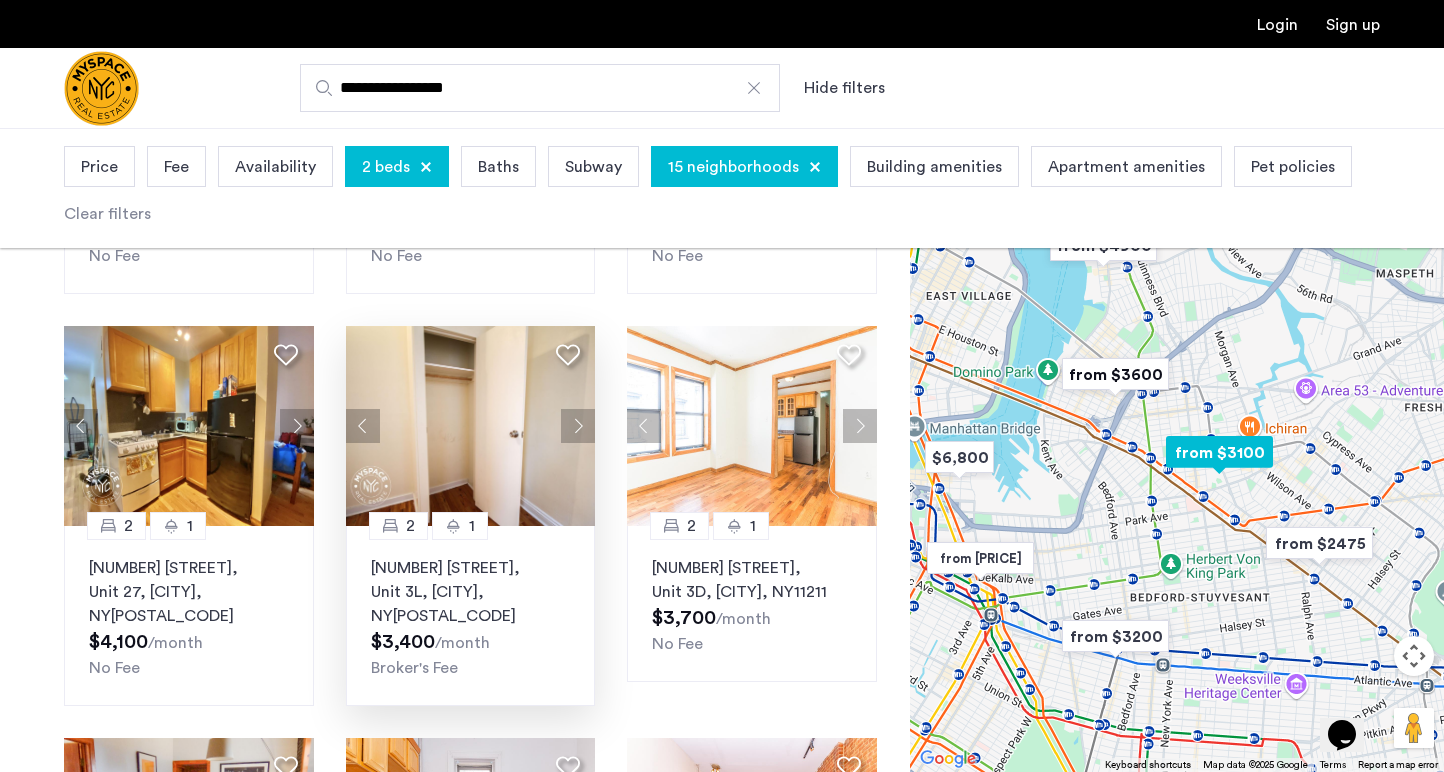 click 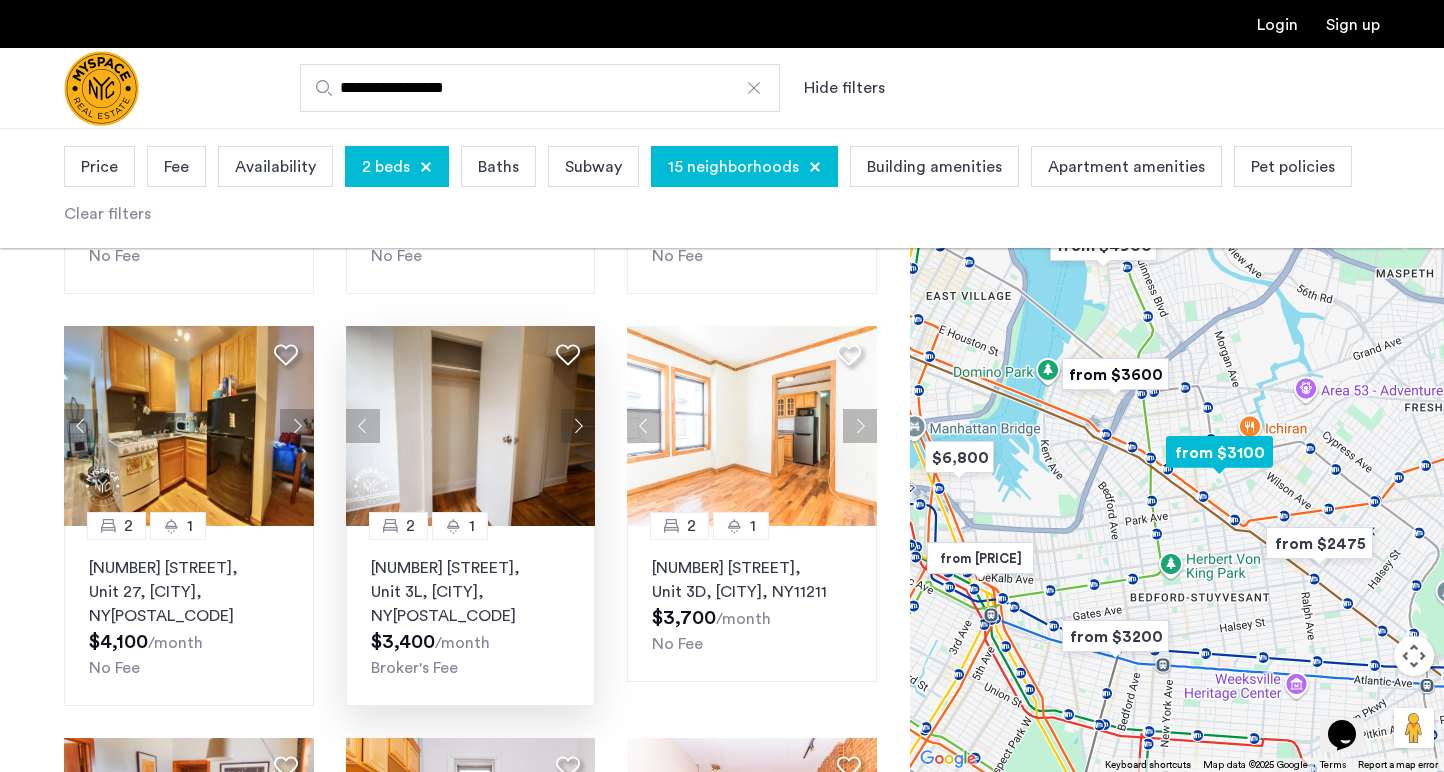 click 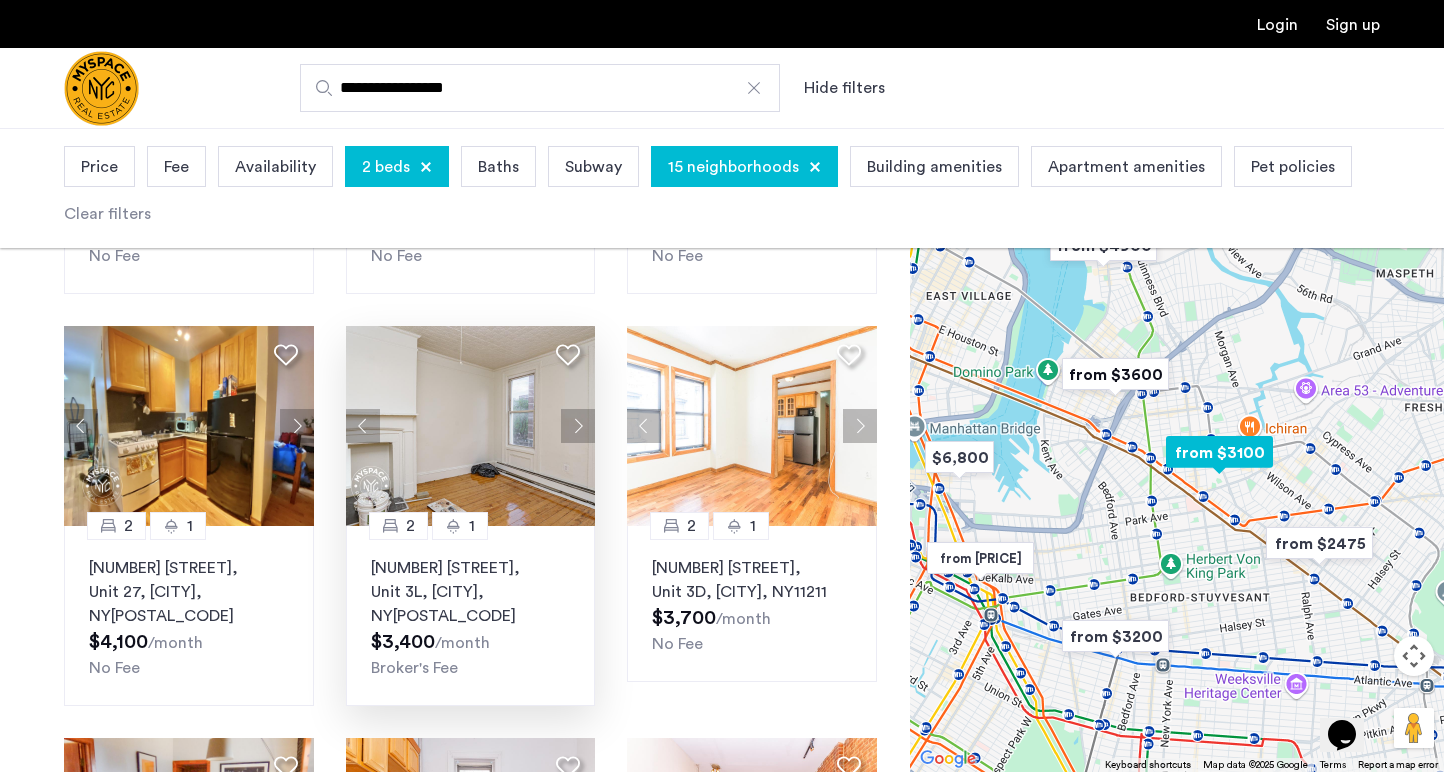 click 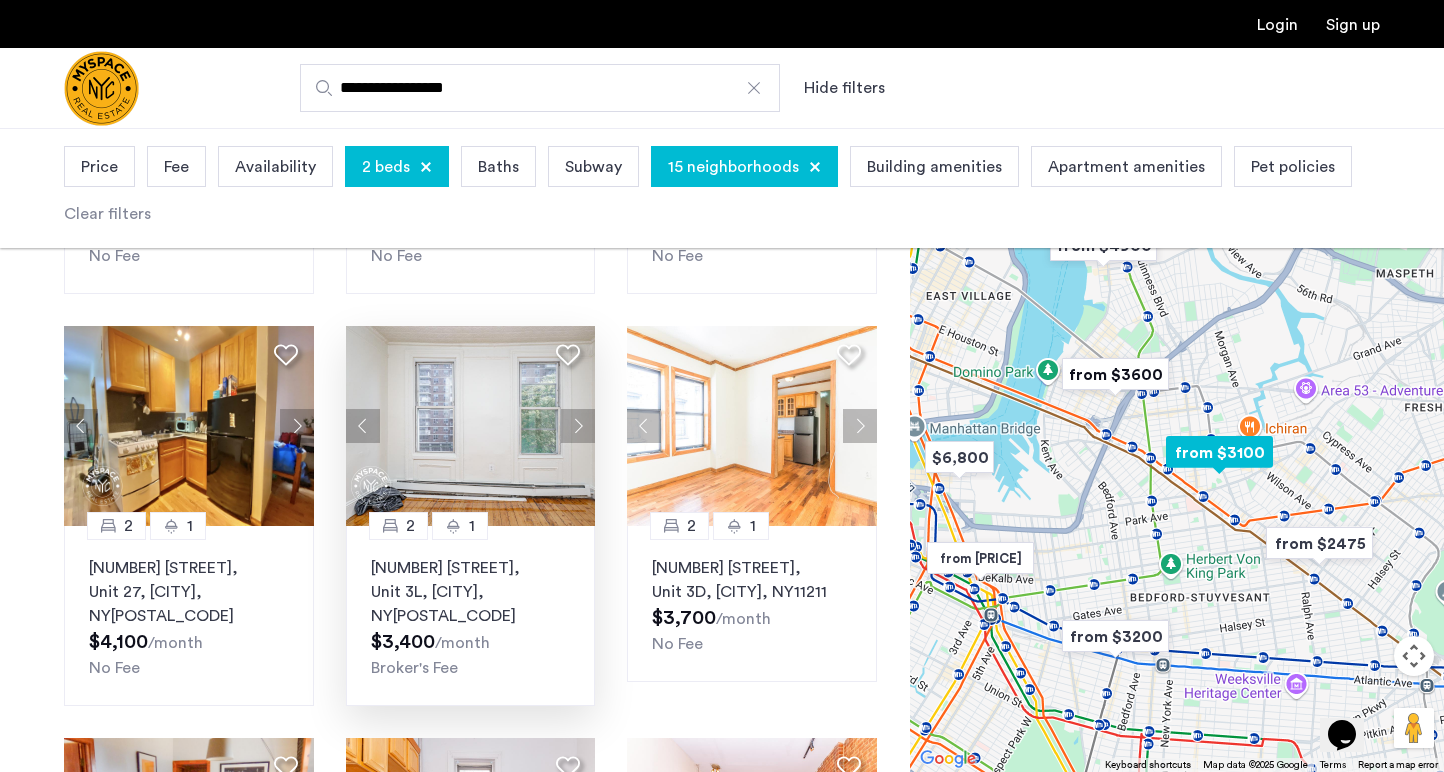 click 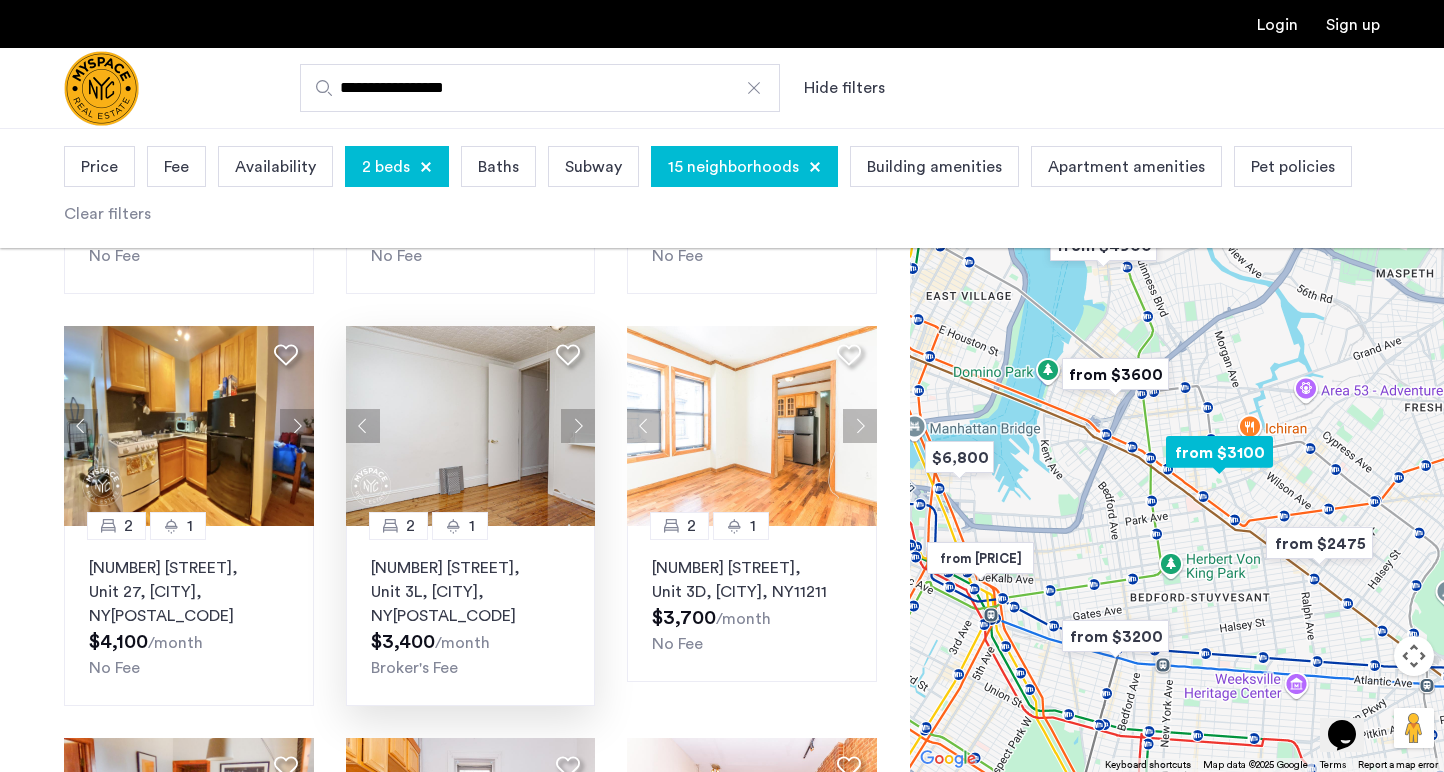 click 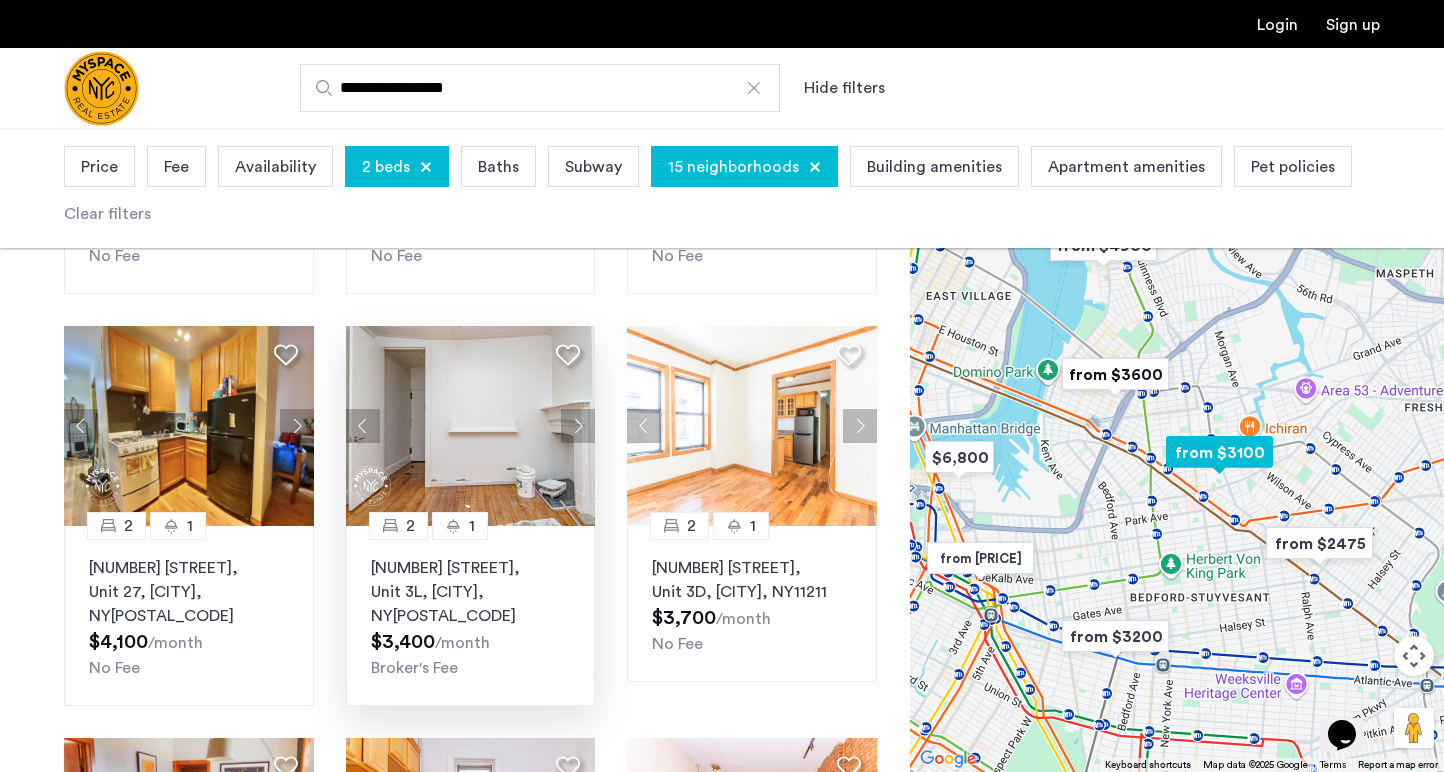 click 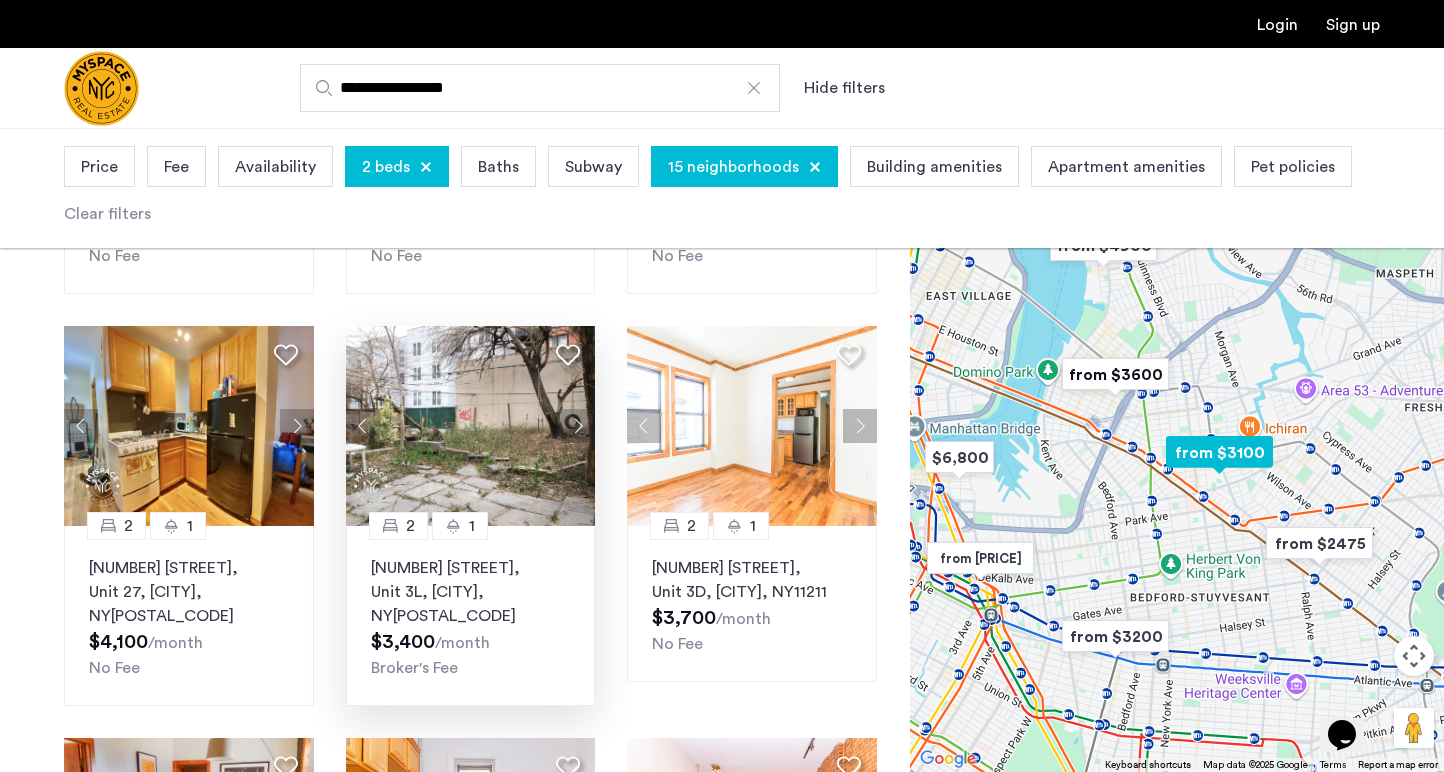 click 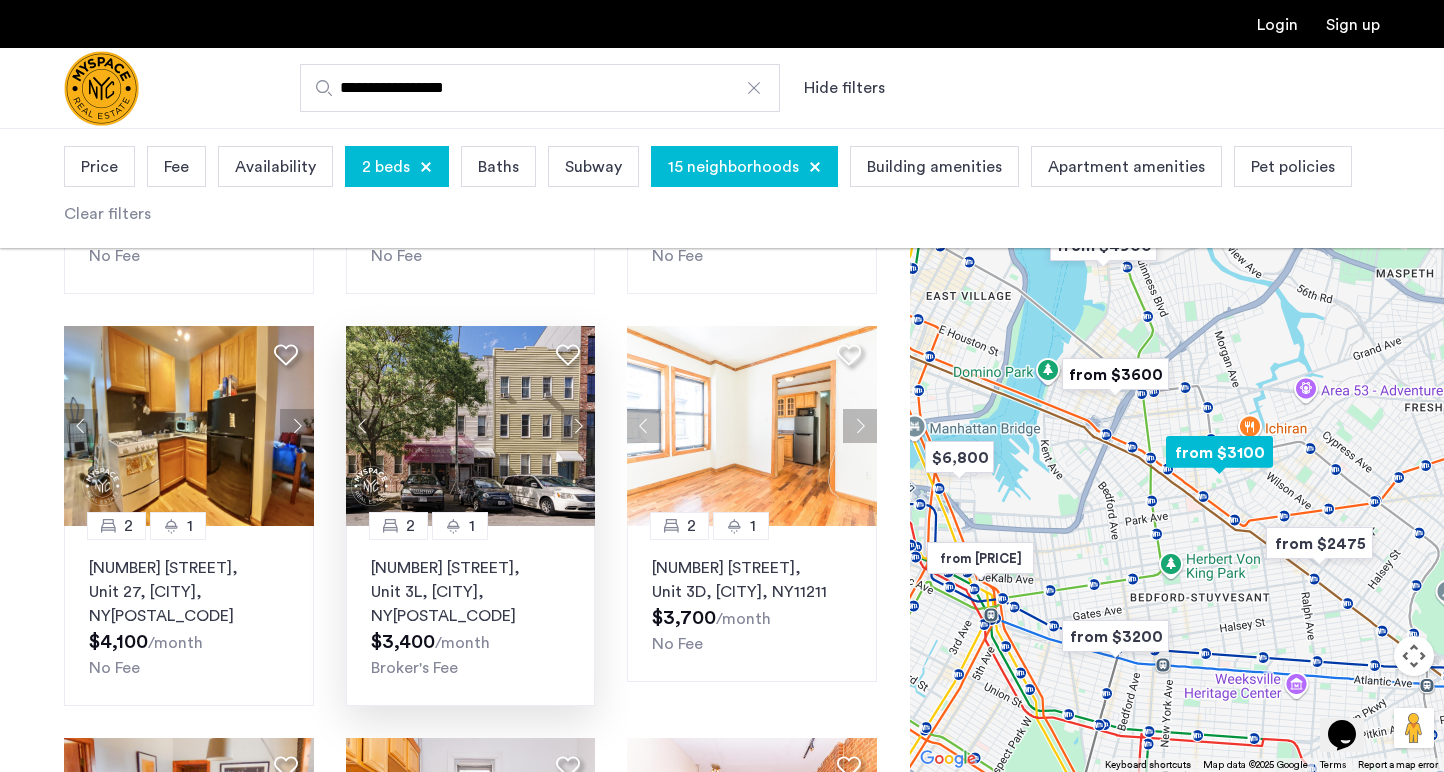 click 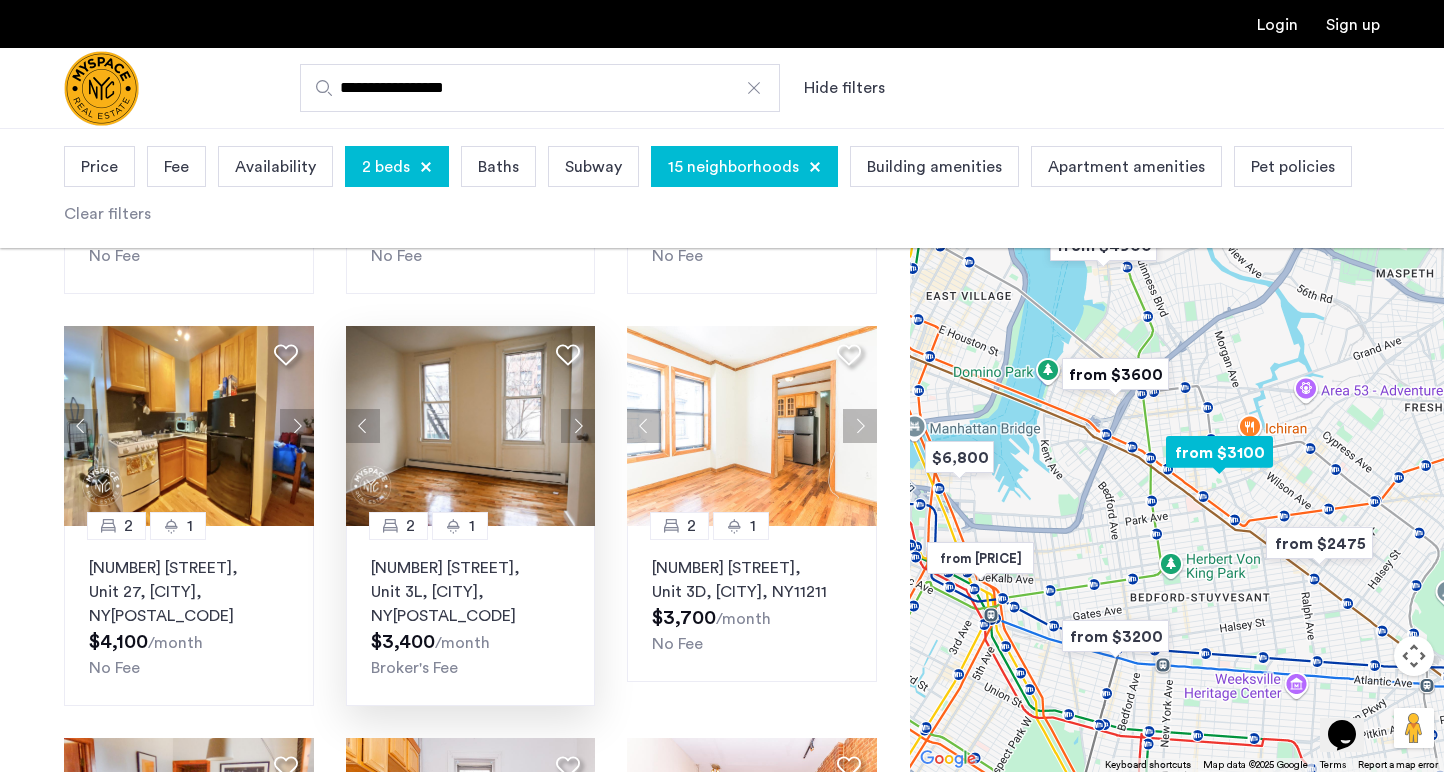 click 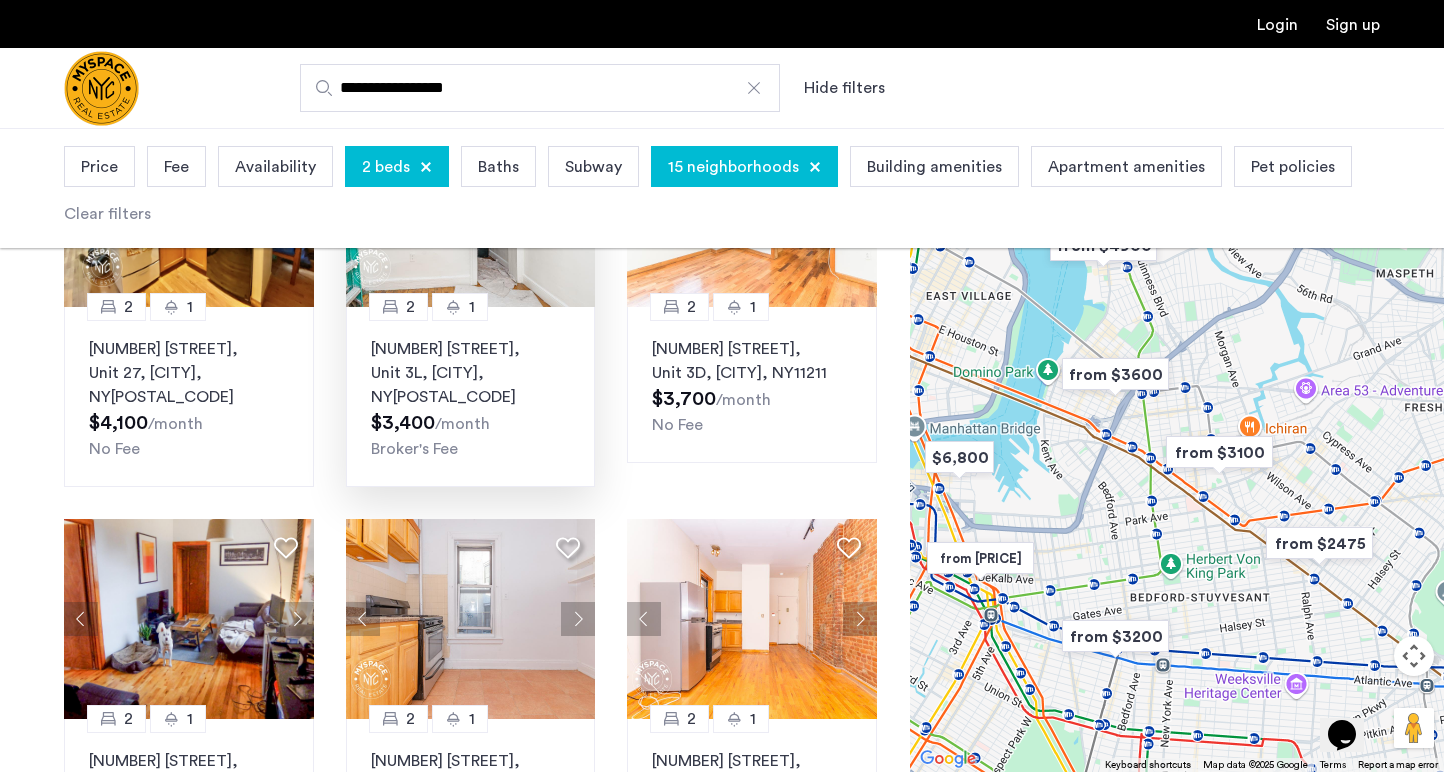 scroll, scrollTop: 903, scrollLeft: 0, axis: vertical 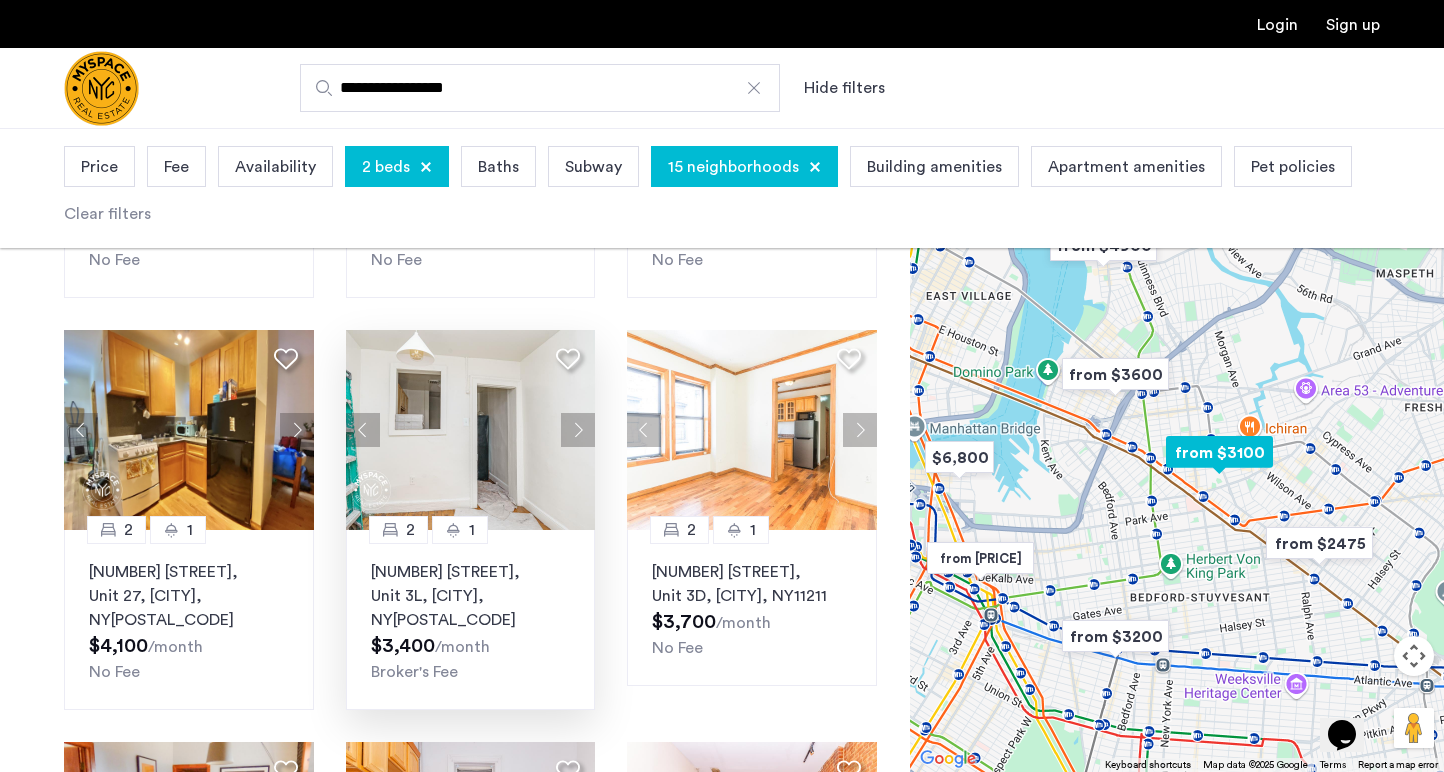 click 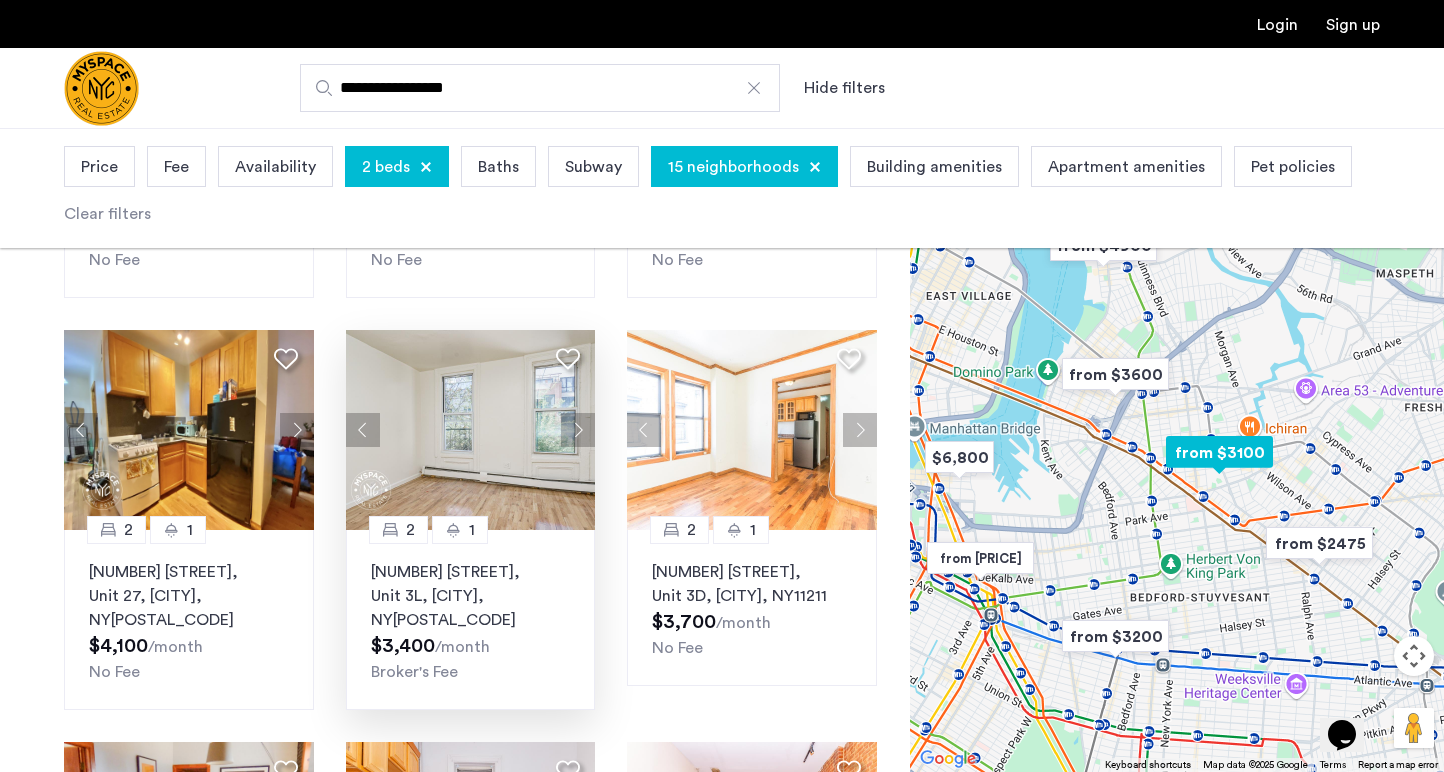 click 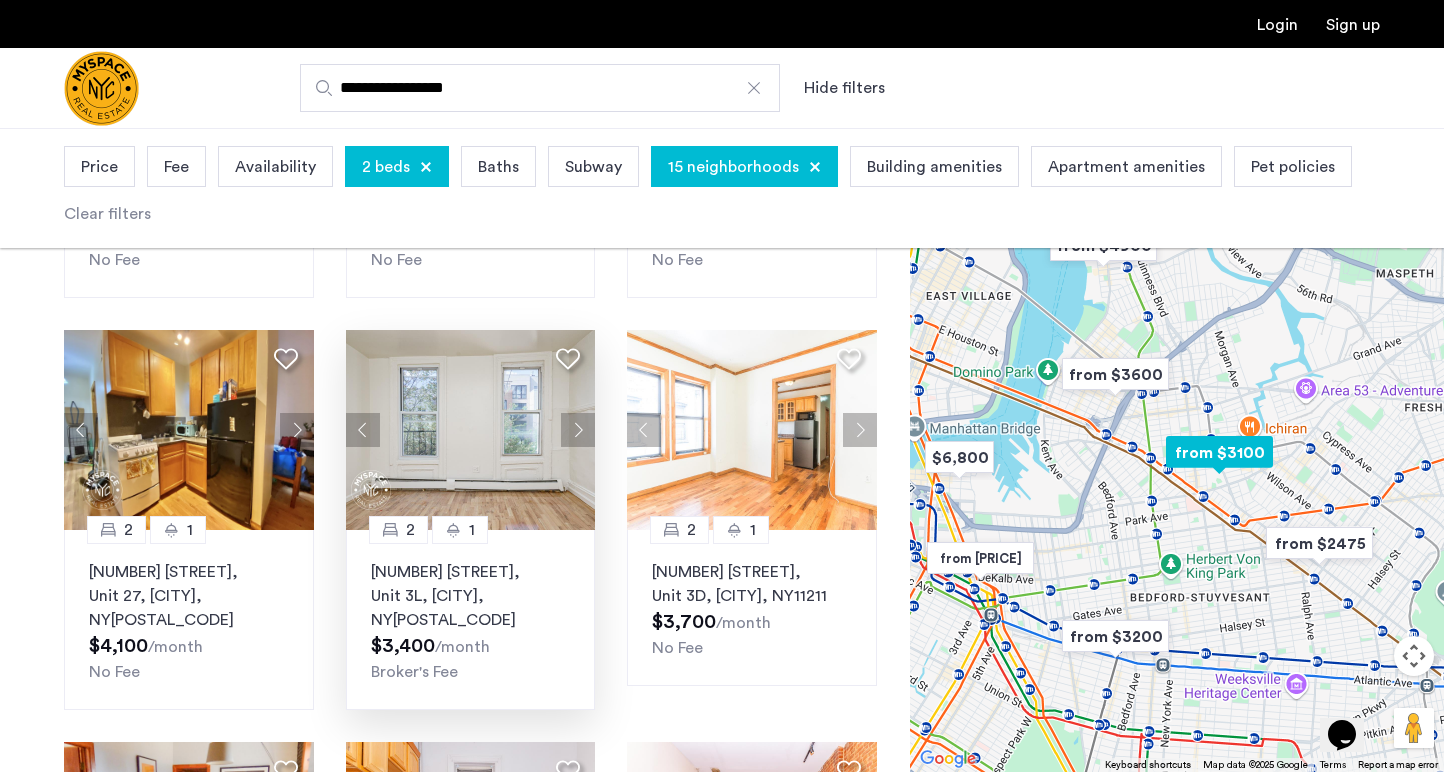 click 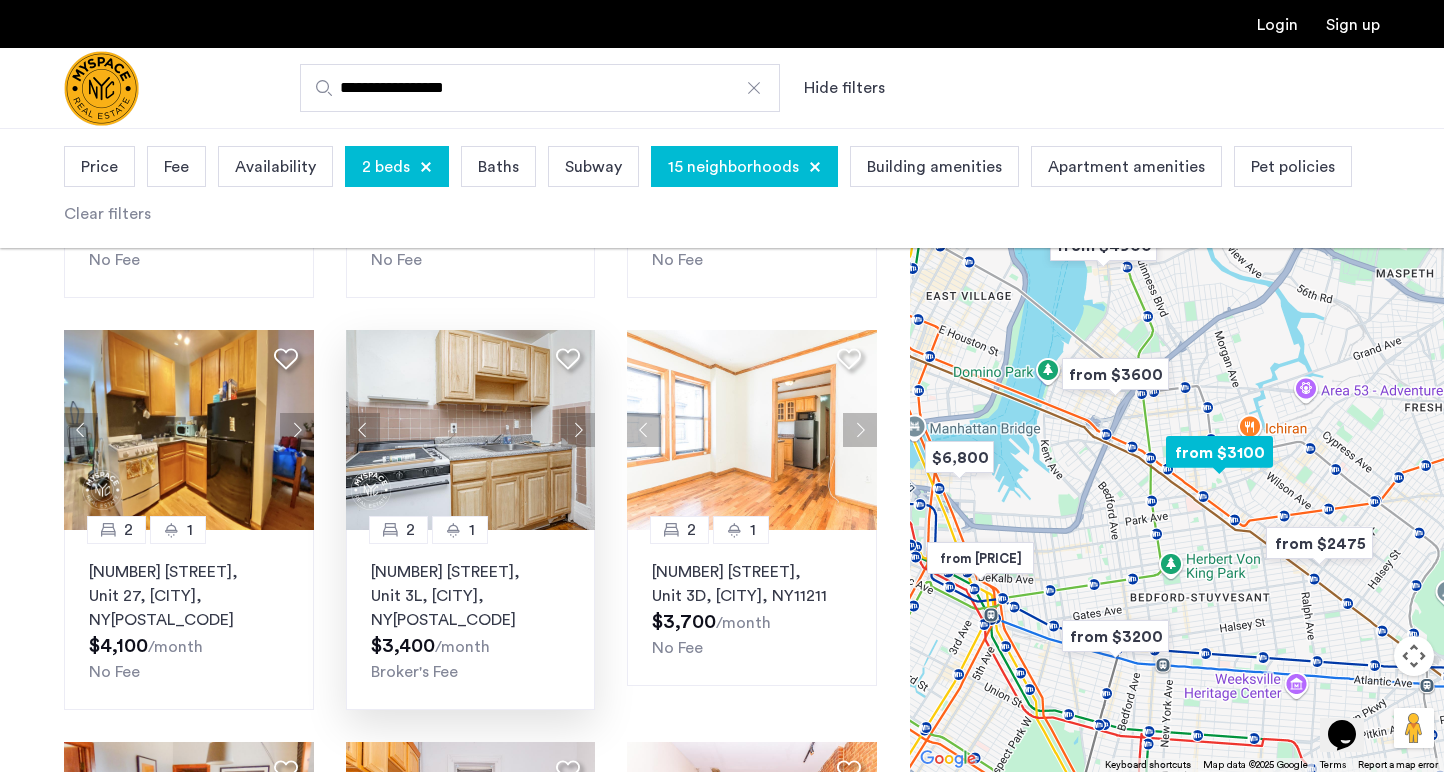 click 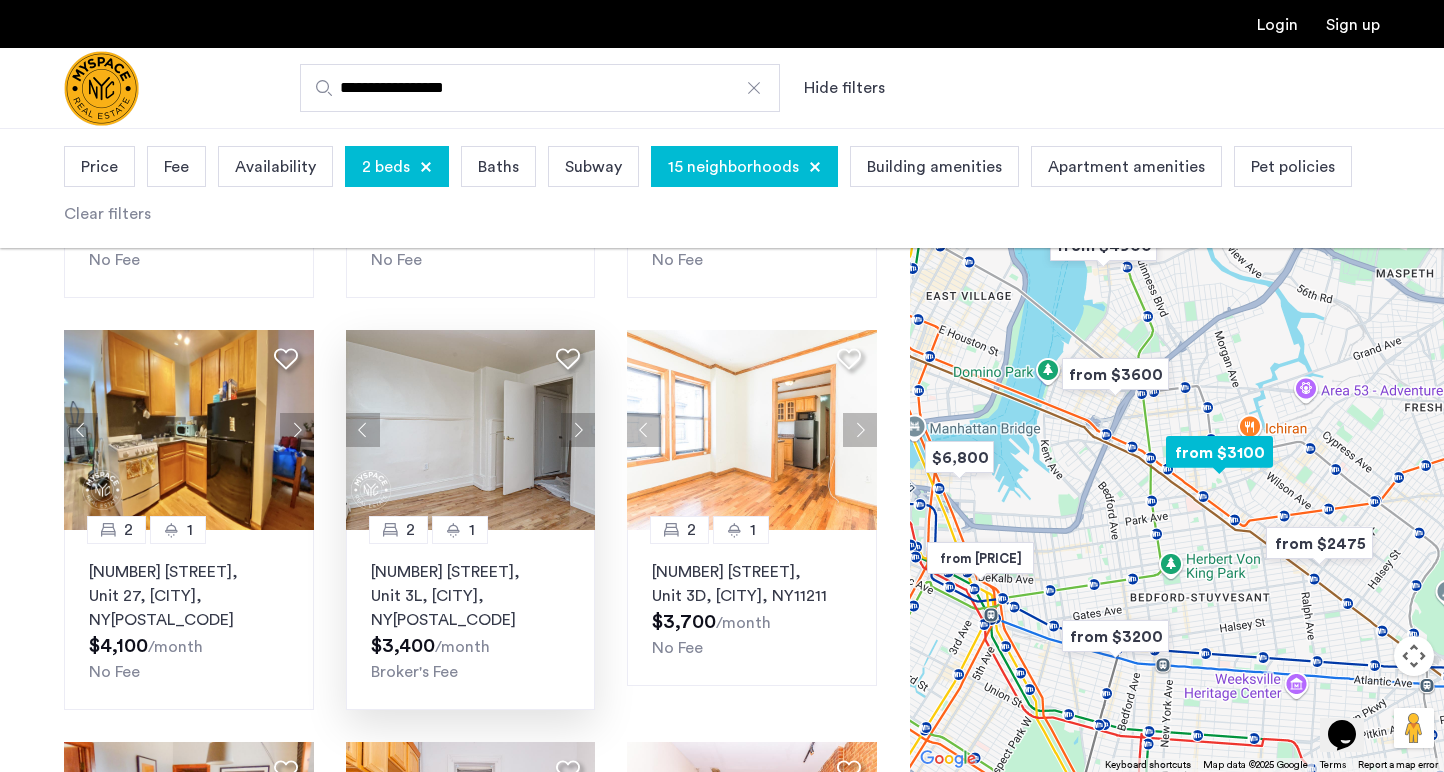 click 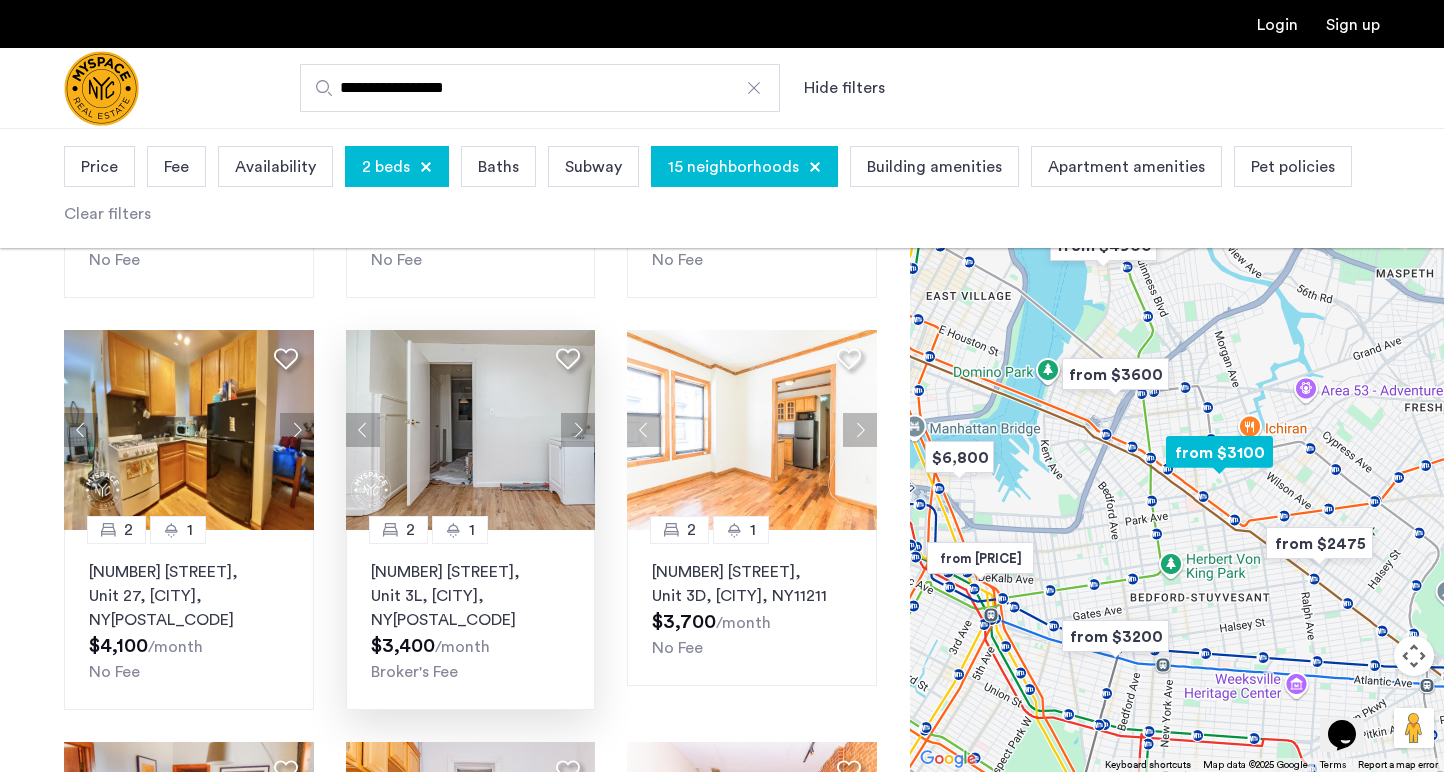 click 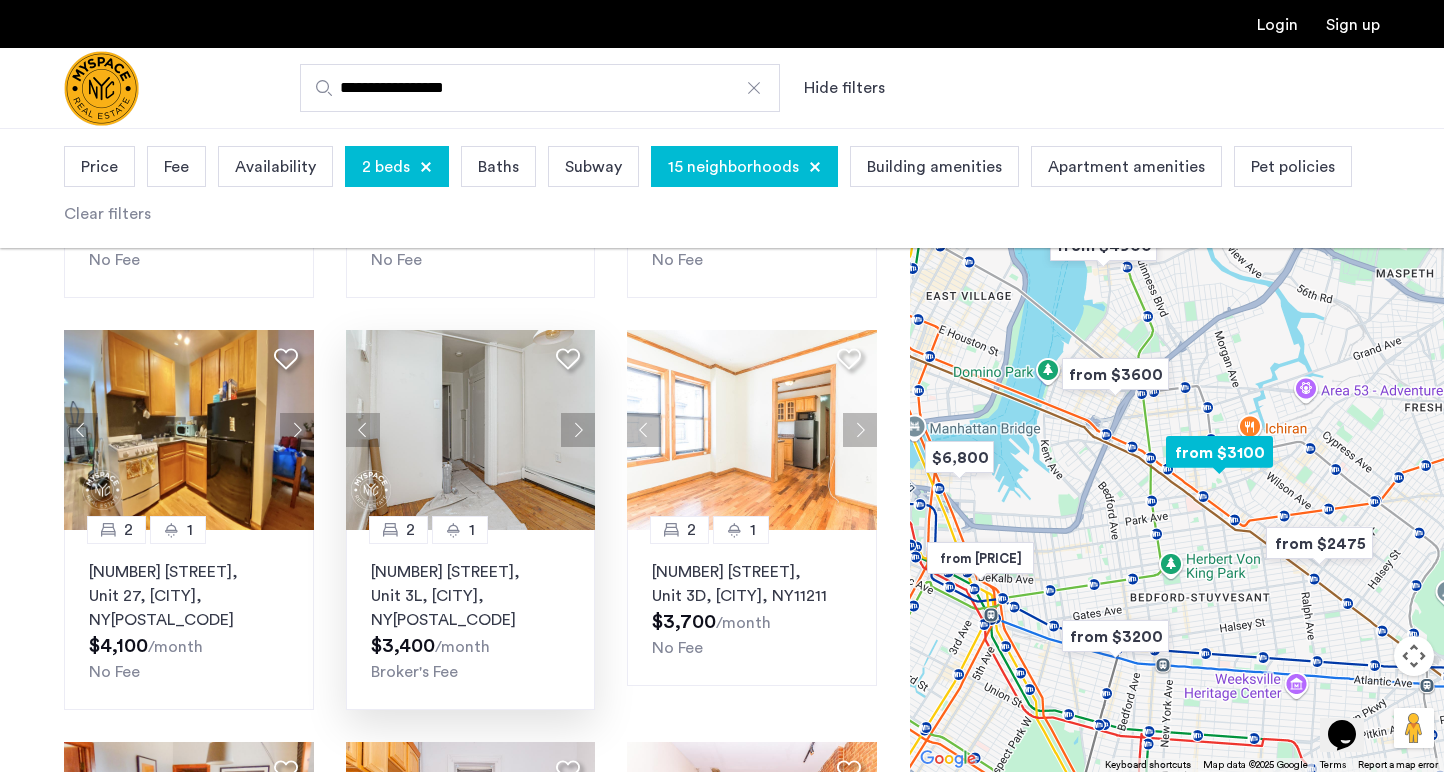 click 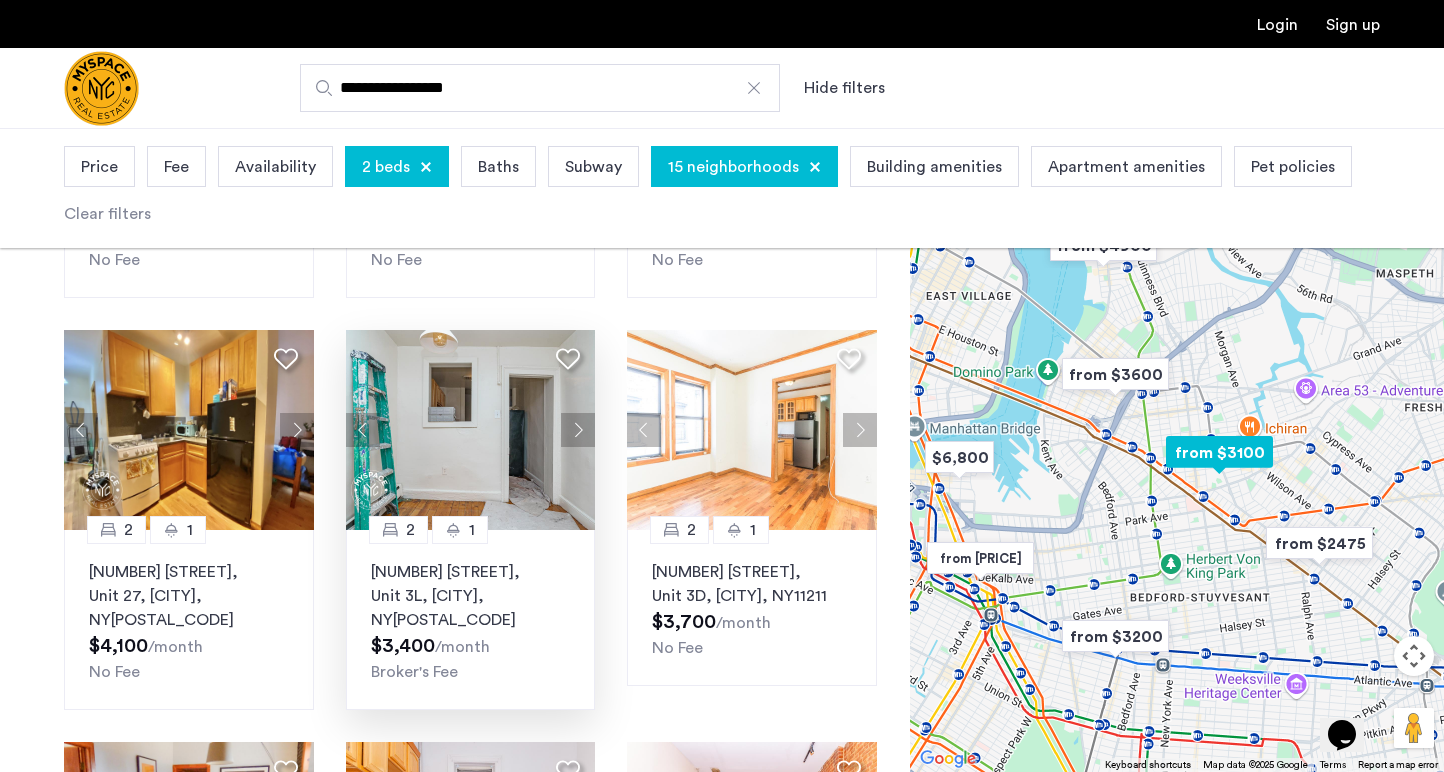 click 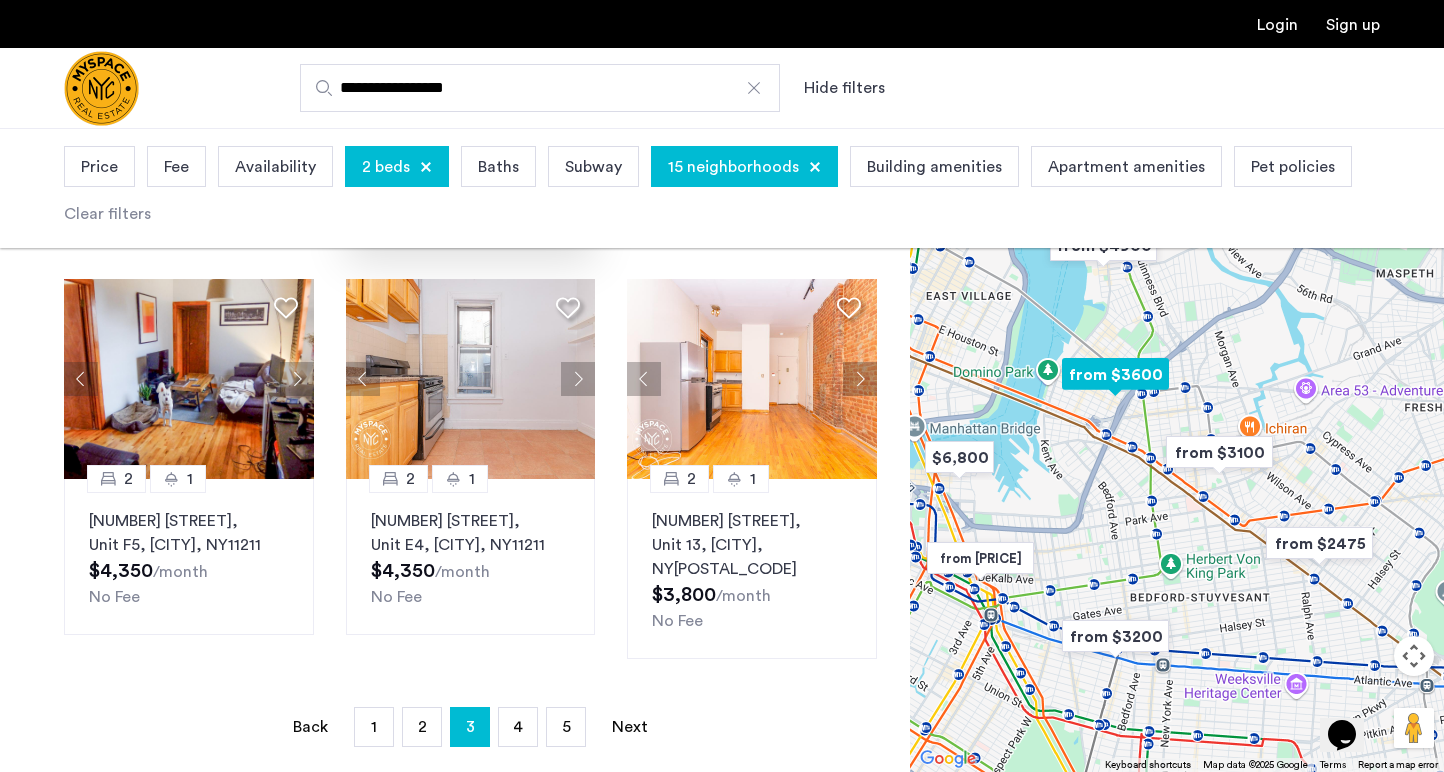 scroll, scrollTop: 1401, scrollLeft: 0, axis: vertical 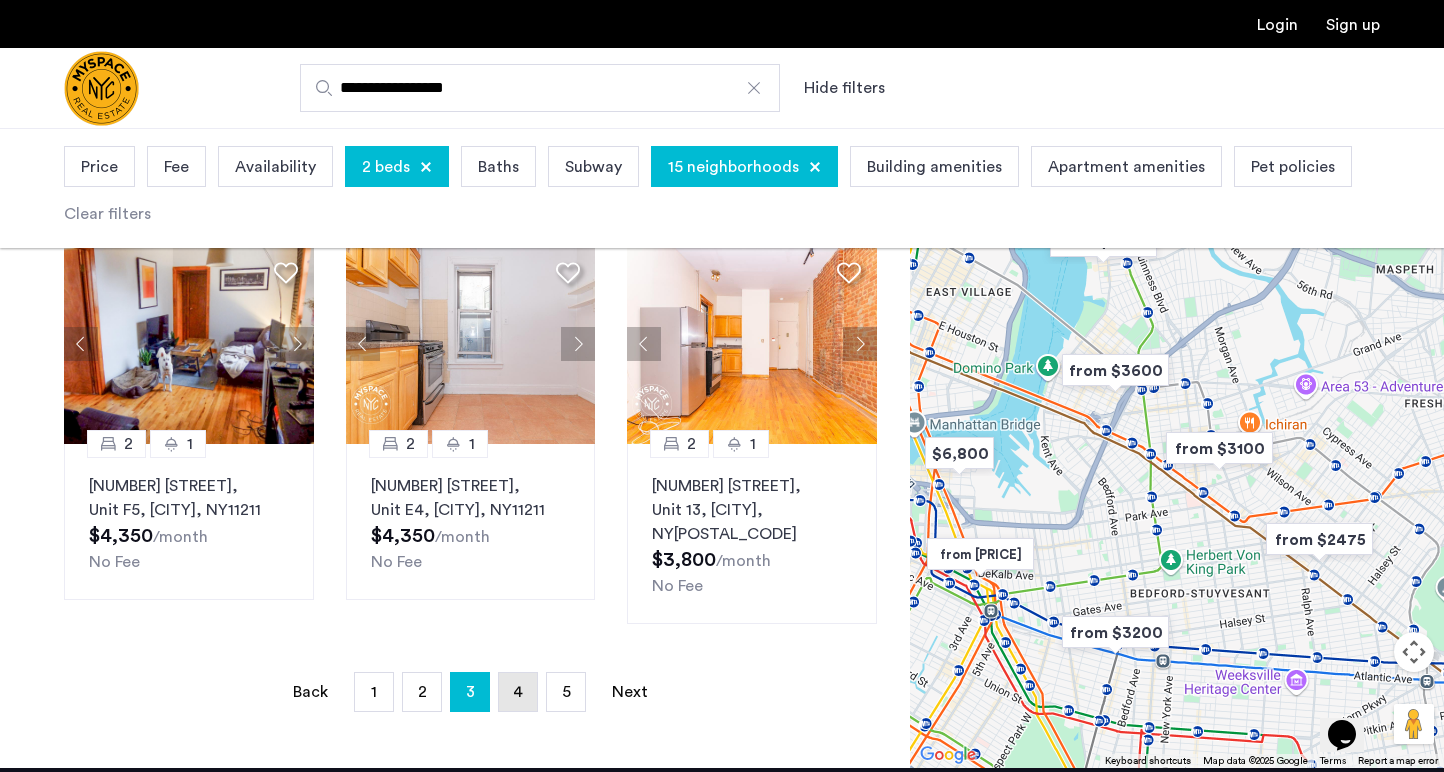 click on "page  4" at bounding box center (518, 692) 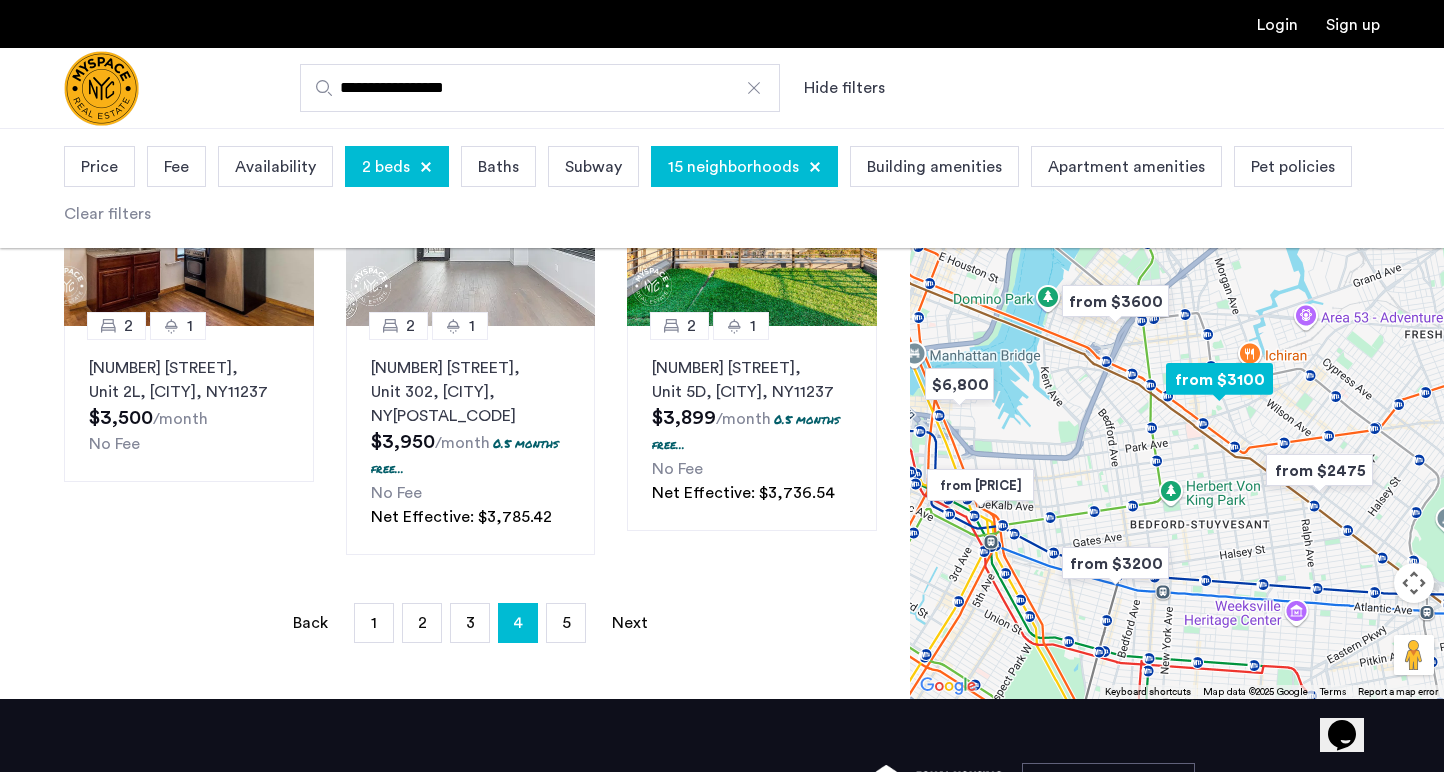 scroll, scrollTop: 1587, scrollLeft: 0, axis: vertical 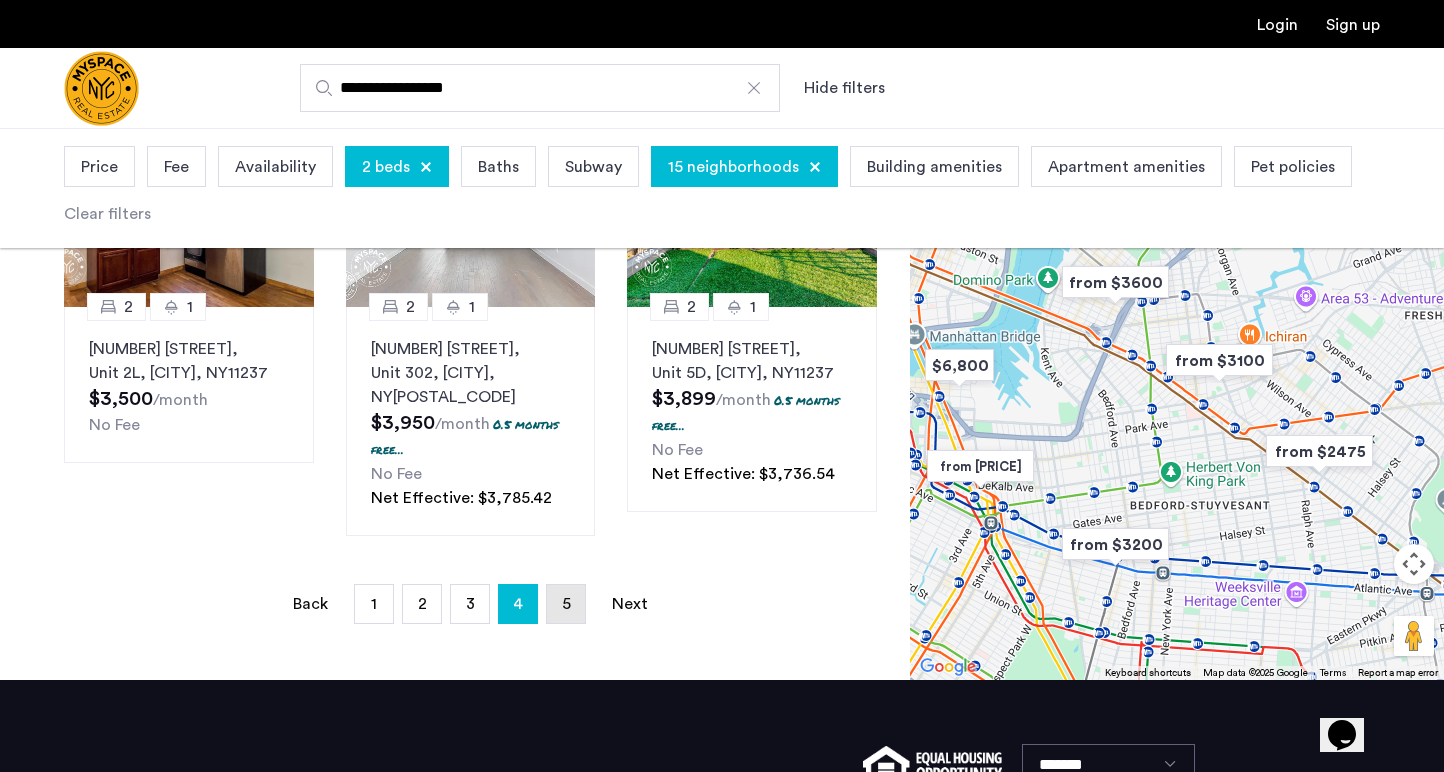click on "page  5" at bounding box center (566, 604) 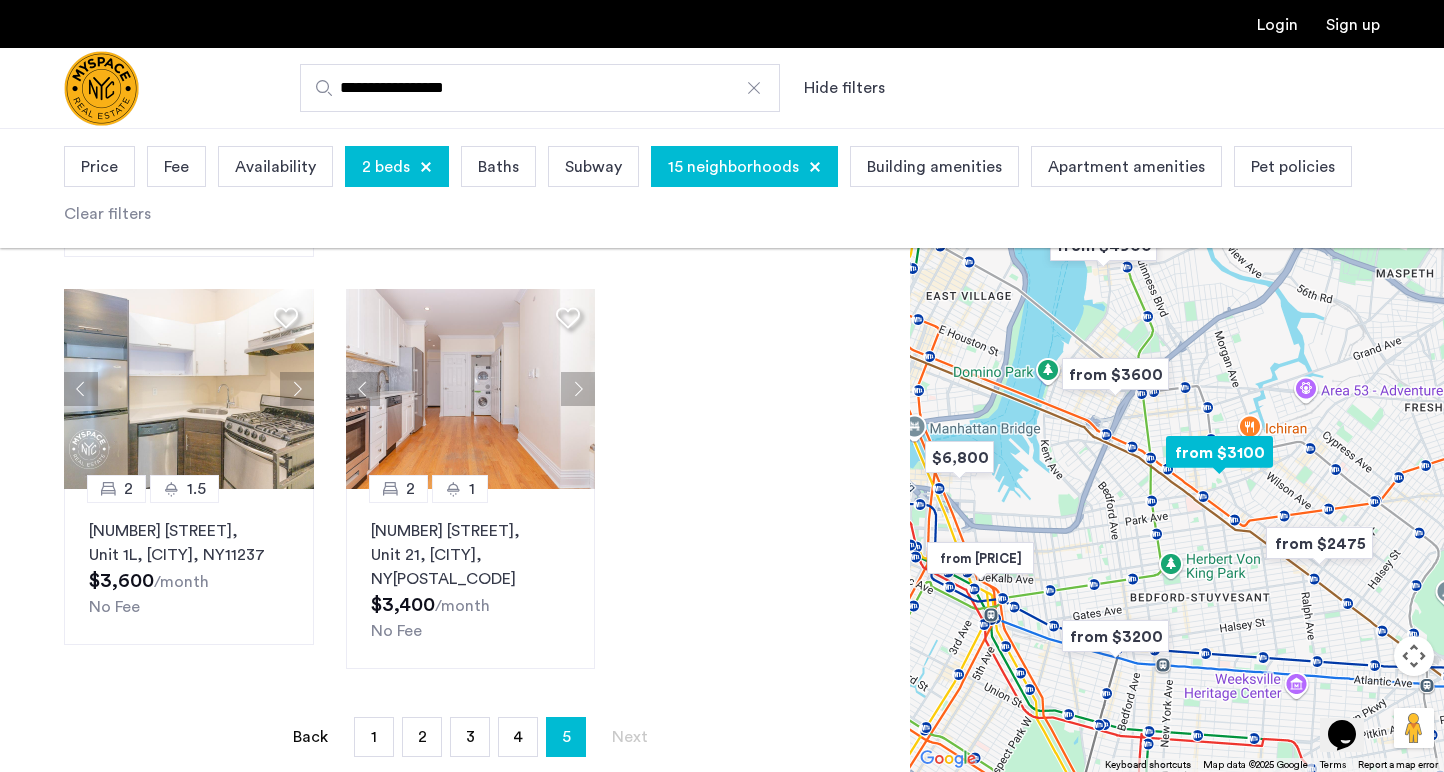 scroll, scrollTop: 1049, scrollLeft: 0, axis: vertical 